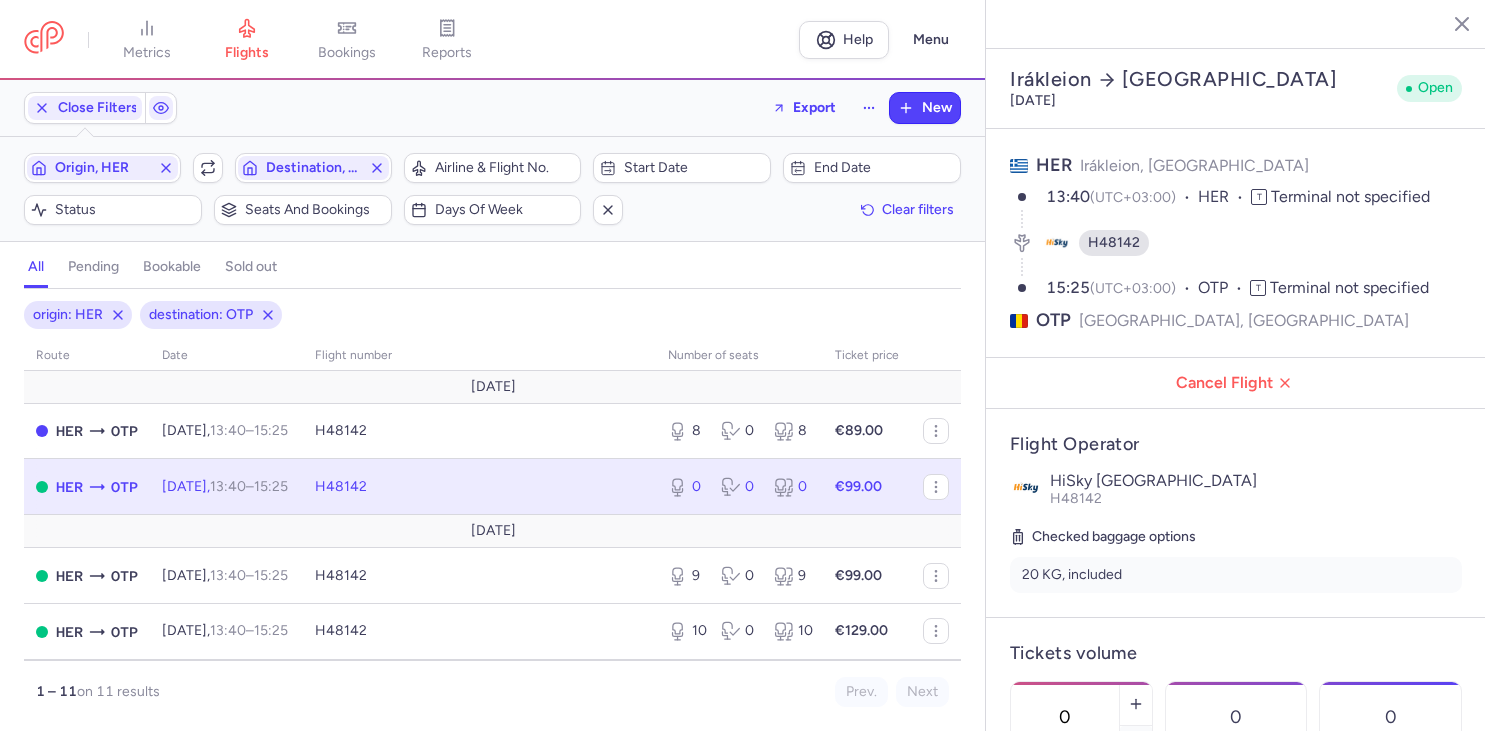 select on "days" 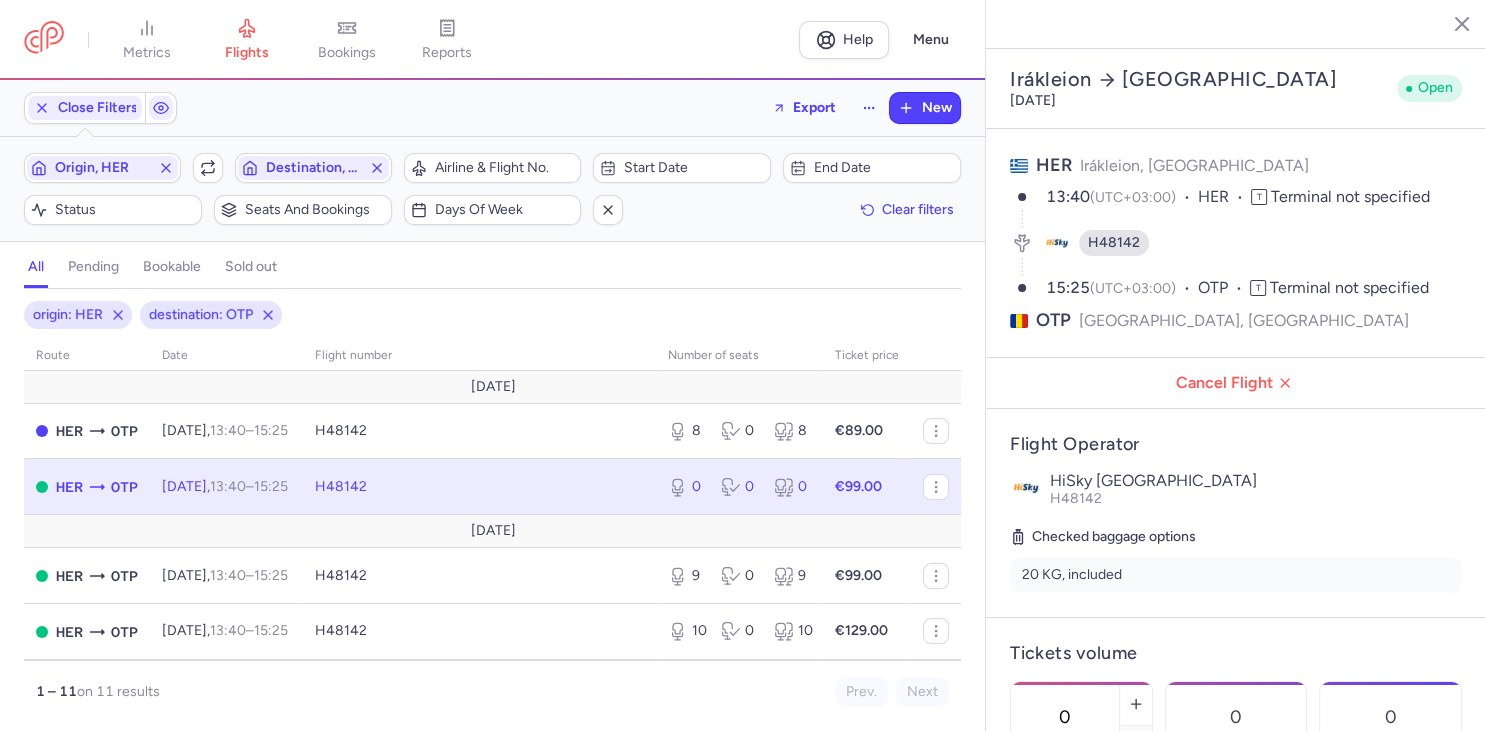 scroll, scrollTop: 230, scrollLeft: 0, axis: vertical 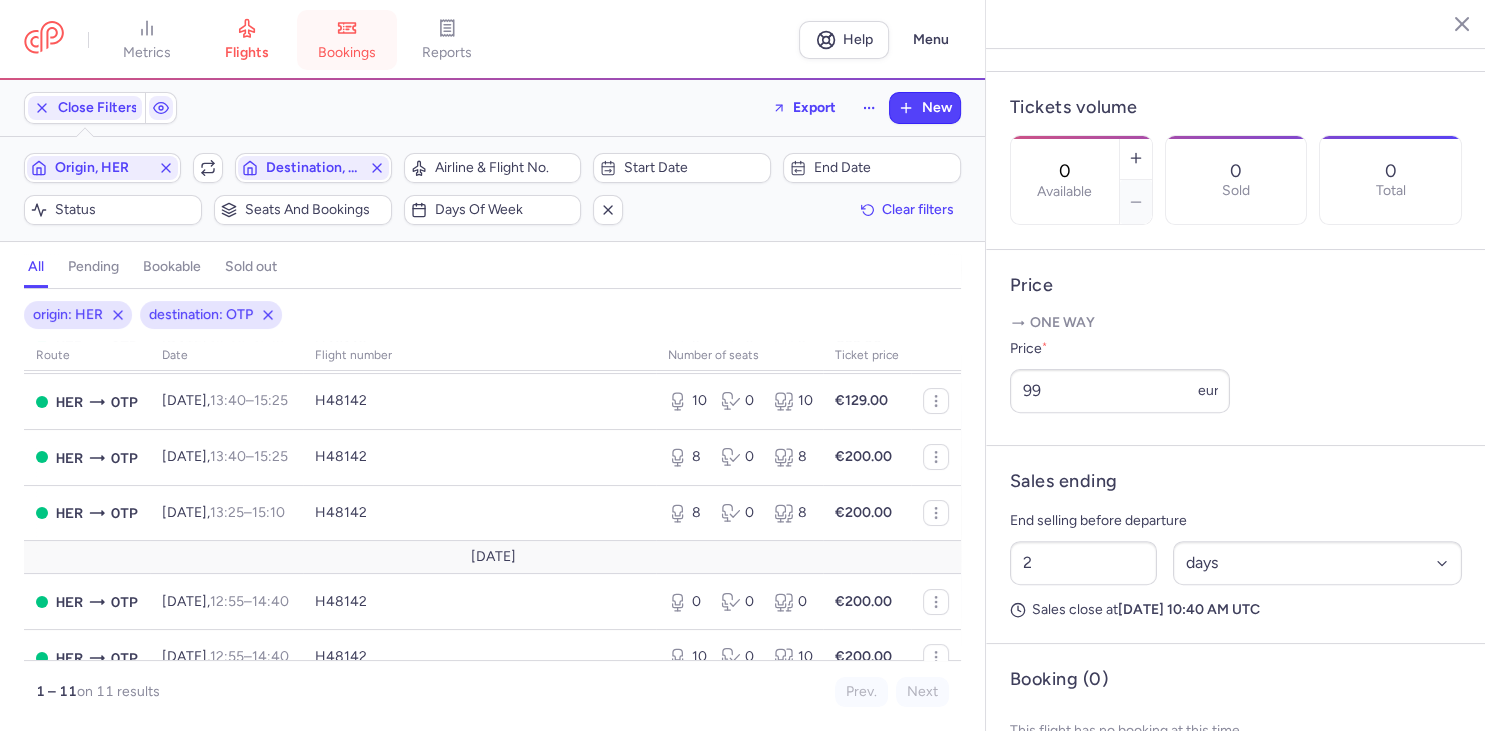 click on "bookings" at bounding box center (347, 53) 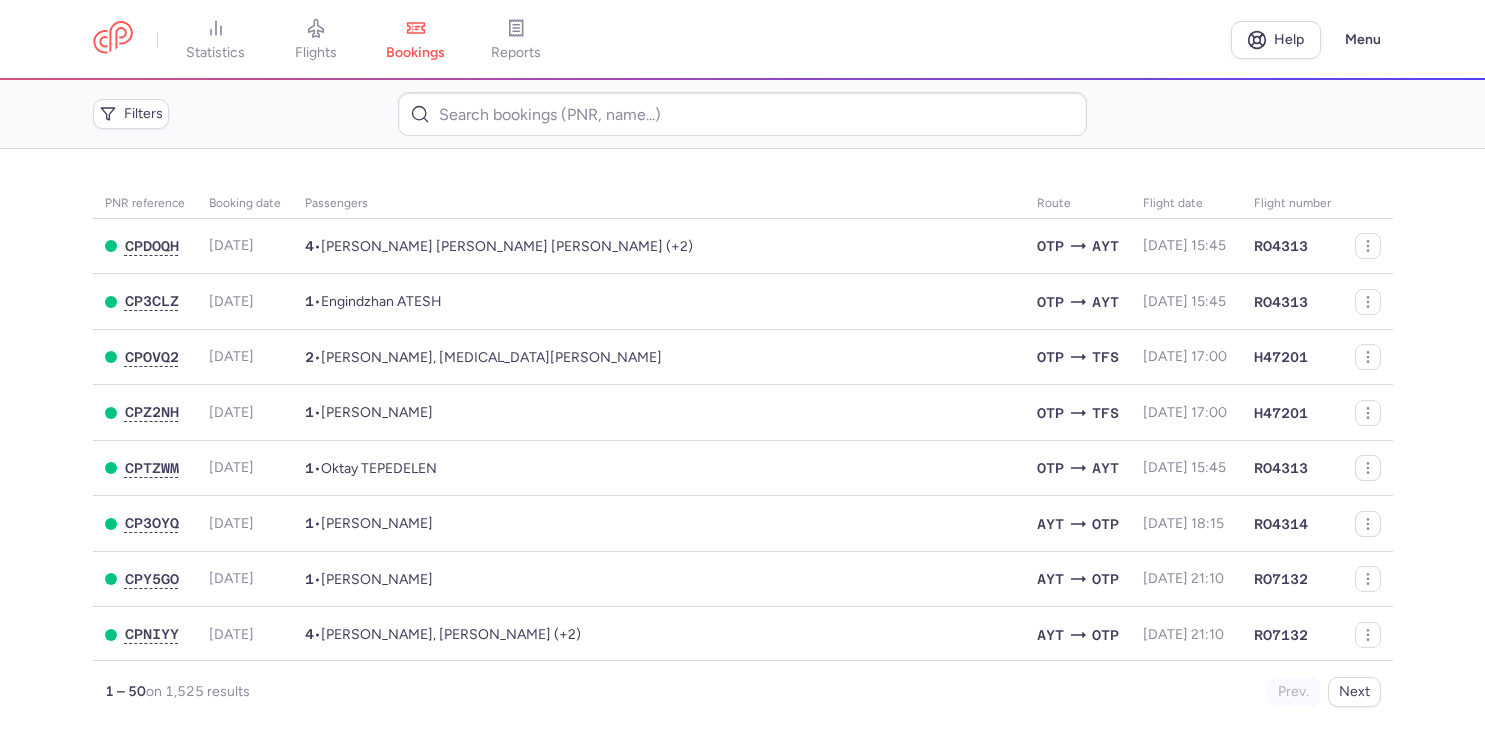scroll, scrollTop: 0, scrollLeft: 0, axis: both 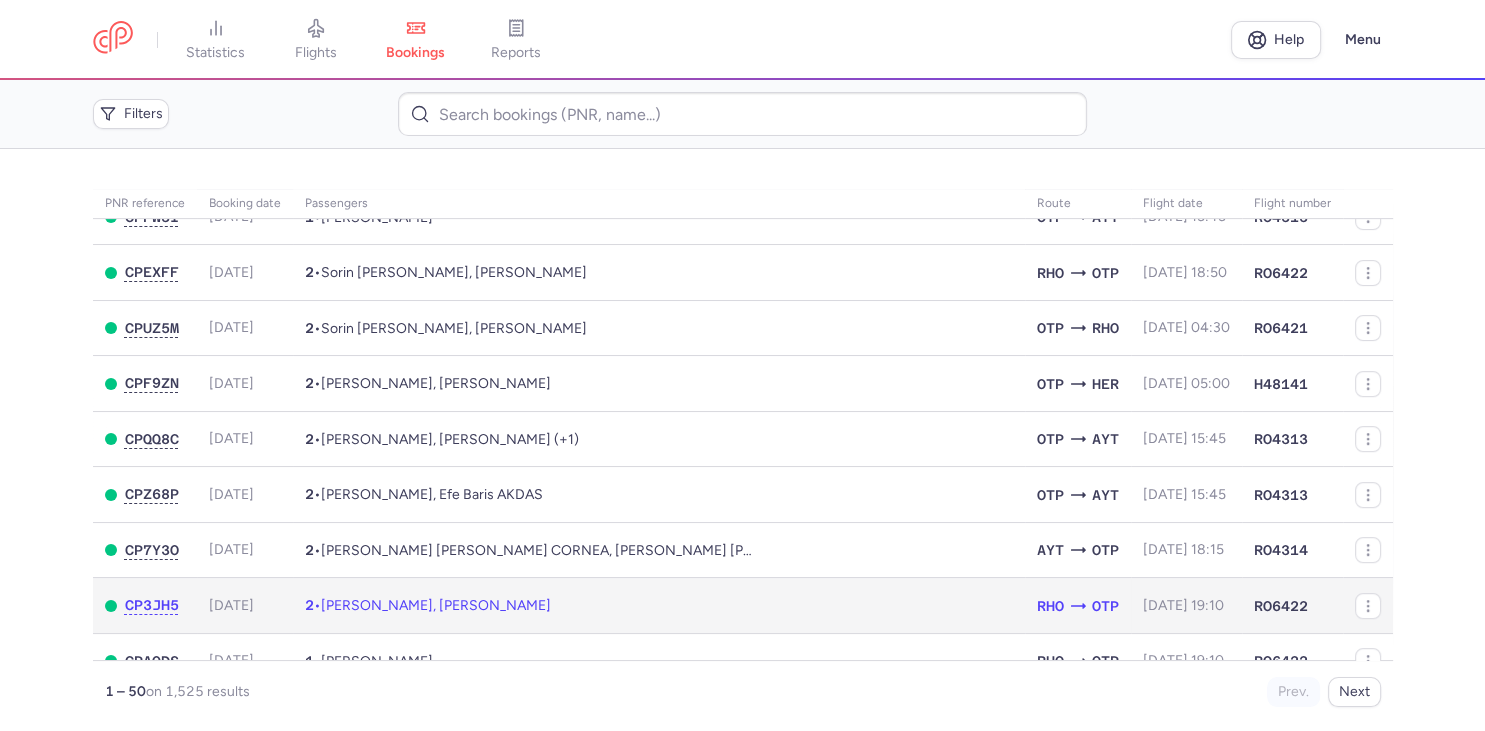 click on "2  •  [PERSON_NAME], [PERSON_NAME]" at bounding box center [659, 606] 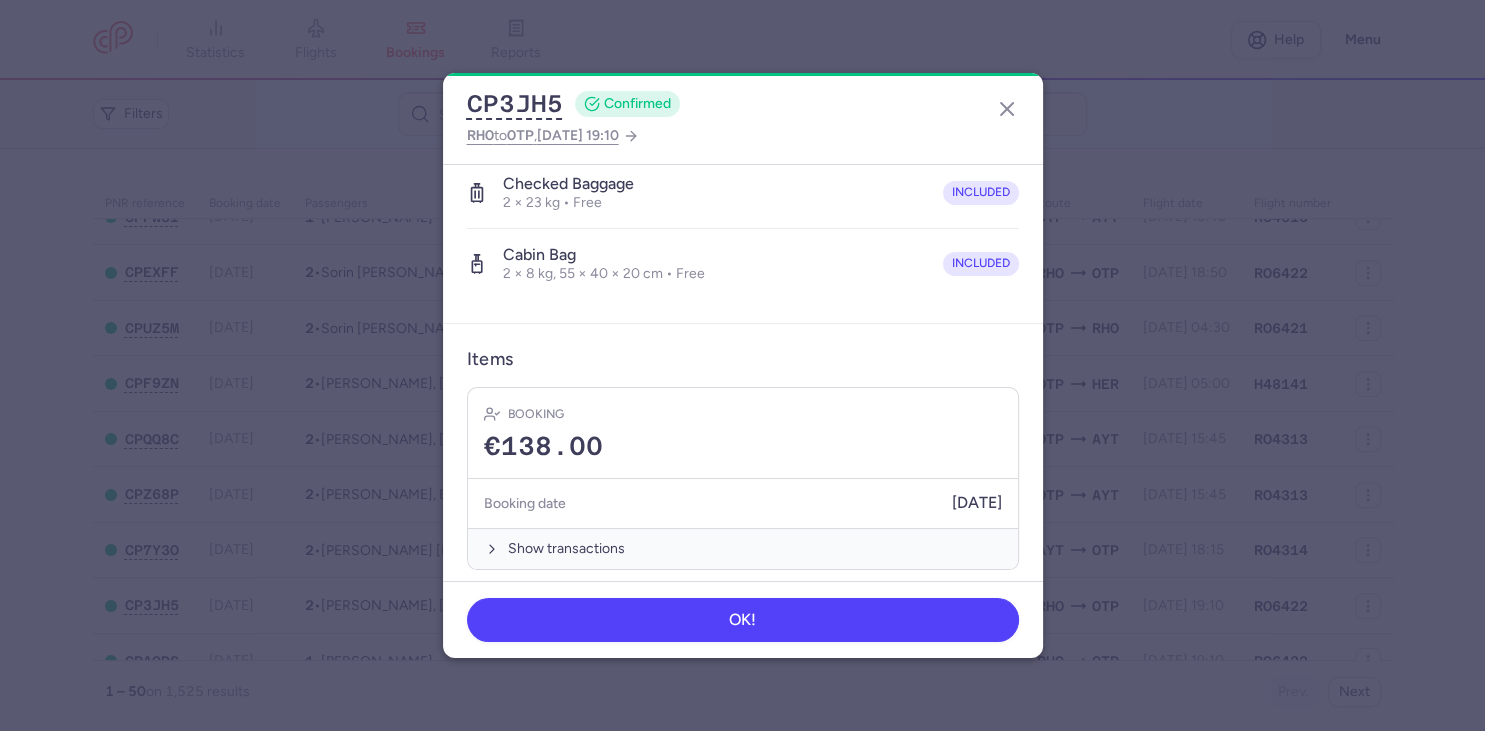 scroll, scrollTop: 466, scrollLeft: 0, axis: vertical 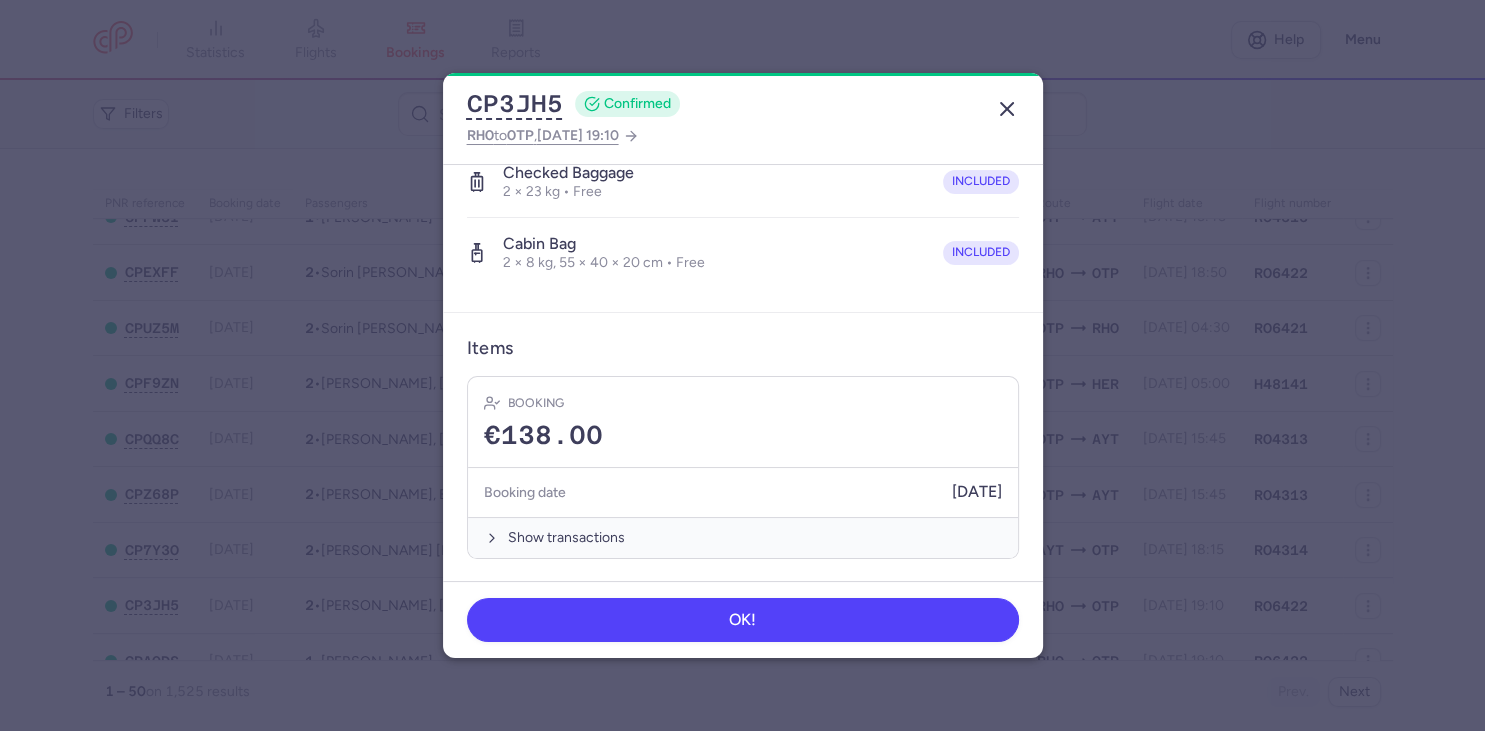 click 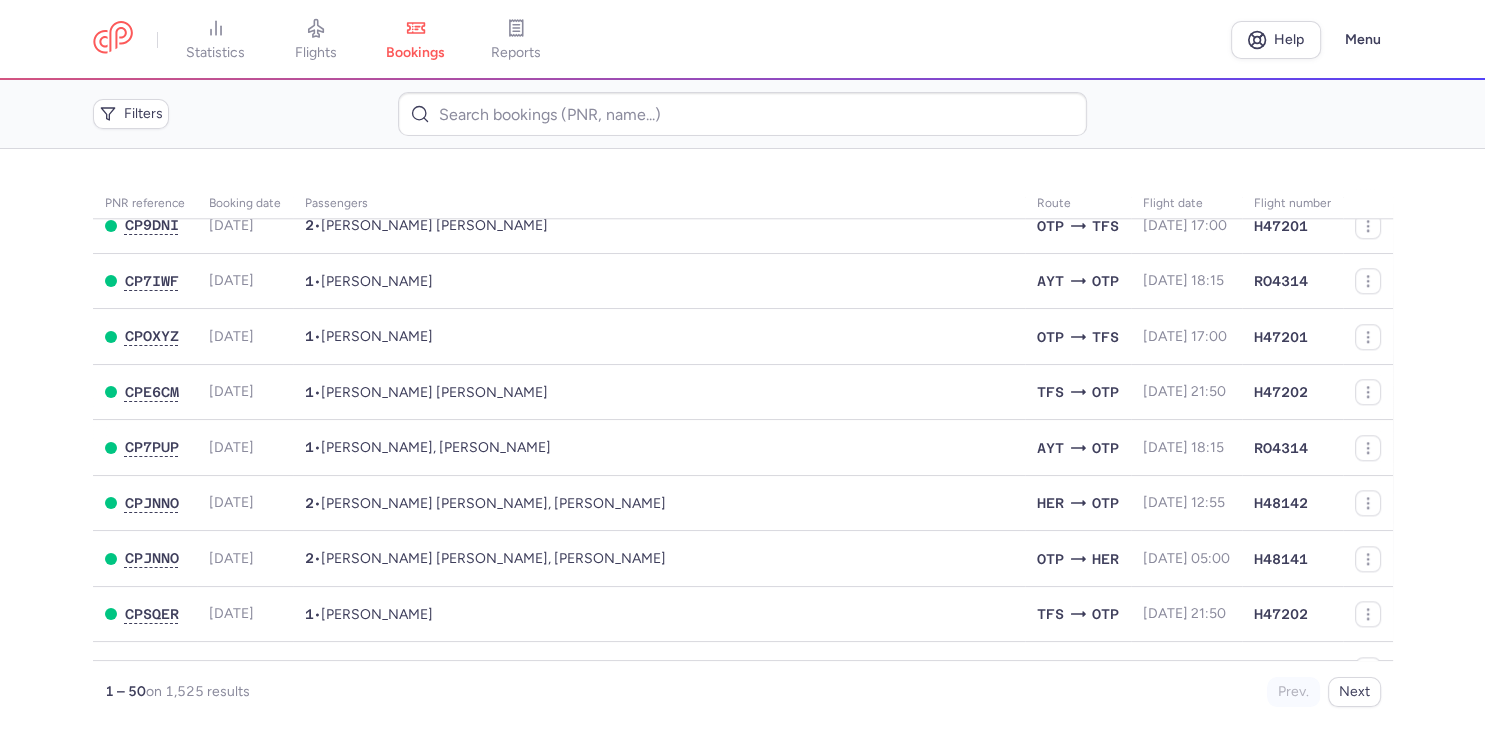 scroll, scrollTop: 2382, scrollLeft: 0, axis: vertical 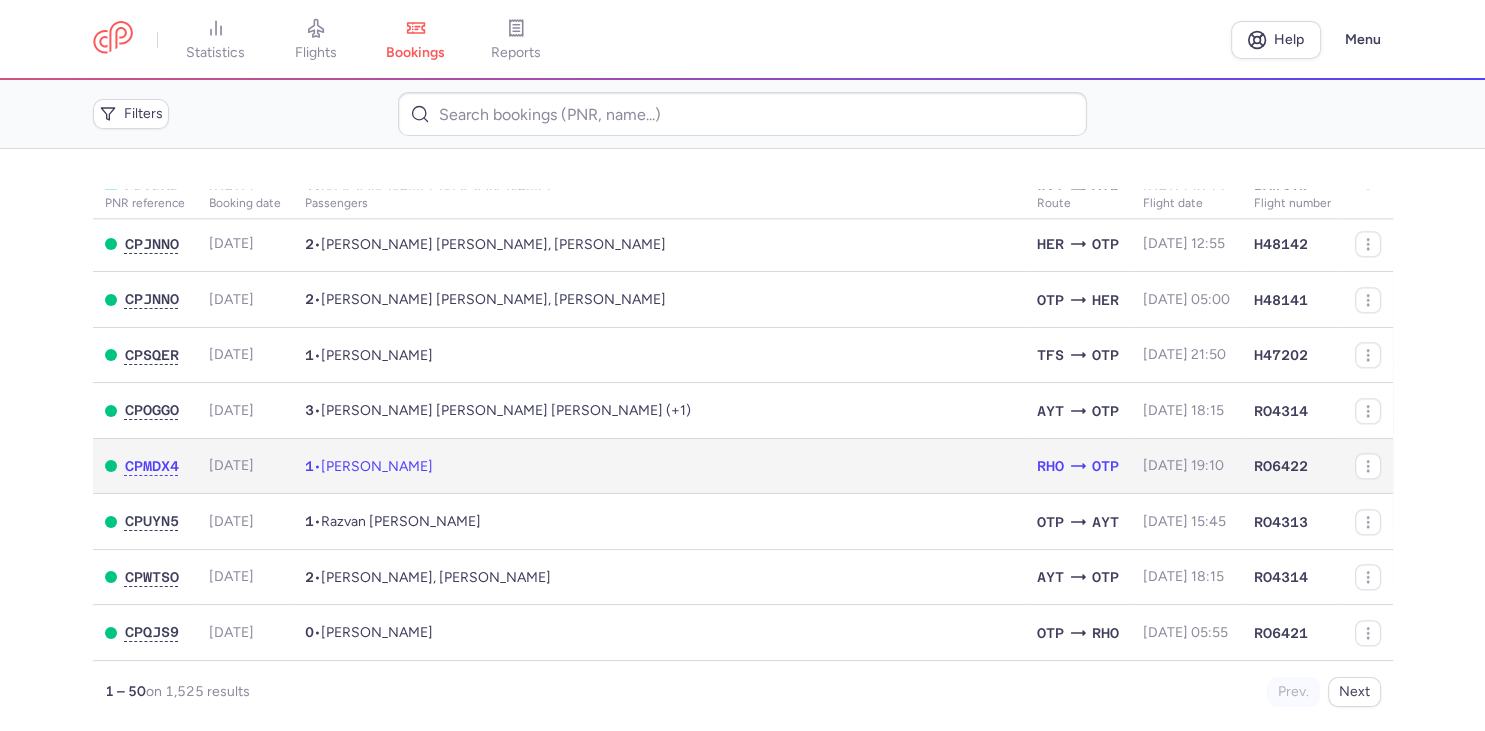 click on "1  •  [PERSON_NAME]" at bounding box center [659, 466] 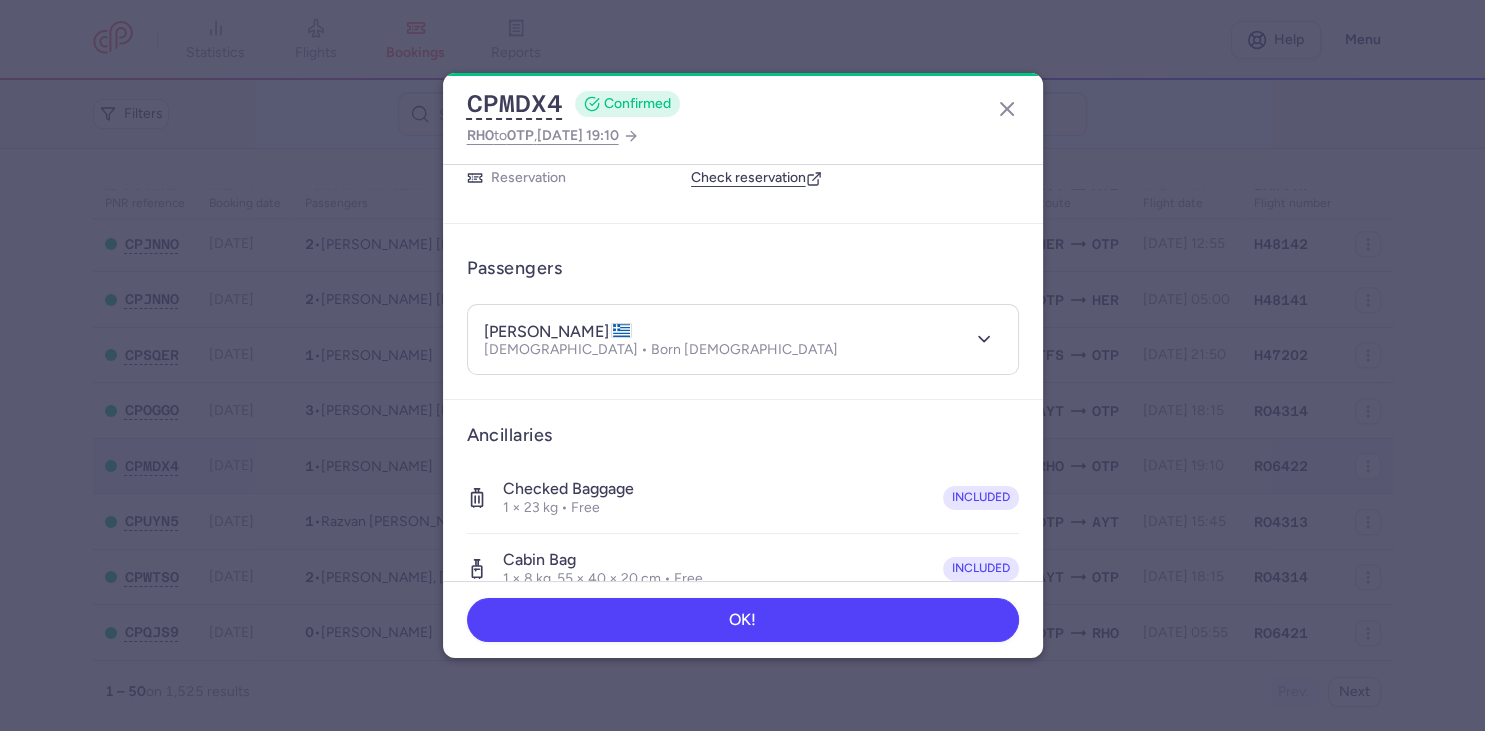 scroll, scrollTop: 50, scrollLeft: 0, axis: vertical 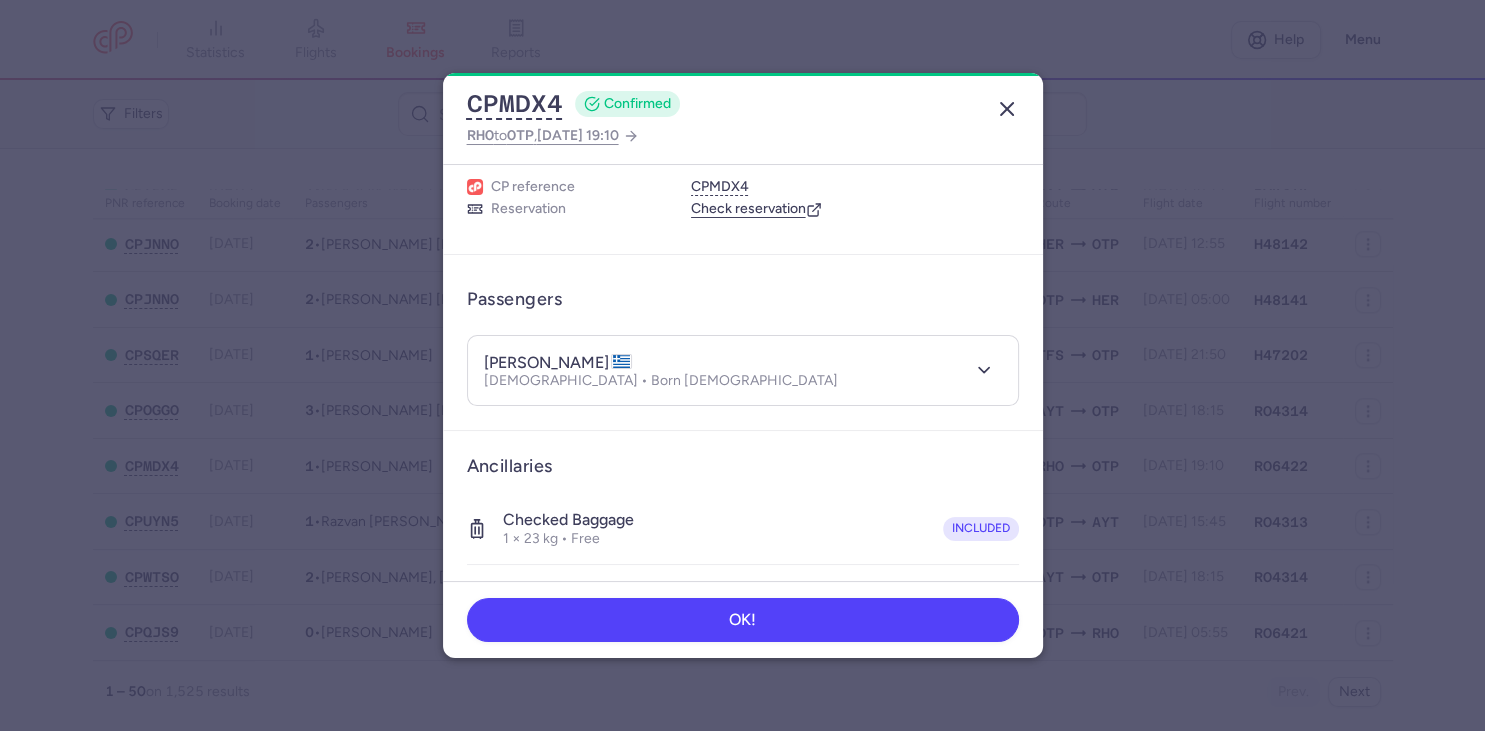 click 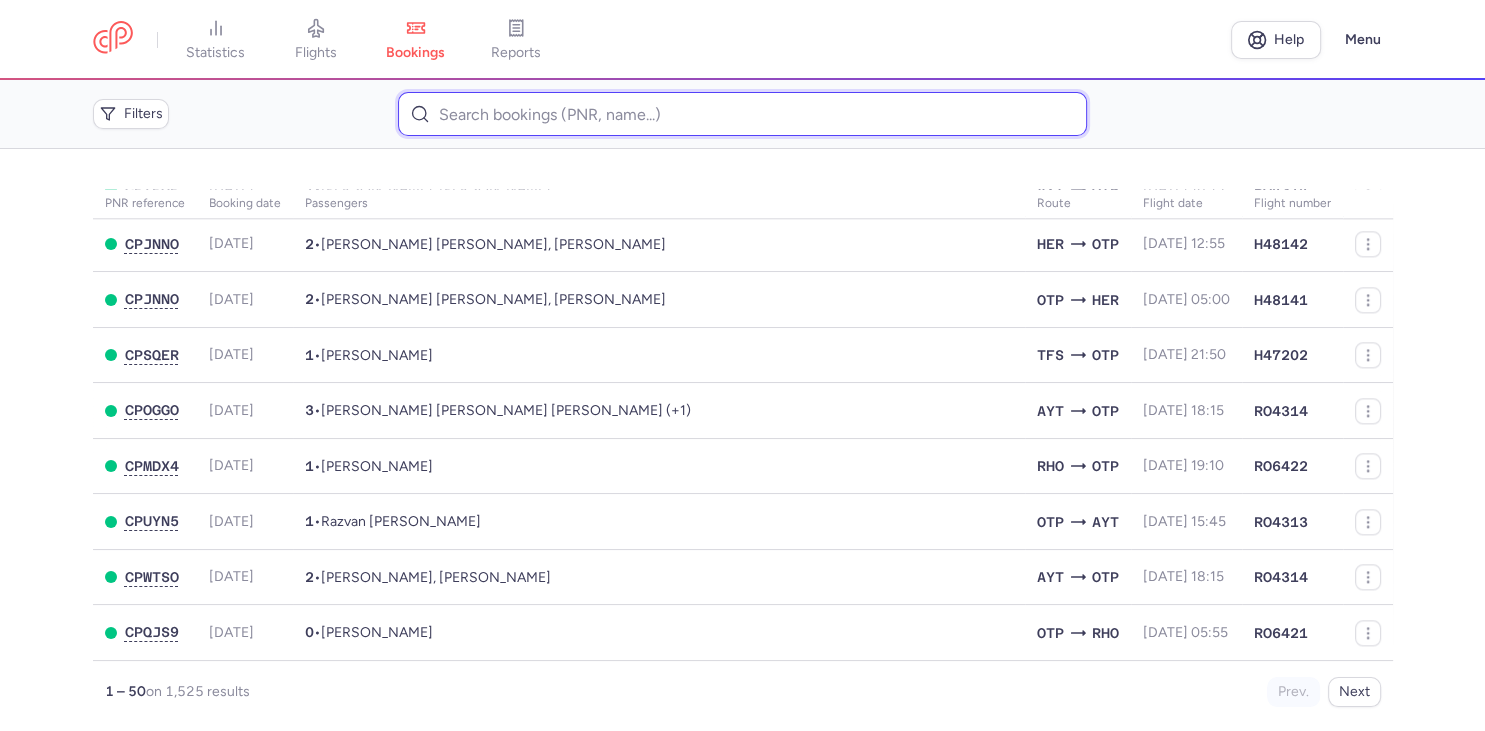 click at bounding box center [742, 114] 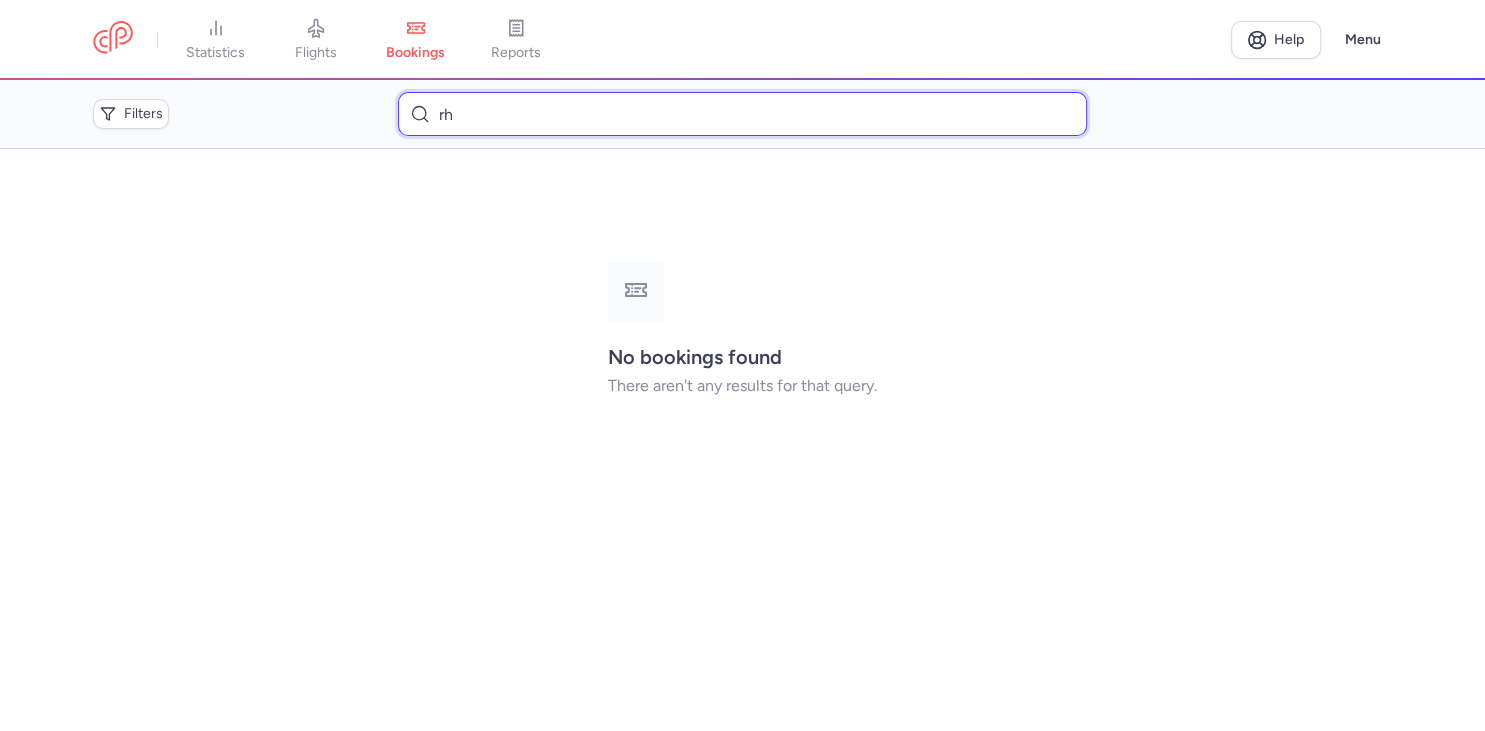 type on "r" 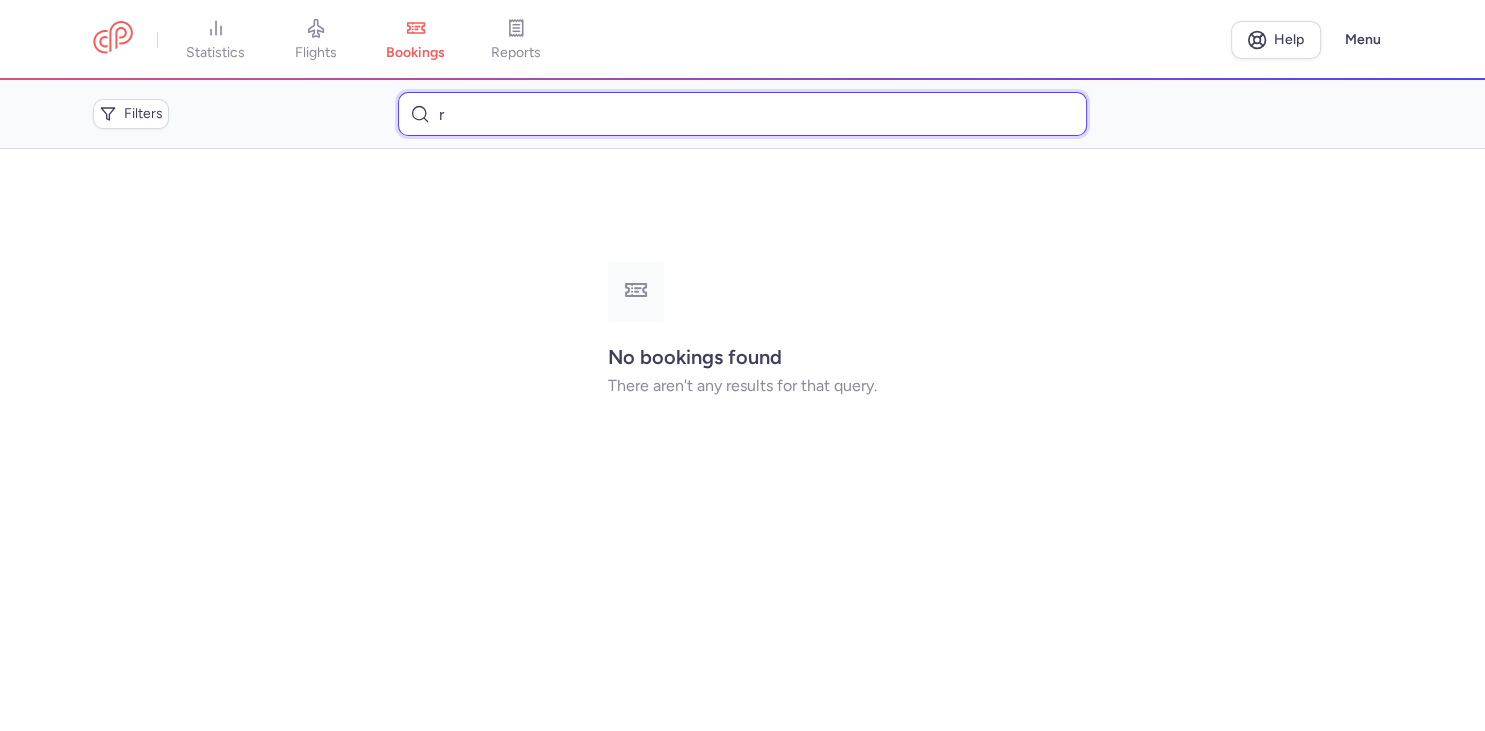 type 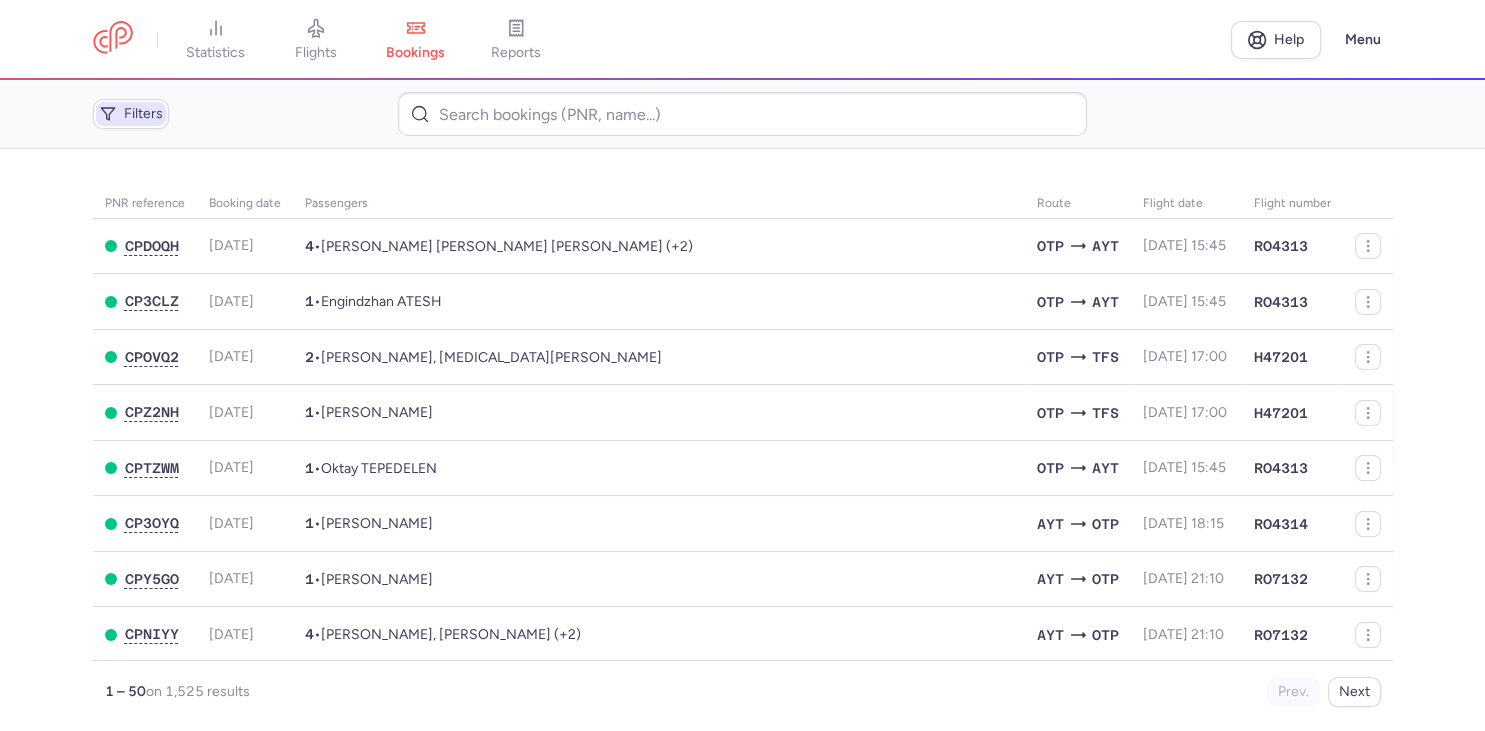 click on "Filters" at bounding box center (143, 114) 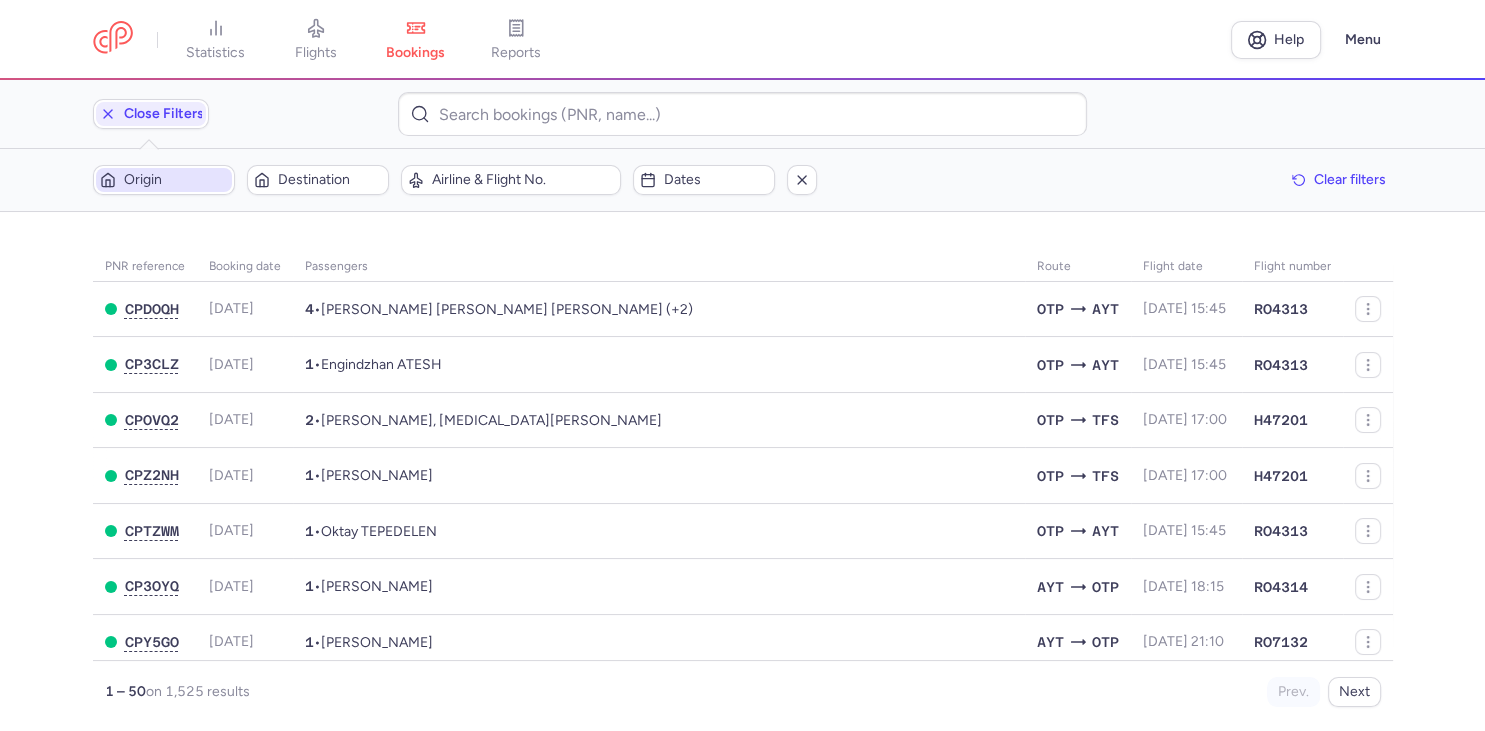 click on "Origin" at bounding box center (176, 180) 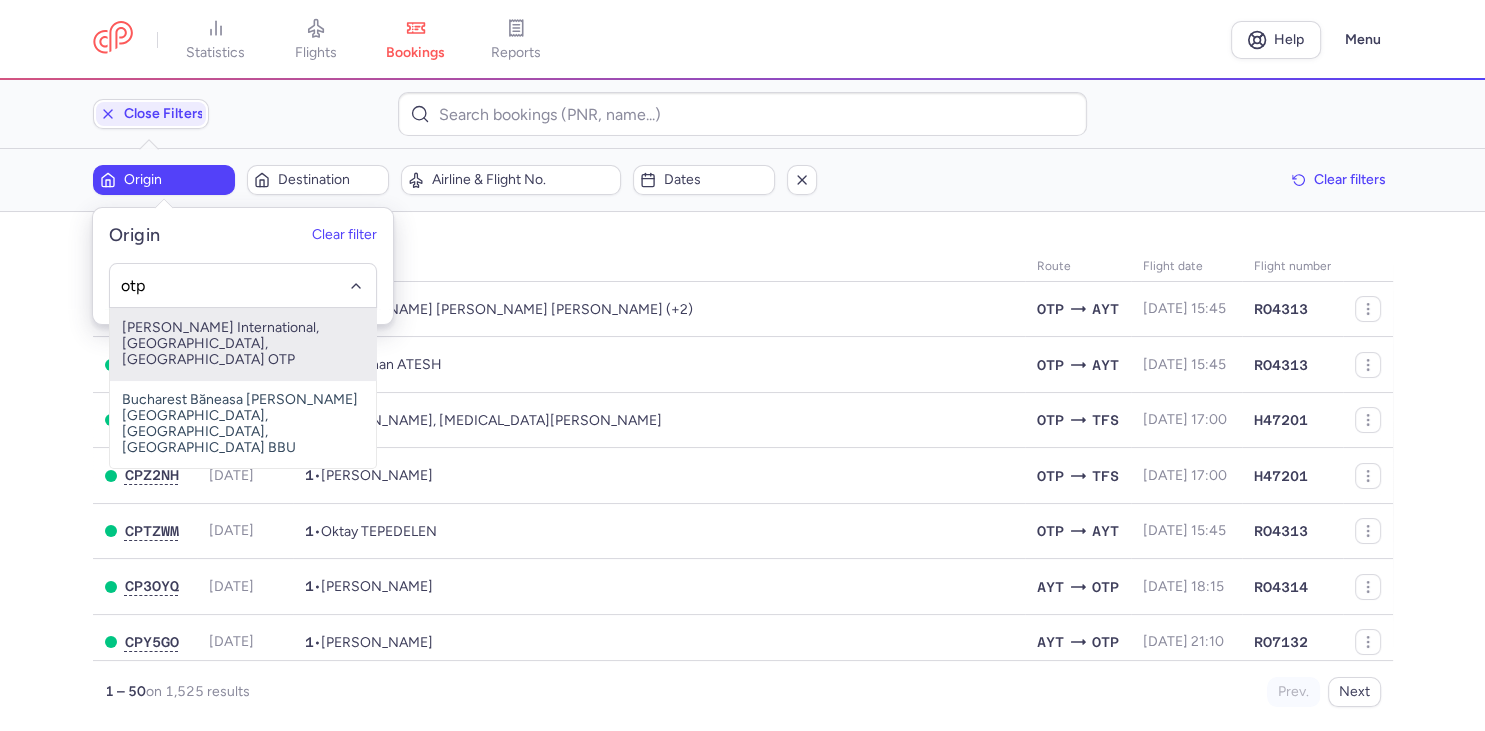 click on "[PERSON_NAME] International, [GEOGRAPHIC_DATA], [GEOGRAPHIC_DATA] OTP" at bounding box center (243, 344) 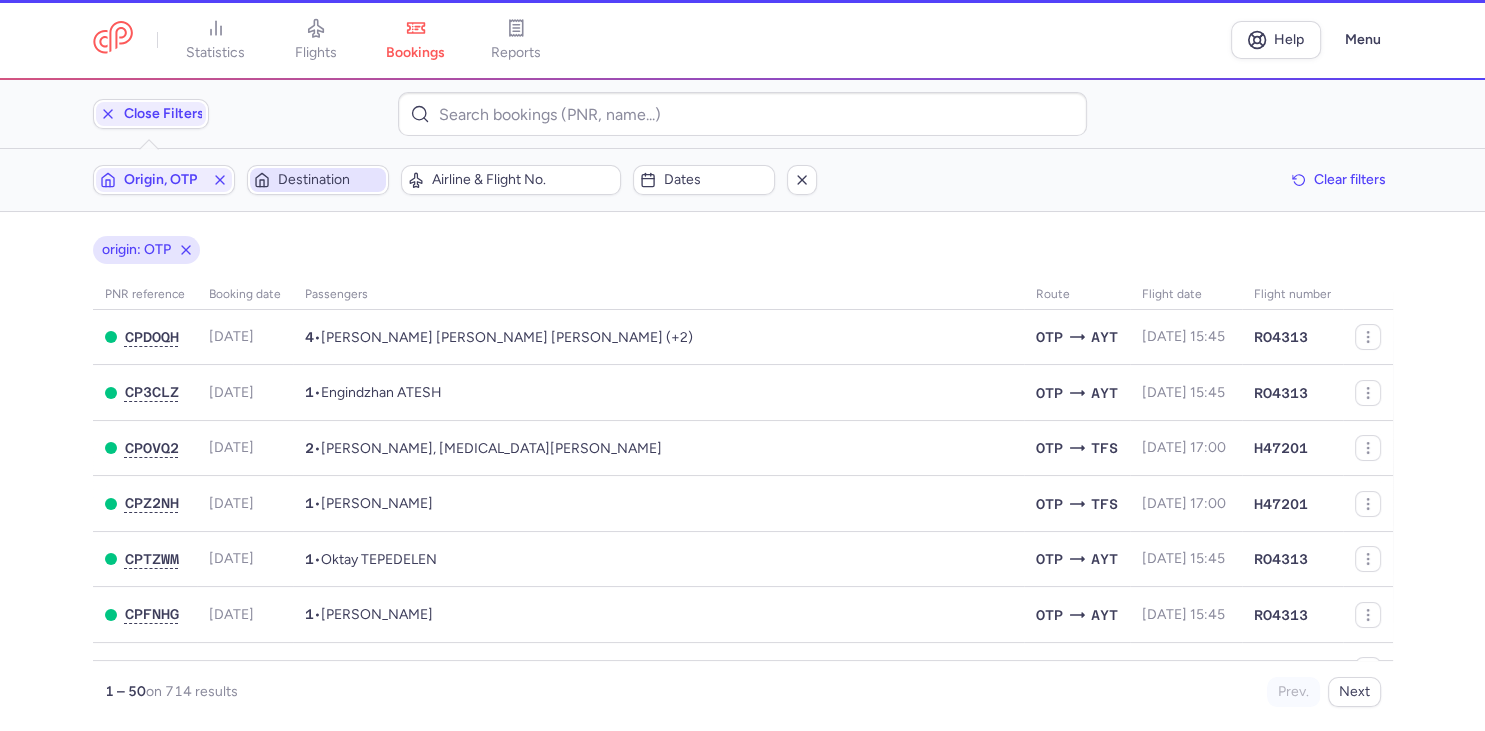 click on "Destination" at bounding box center (330, 180) 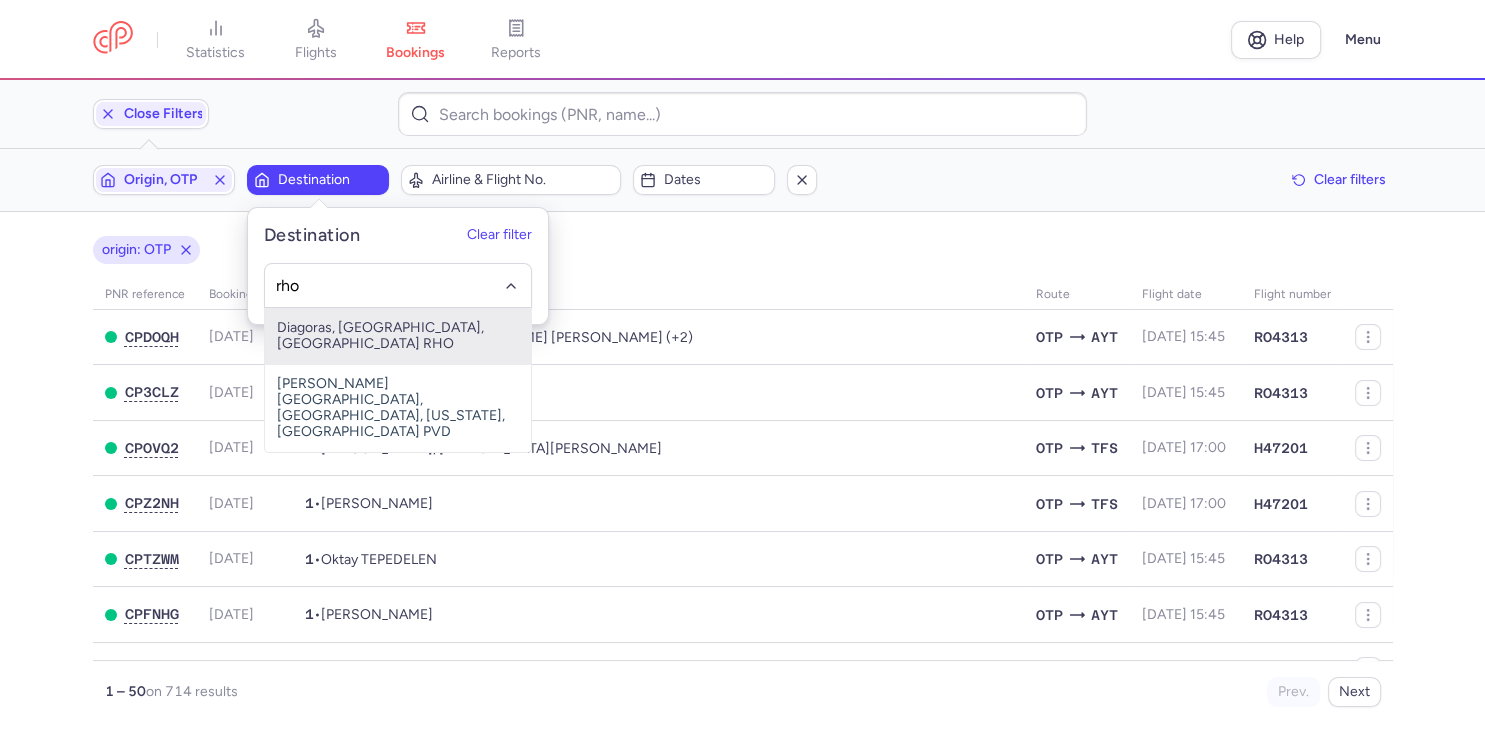 click on "Diagoras, [GEOGRAPHIC_DATA], [GEOGRAPHIC_DATA] RHO" at bounding box center (398, 336) 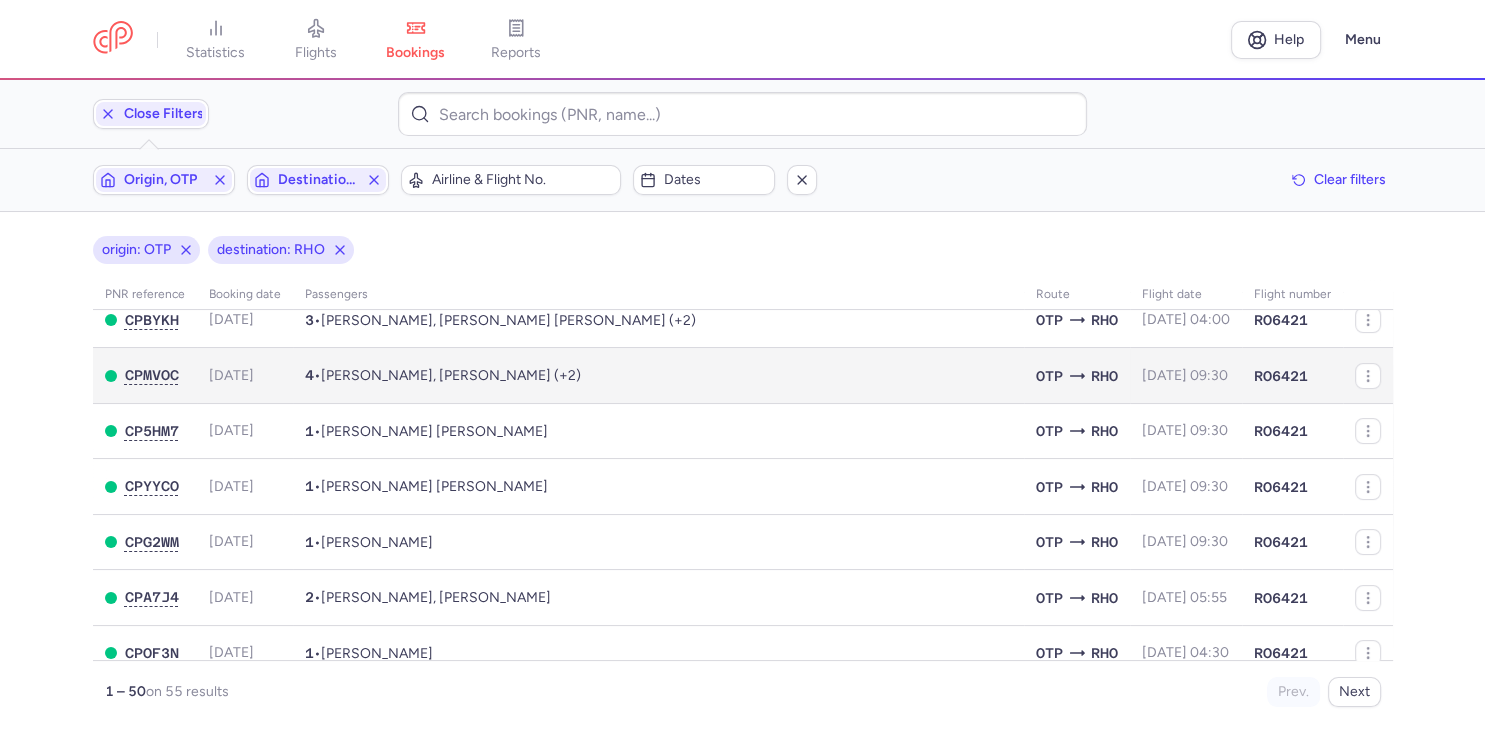 scroll, scrollTop: 346, scrollLeft: 0, axis: vertical 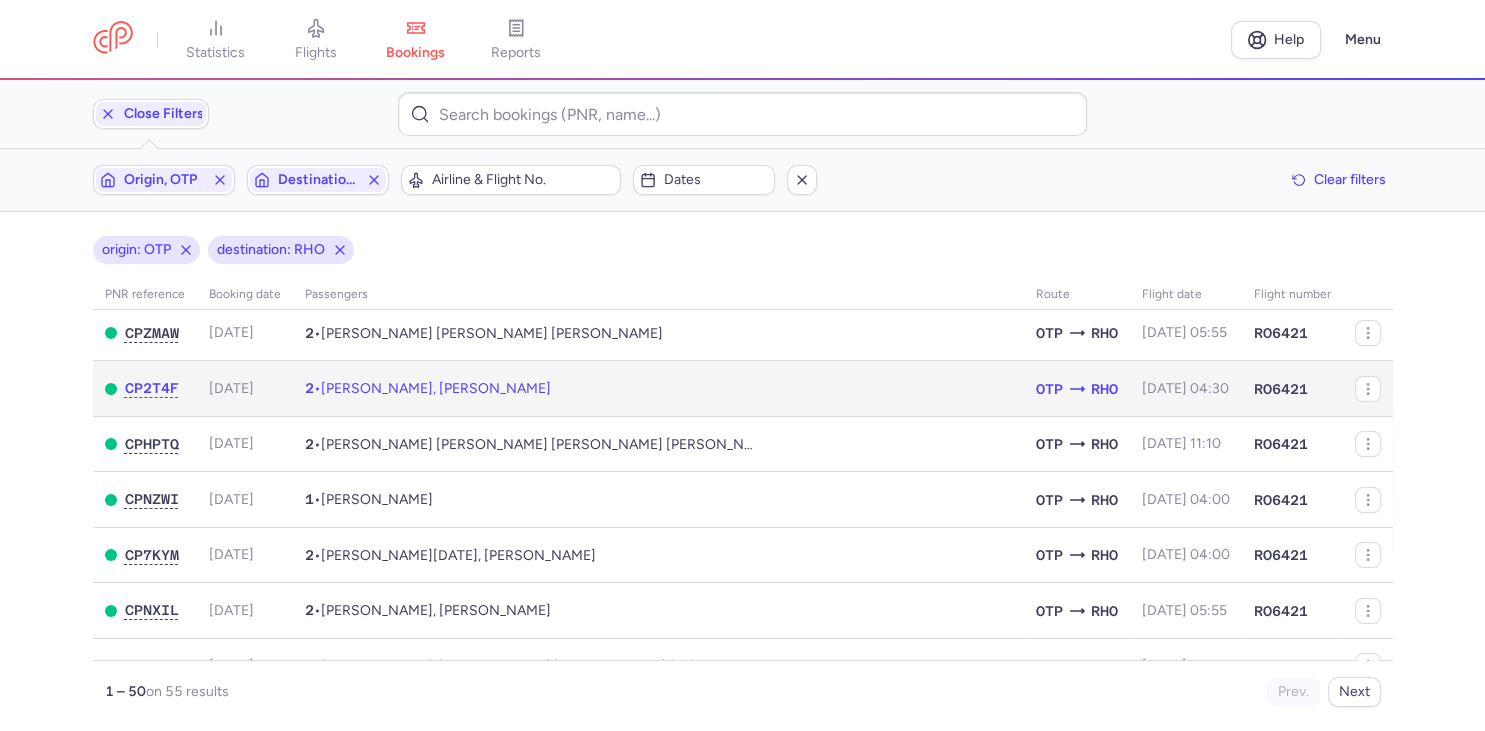 click on "[PERSON_NAME], [PERSON_NAME]" at bounding box center [436, 388] 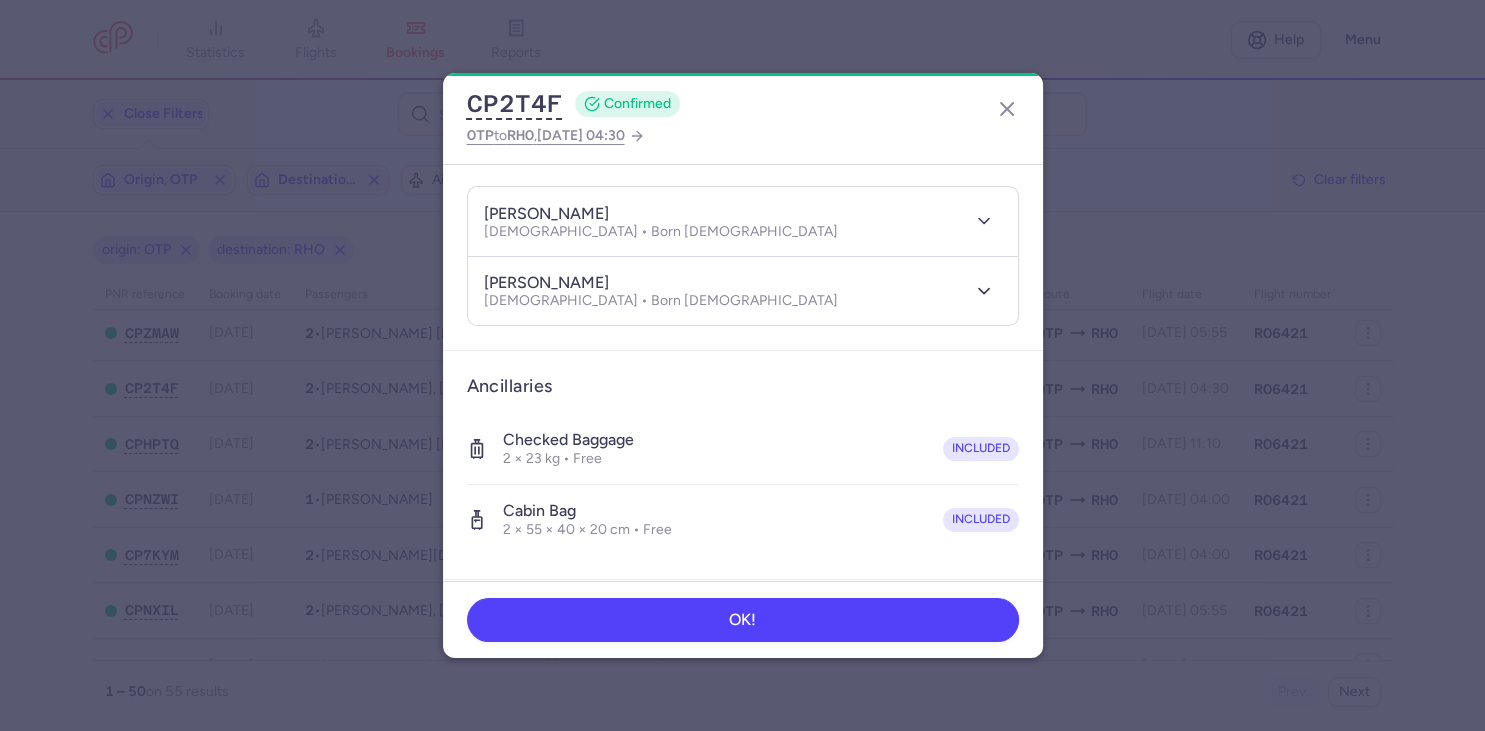 scroll, scrollTop: 346, scrollLeft: 0, axis: vertical 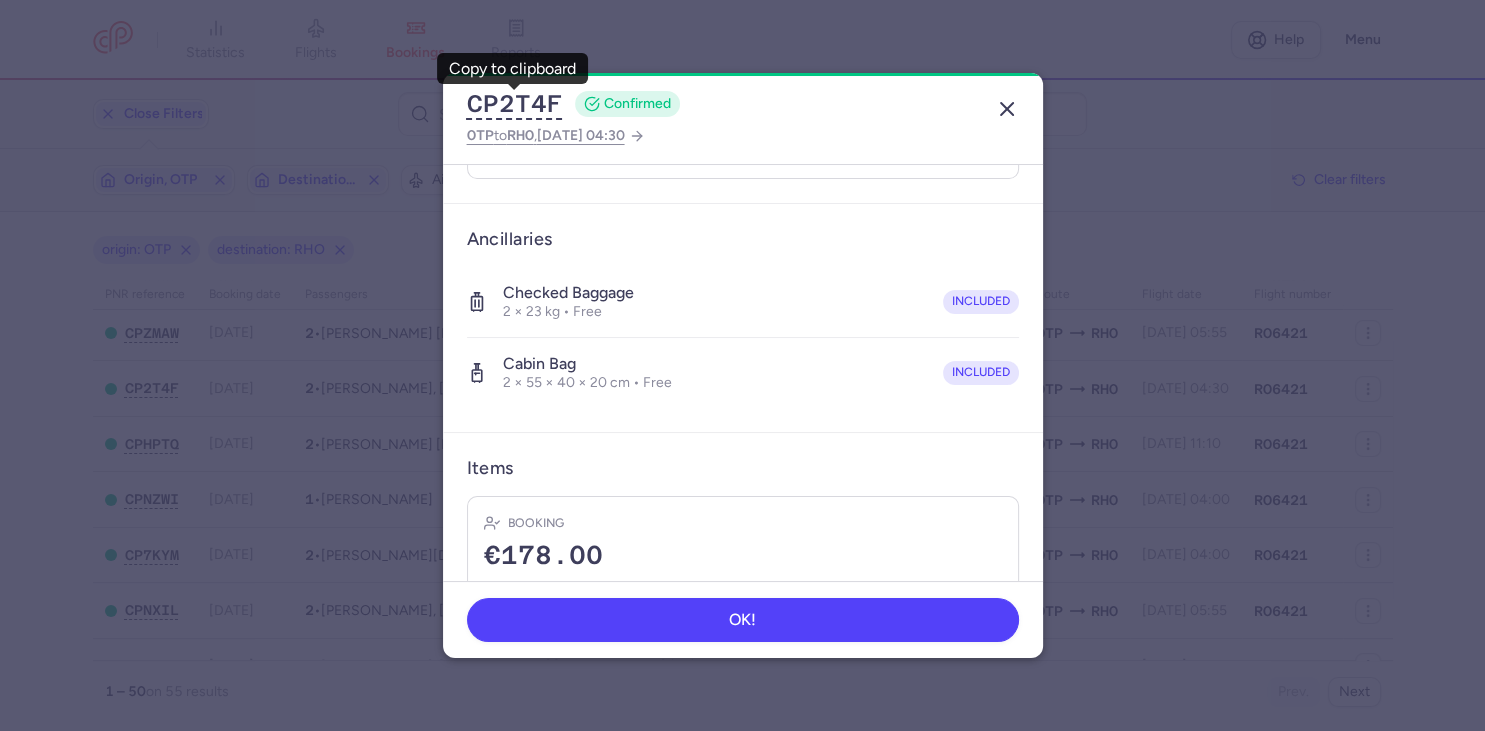click 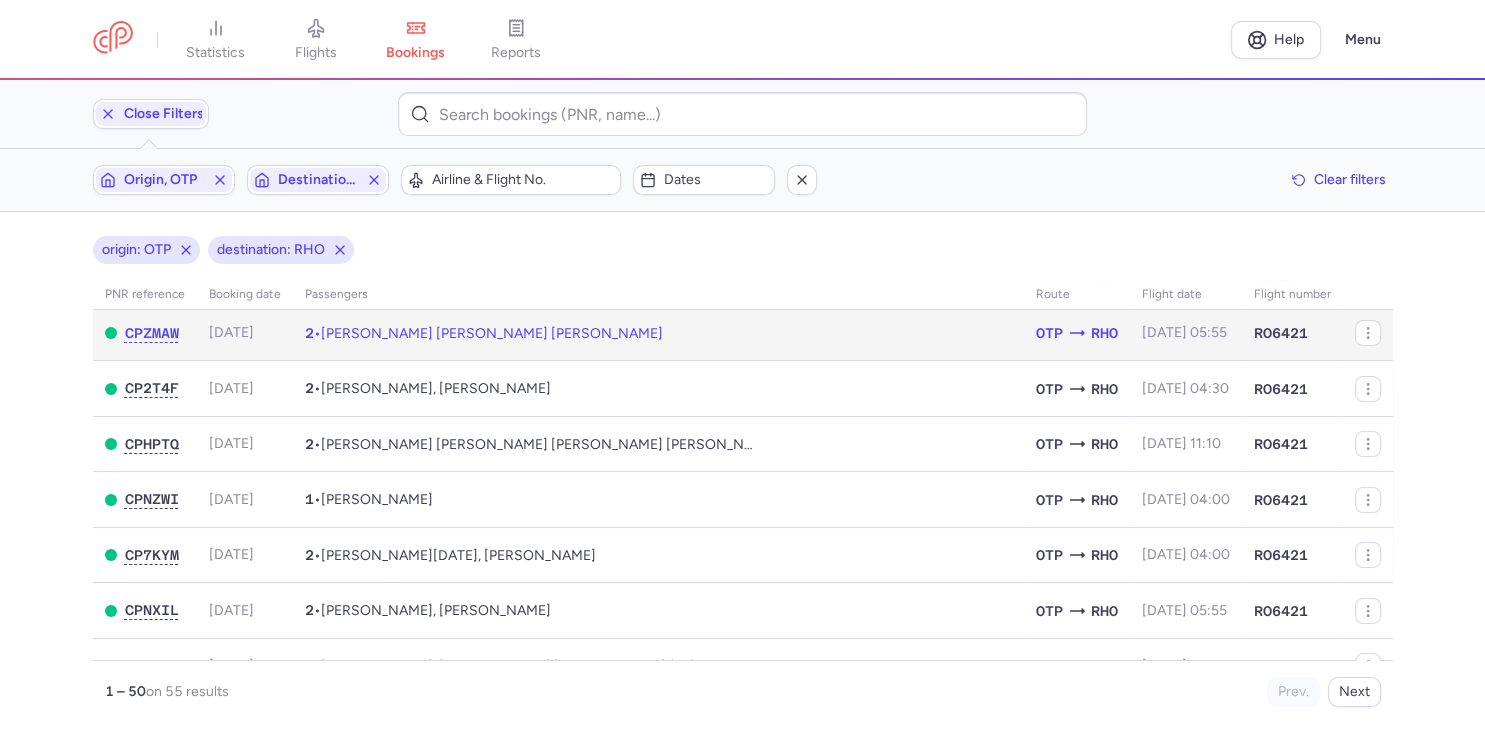 click on "[DATE]" 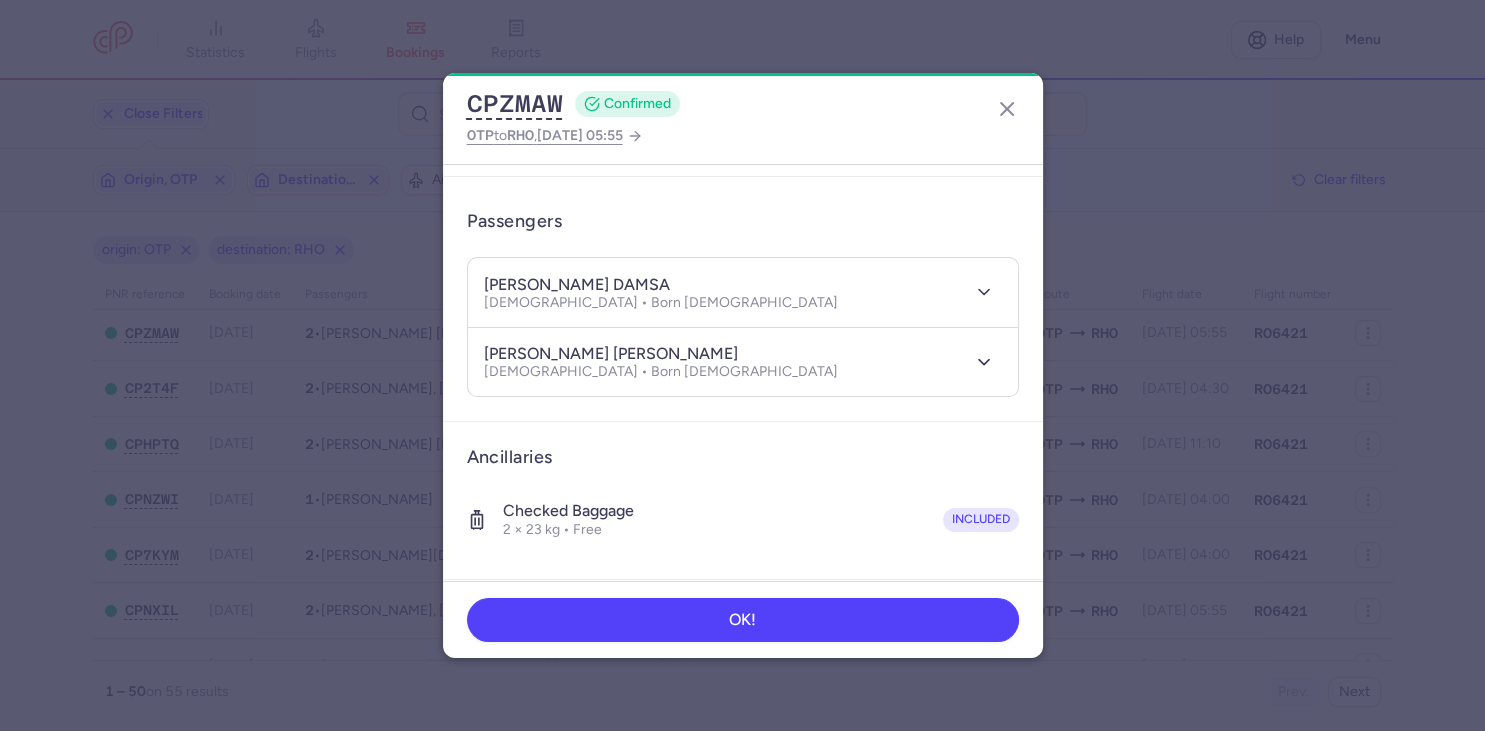 scroll, scrollTop: 394, scrollLeft: 0, axis: vertical 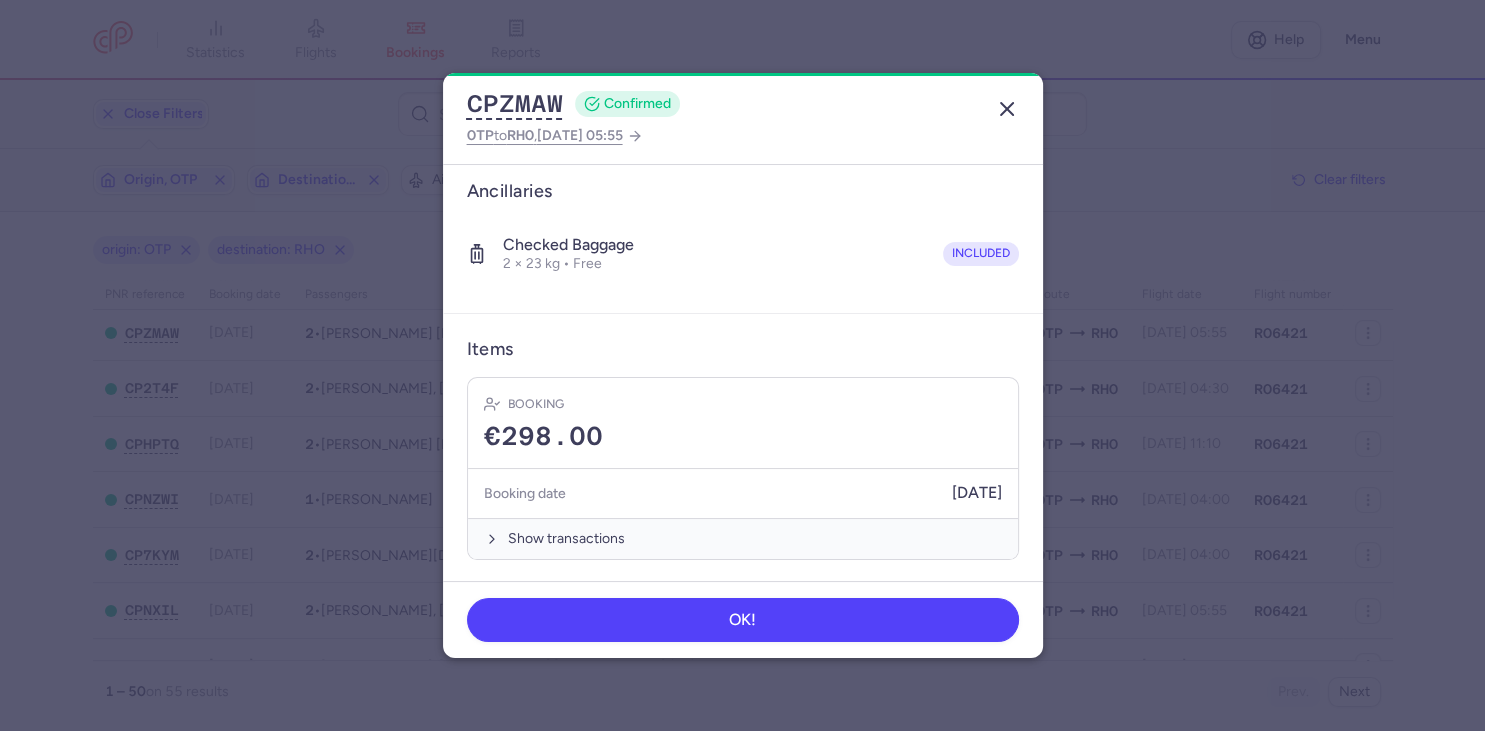 click 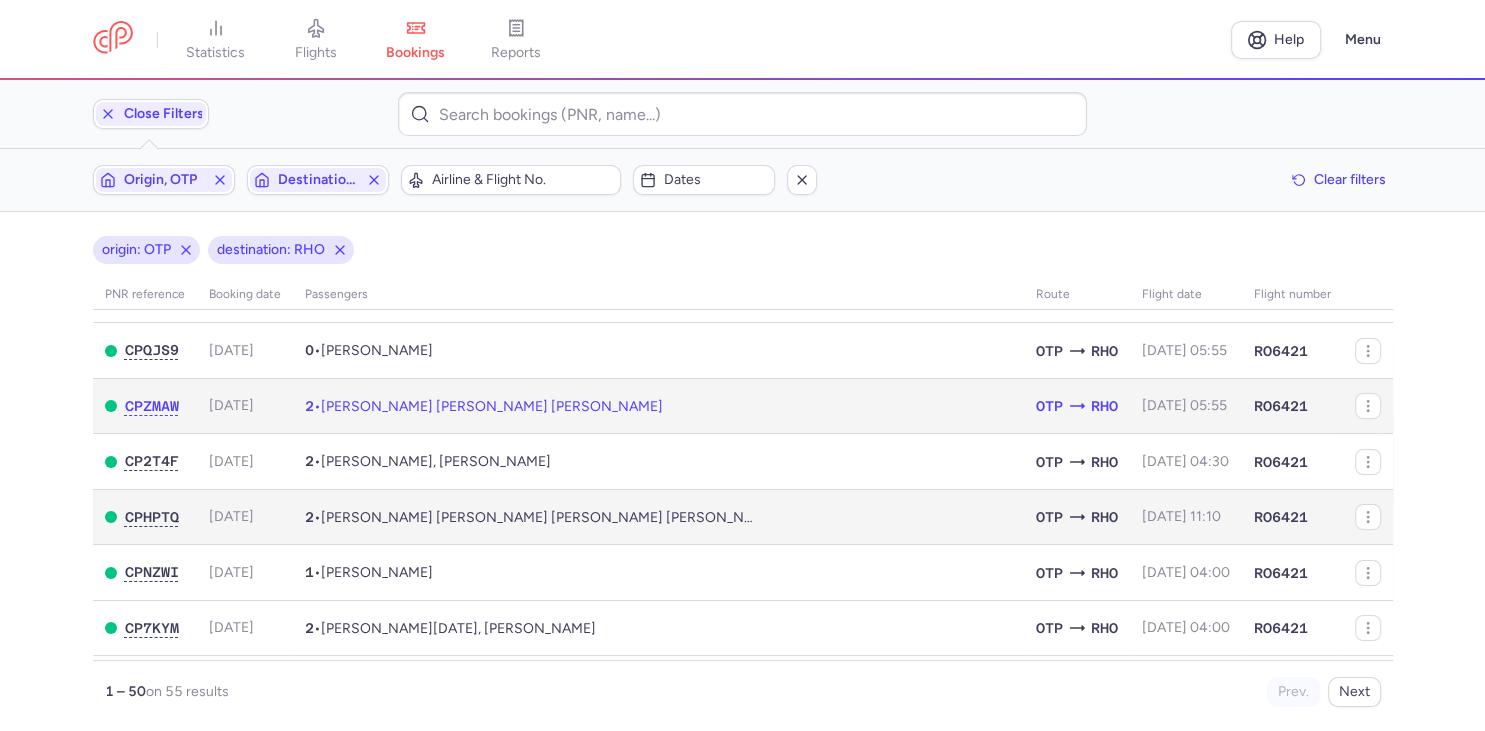 scroll, scrollTop: 0, scrollLeft: 0, axis: both 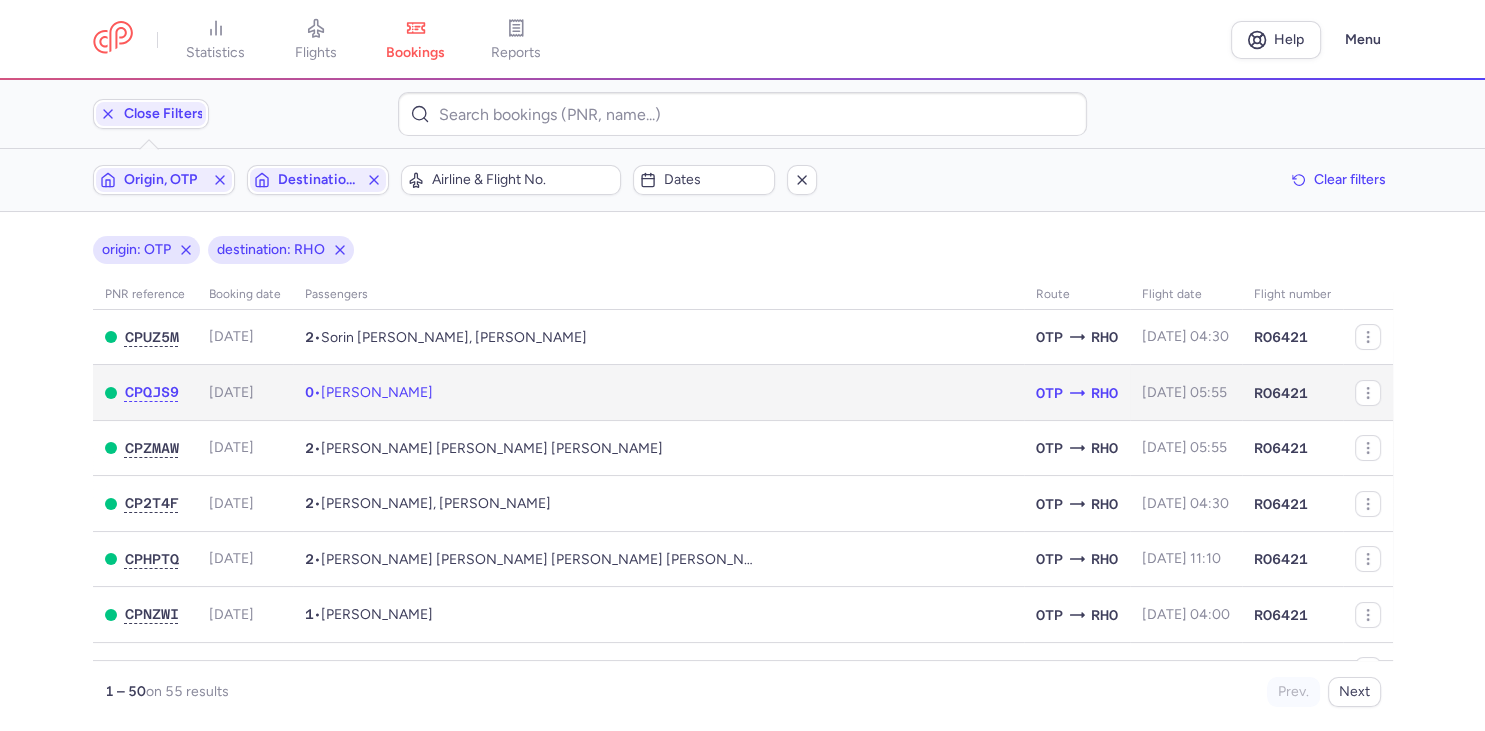 click on "0  •  [PERSON_NAME]" 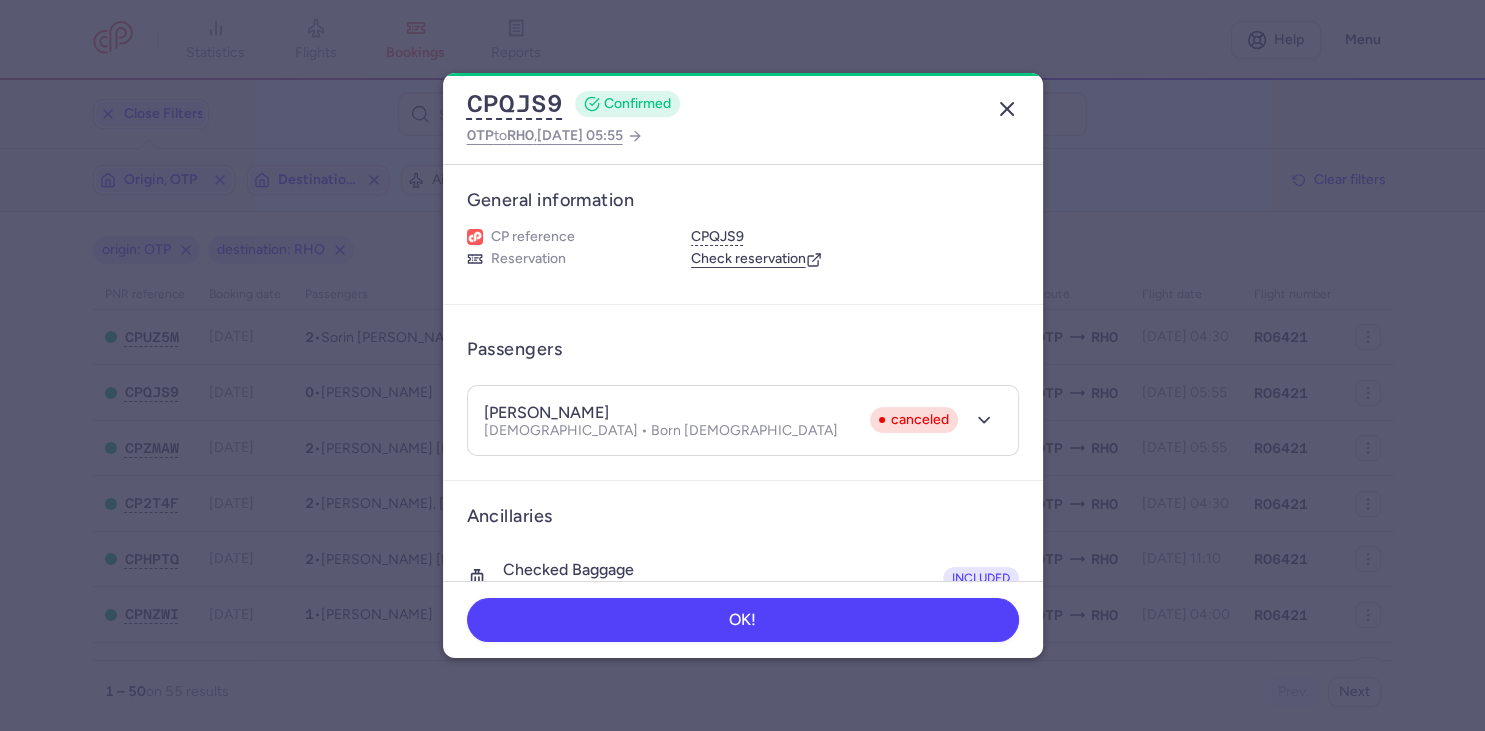 click 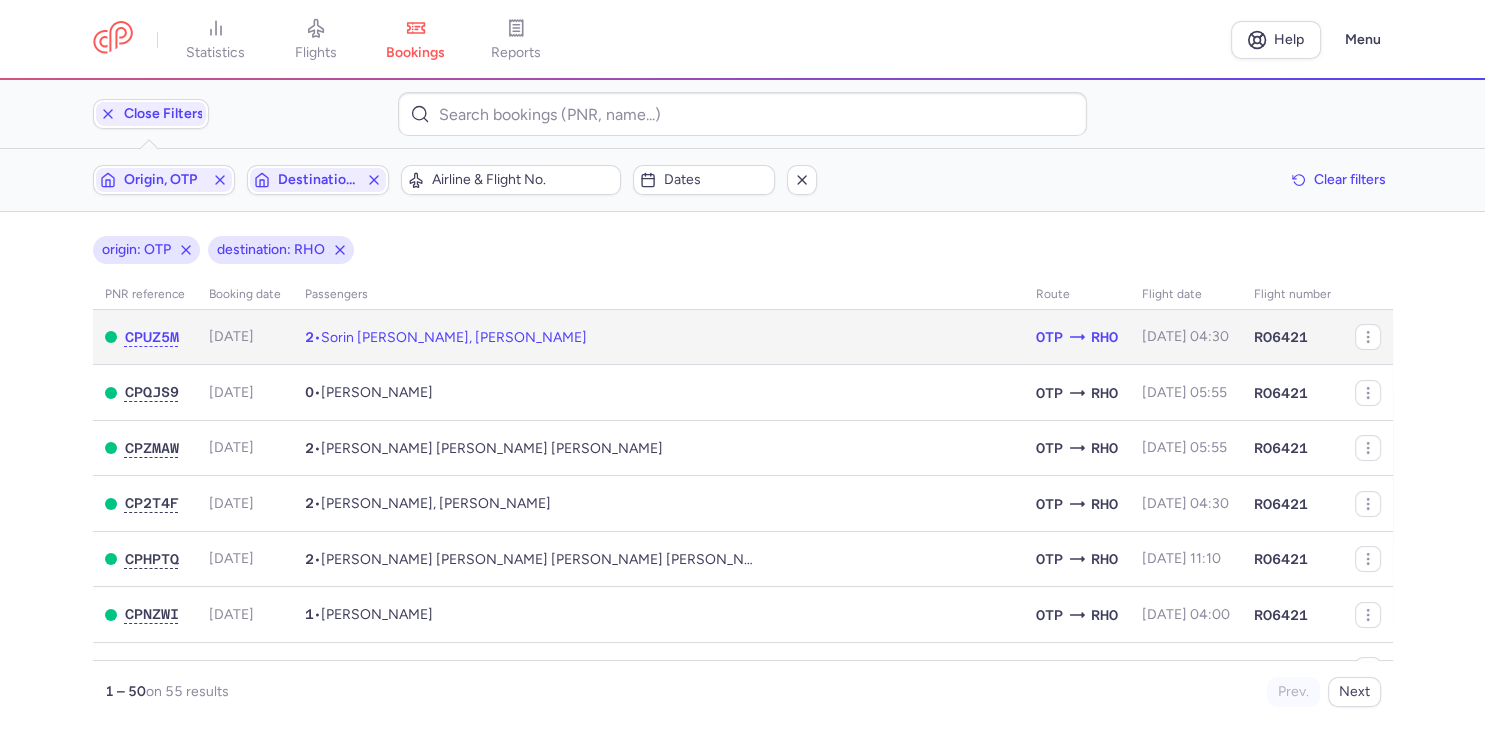 click on "Sorin [PERSON_NAME], [PERSON_NAME]" at bounding box center [454, 337] 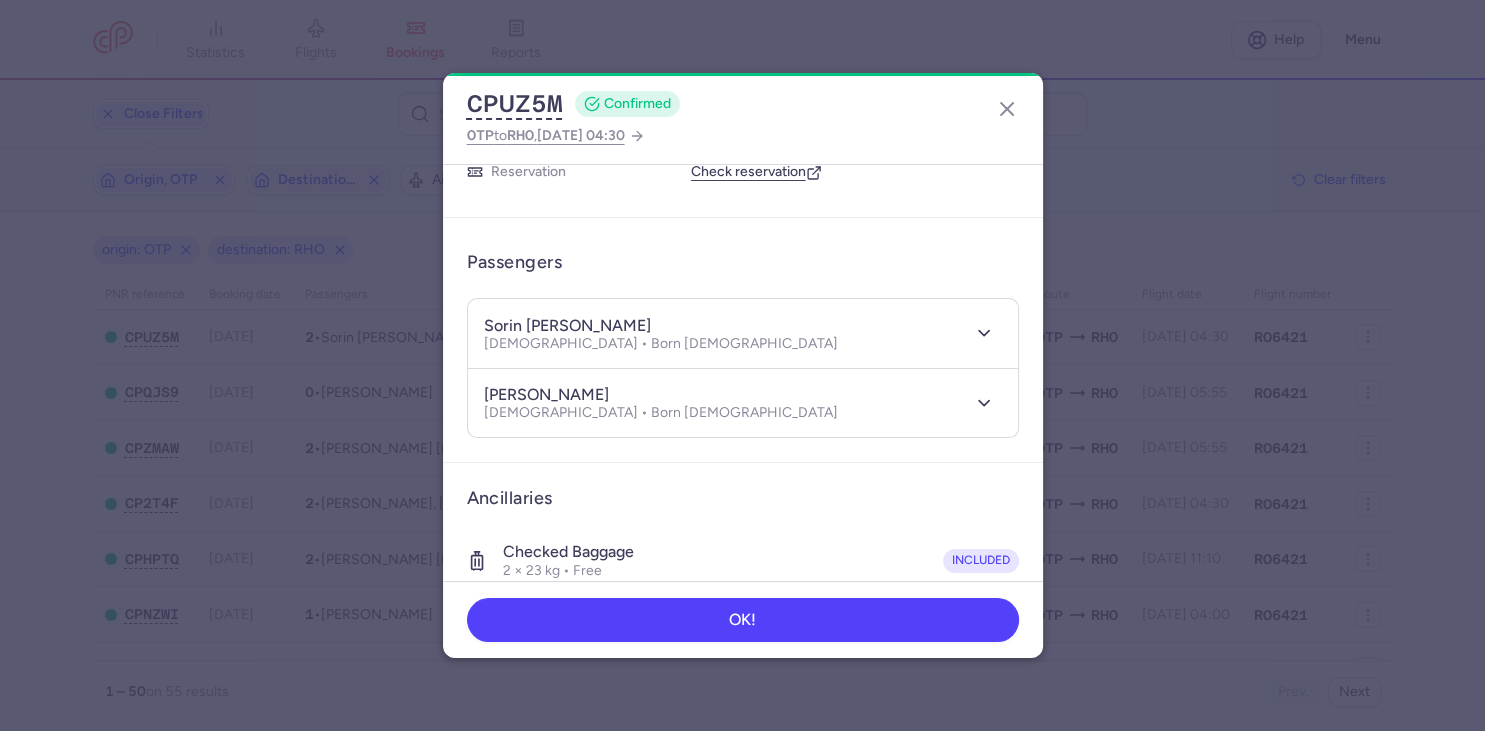 scroll, scrollTop: 49, scrollLeft: 0, axis: vertical 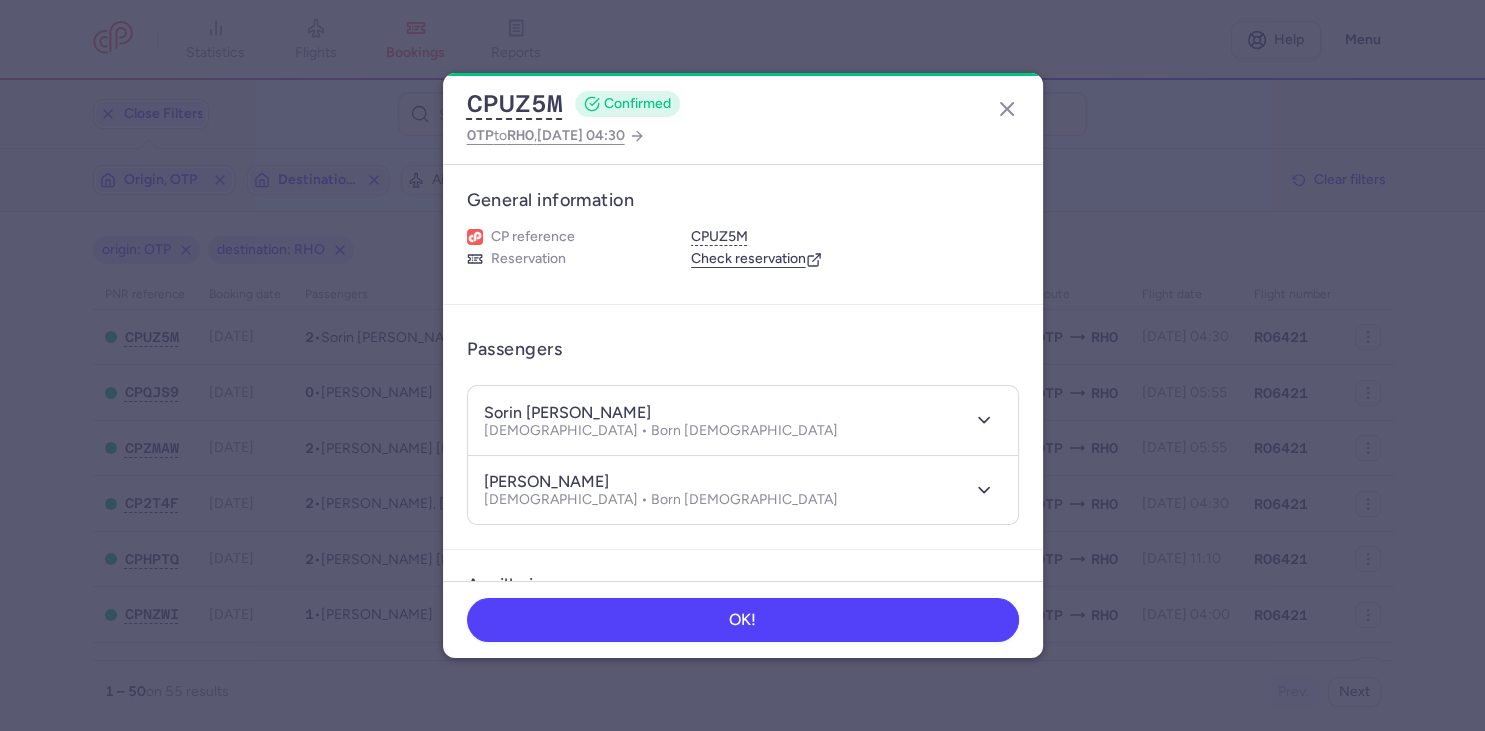 drag, startPoint x: 693, startPoint y: 412, endPoint x: 482, endPoint y: 414, distance: 211.00948 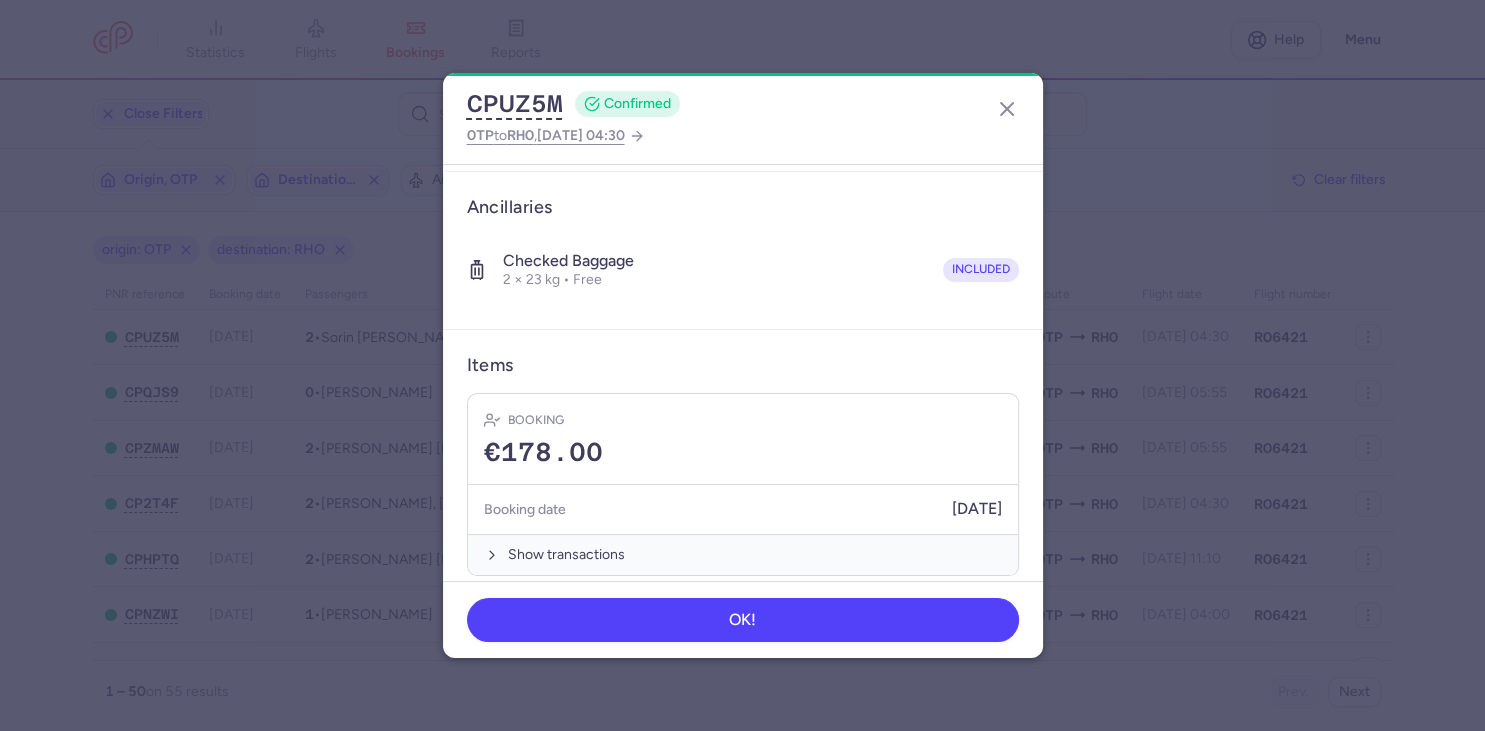 scroll, scrollTop: 394, scrollLeft: 0, axis: vertical 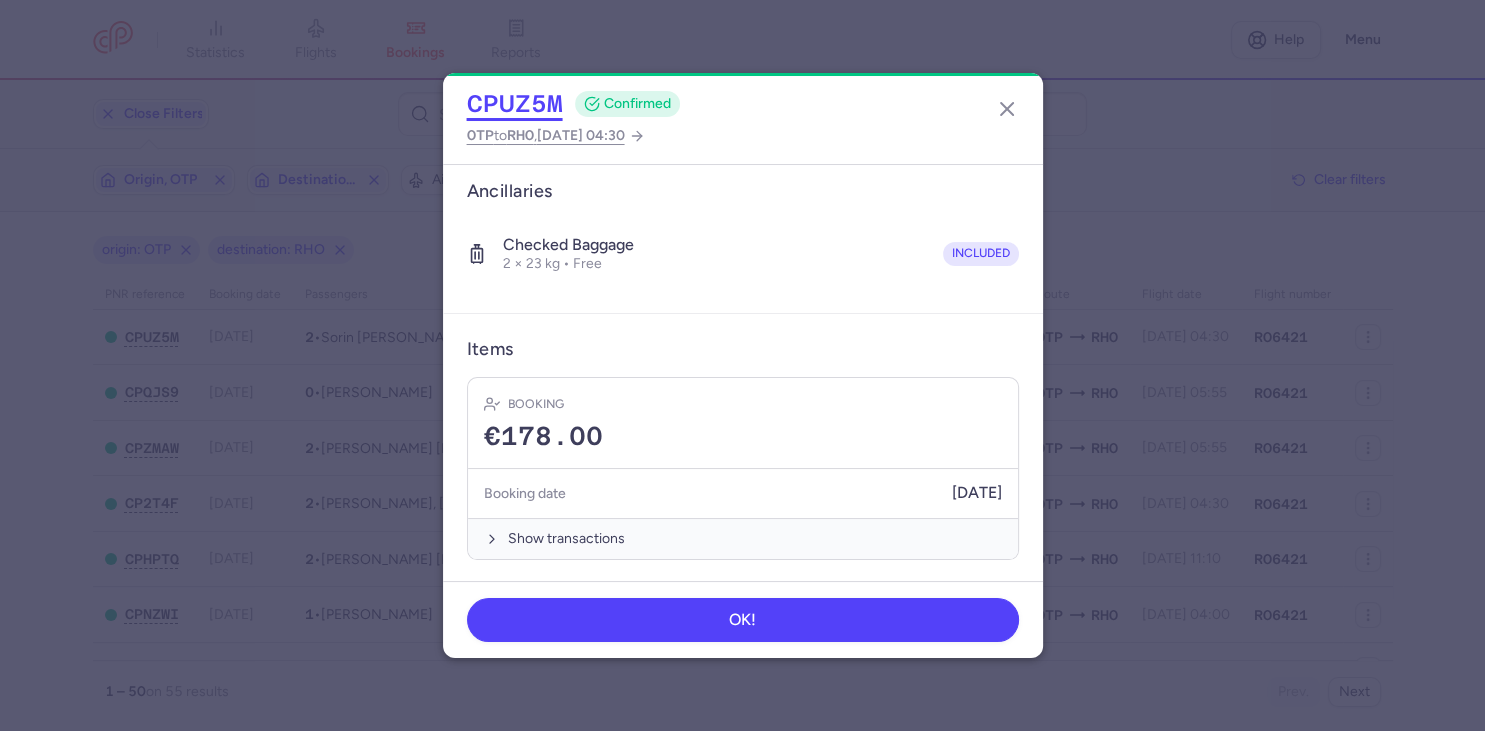 drag, startPoint x: 456, startPoint y: 94, endPoint x: 545, endPoint y: 102, distance: 89.358826 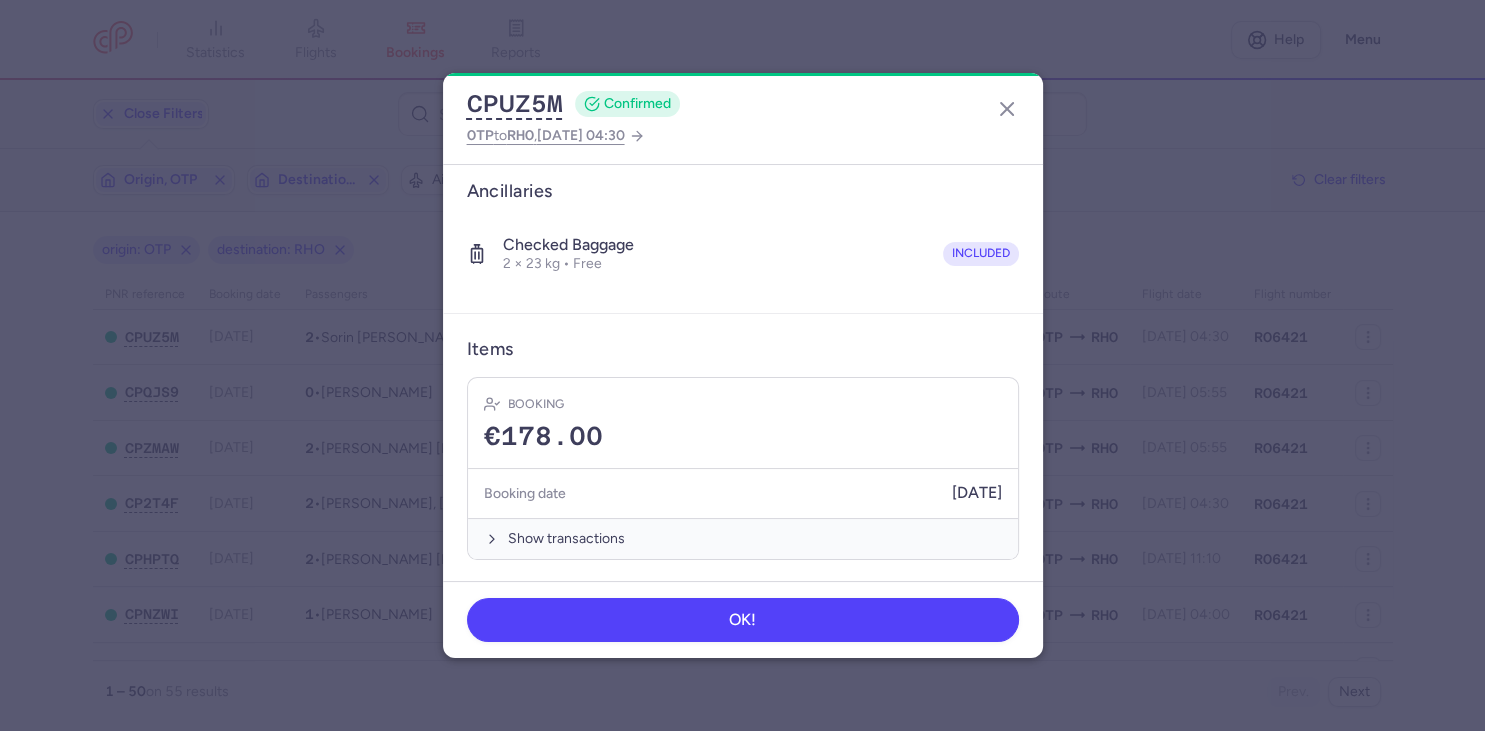 click on "CPUZ5M  CONFIRMED OTP  to  RHO ,  [DATE] 04:30 General information CP reference CPUZ5M Reservation  Check reservation  Passengers sorin [PERSON_NAME]  [DEMOGRAPHIC_DATA] • Born [DEMOGRAPHIC_DATA] [PERSON_NAME]  [DEMOGRAPHIC_DATA] • Born [DEMOGRAPHIC_DATA] Ancillaries Checked baggage 2 × 23 kg • Free included Items Booking €178.00 Booking date  [DATE]  Show transactions OK!" 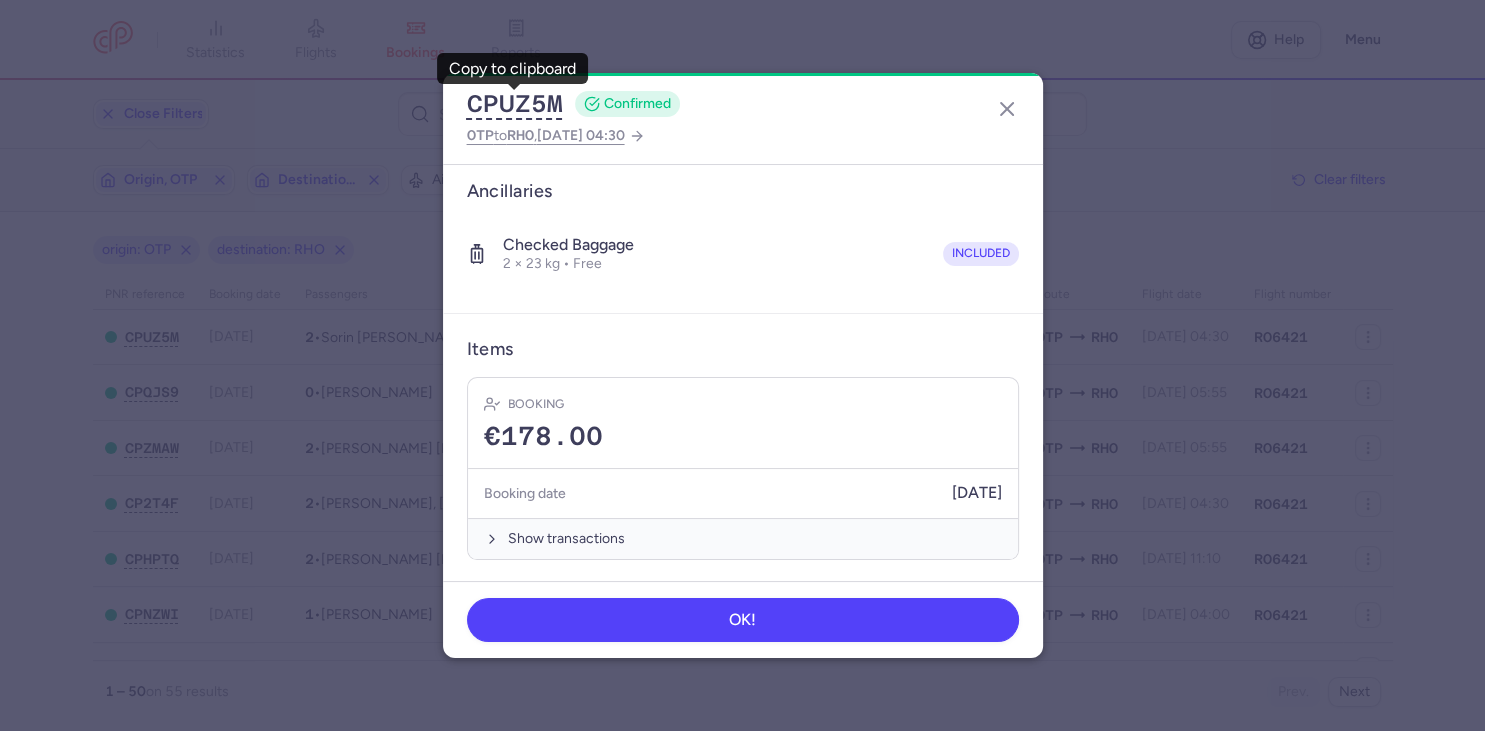 click on "CPUZ5M  CONFIRMED OTP  to  RHO ,  [DATE] 04:30" 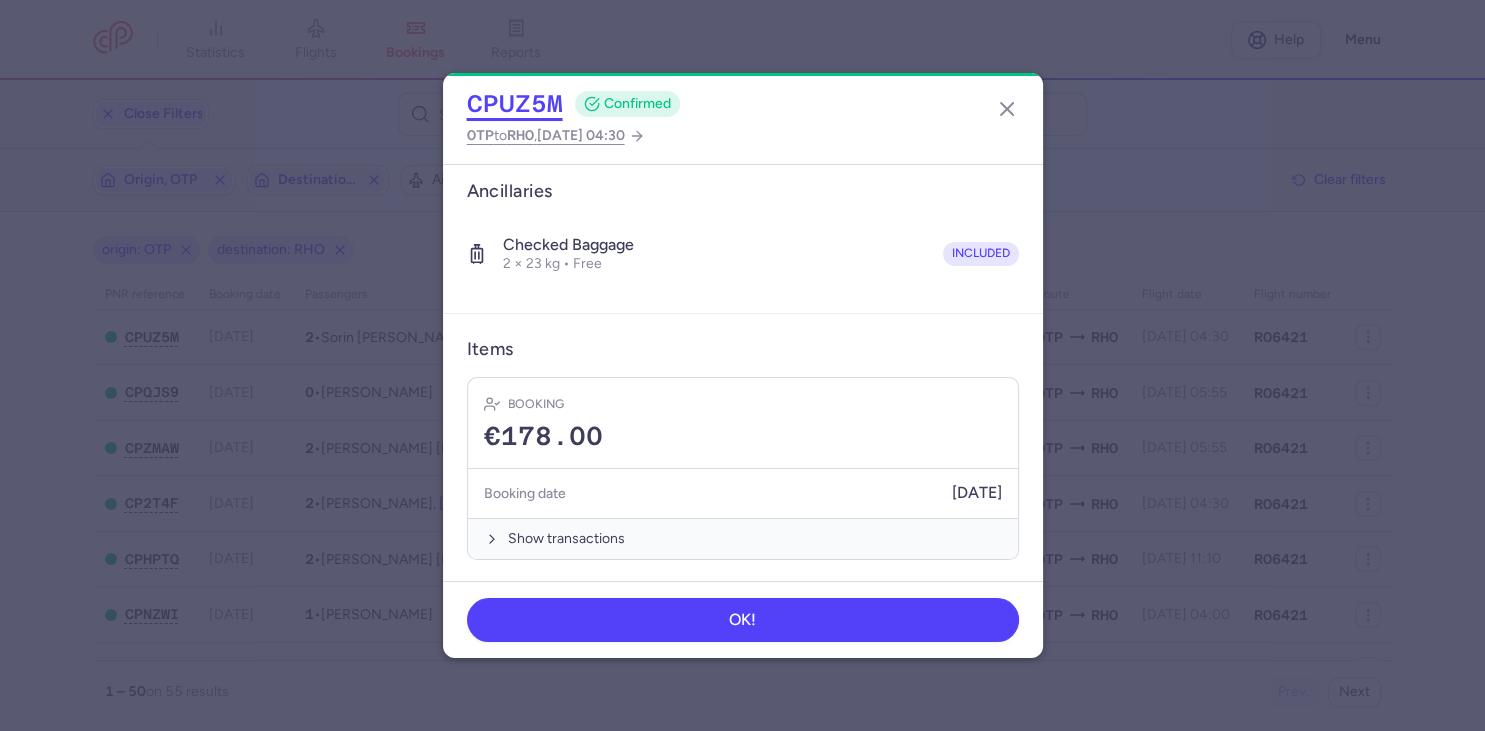 click on "CPUZ5M" 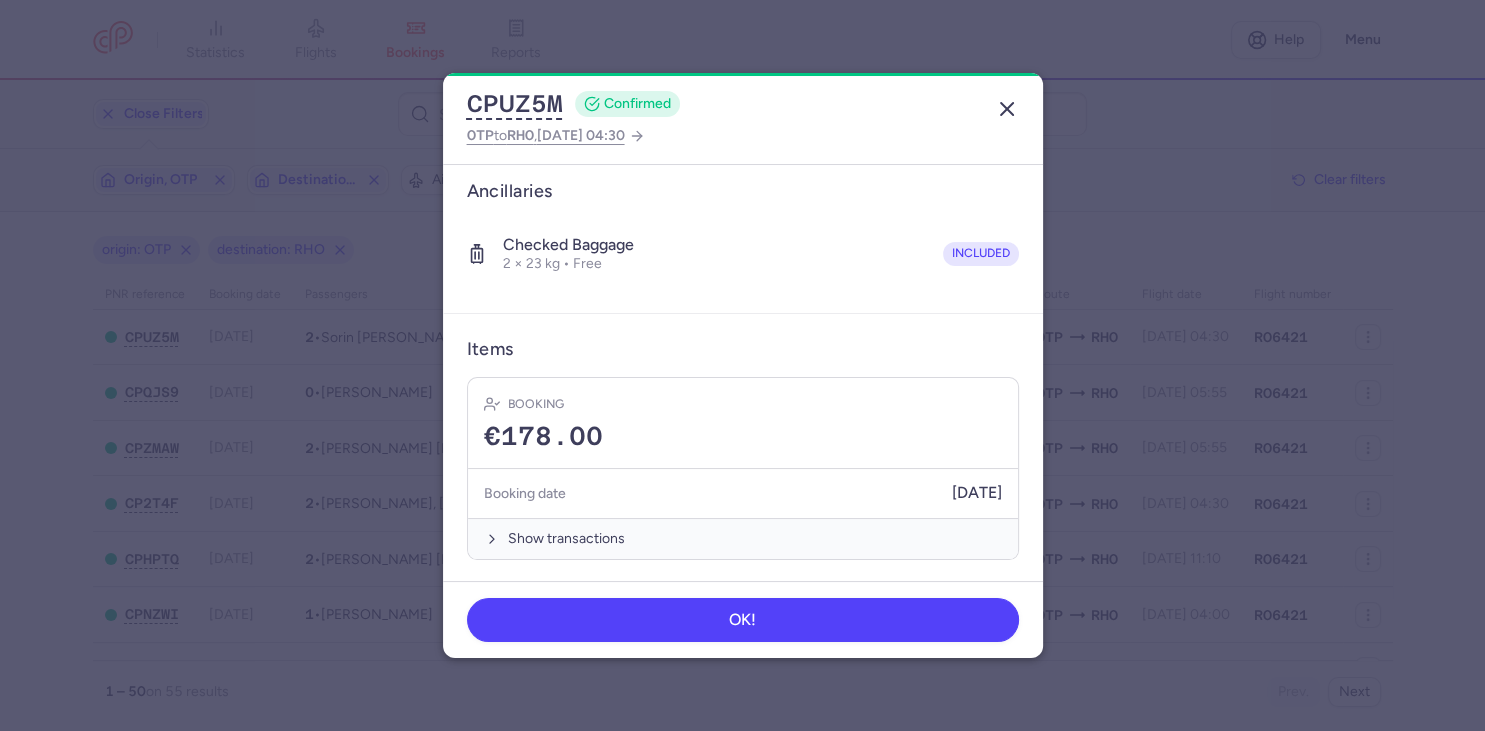 click 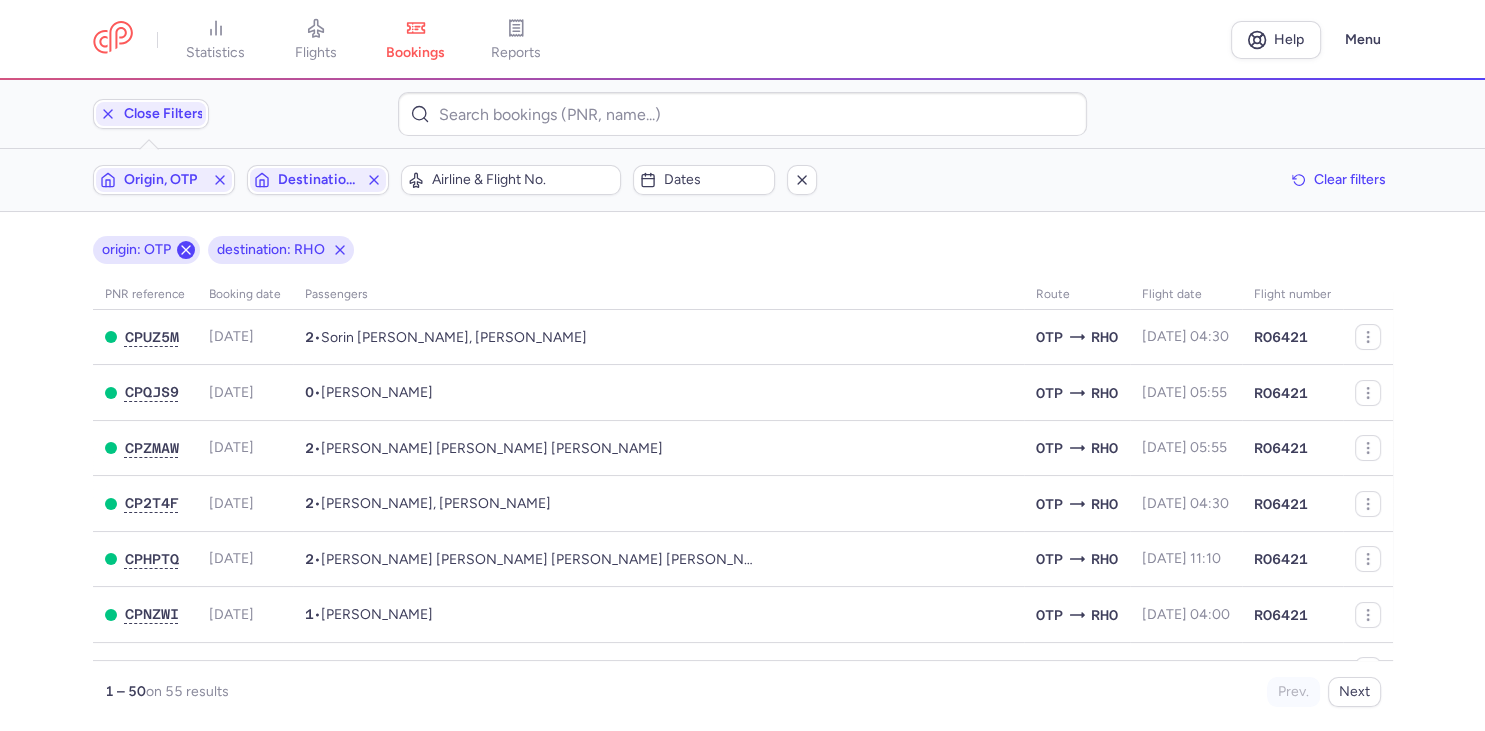 click 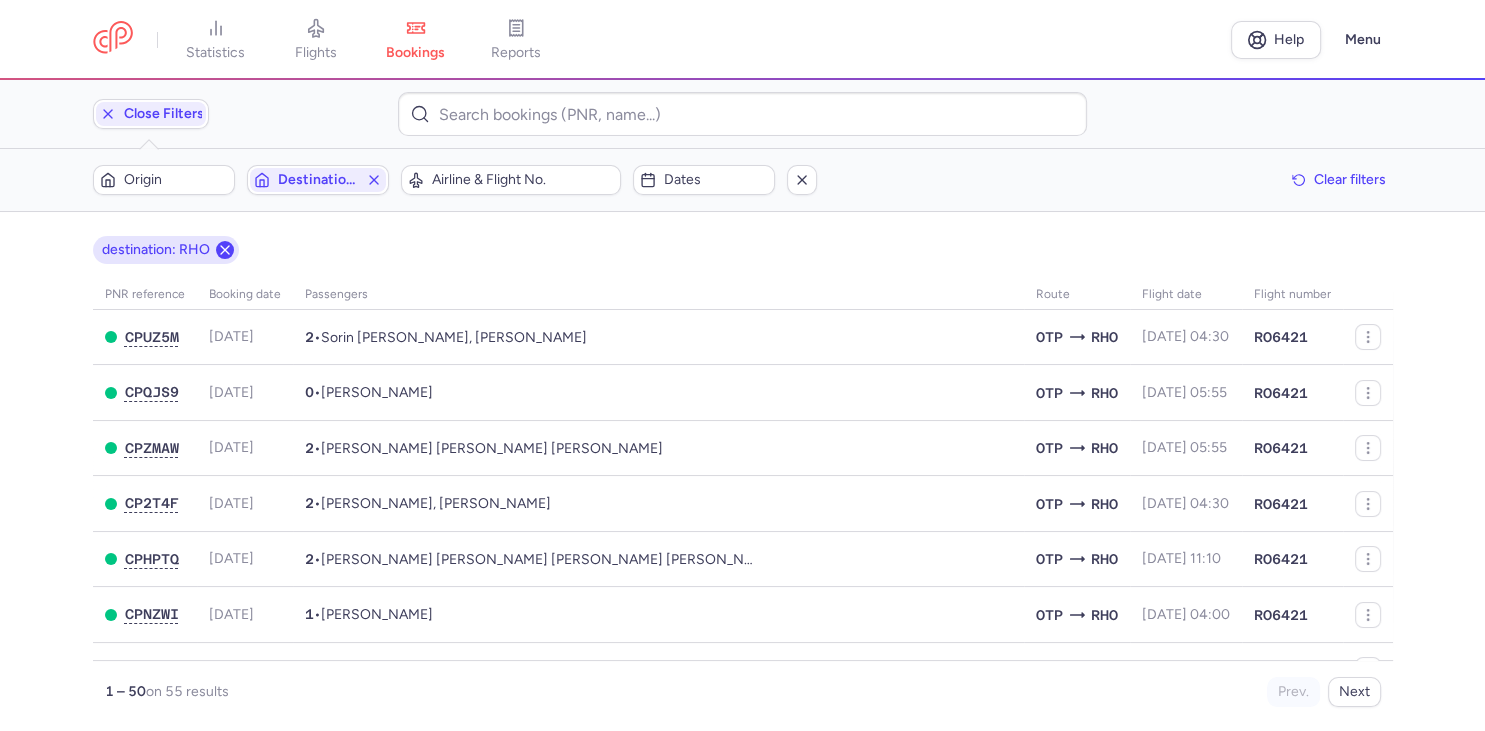click 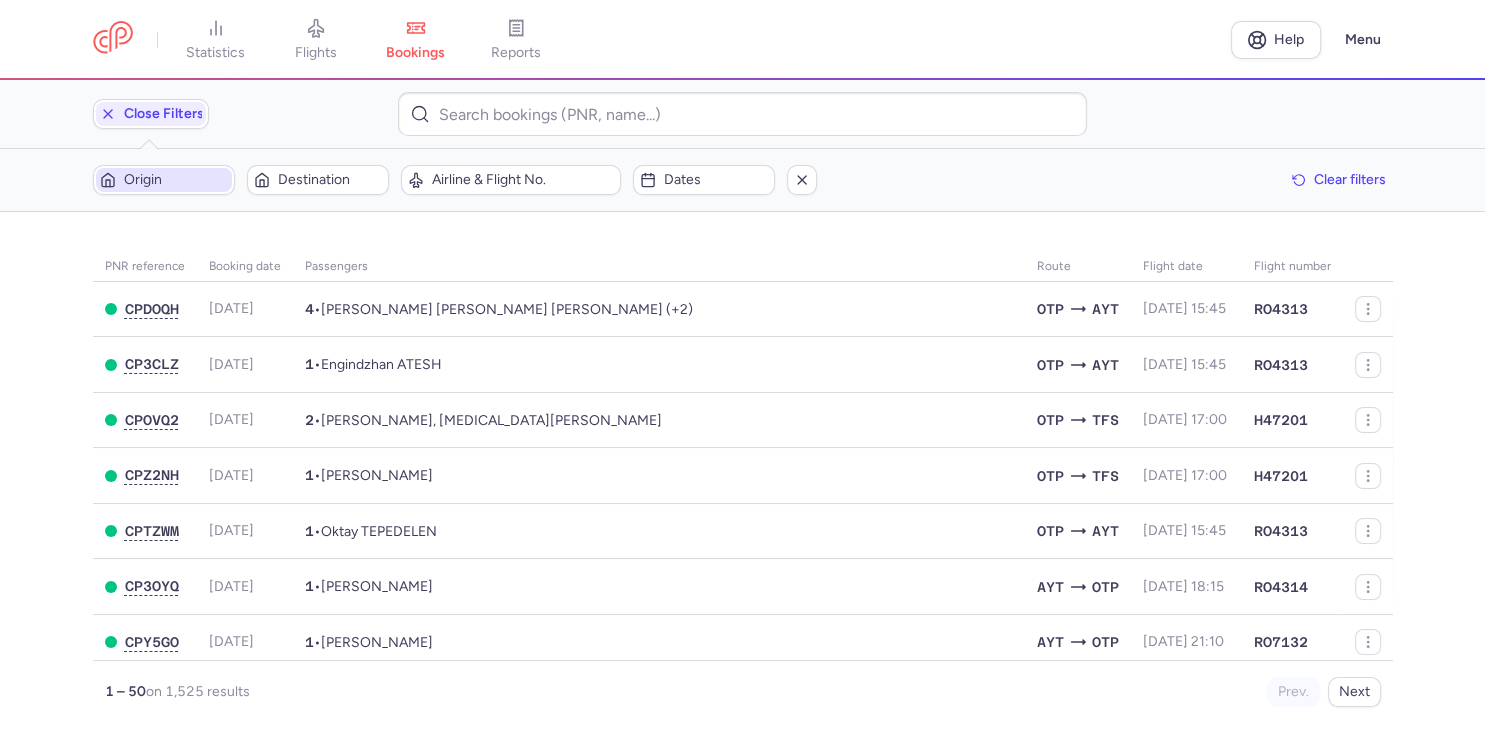 click on "Origin" at bounding box center [176, 180] 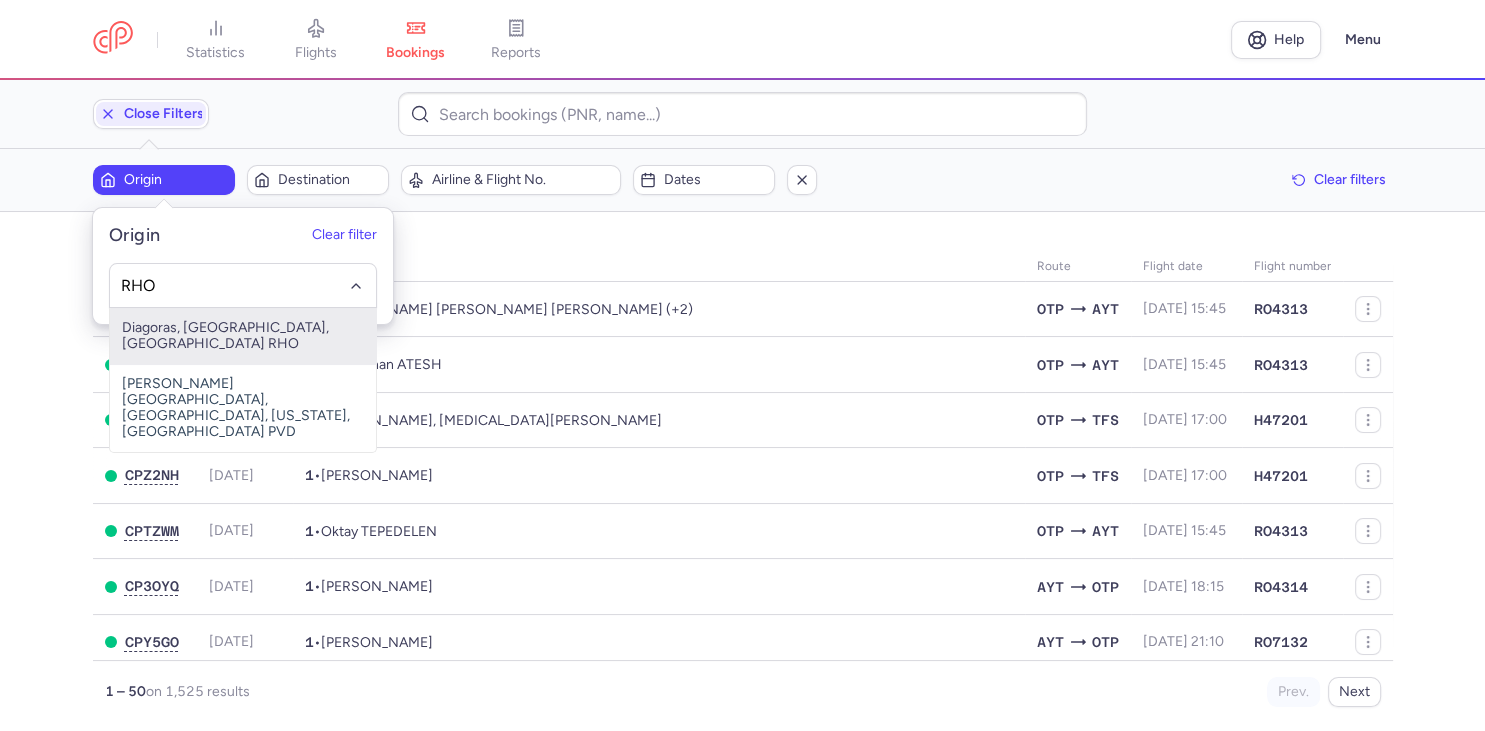 click on "Diagoras, [GEOGRAPHIC_DATA], [GEOGRAPHIC_DATA] RHO" at bounding box center (243, 336) 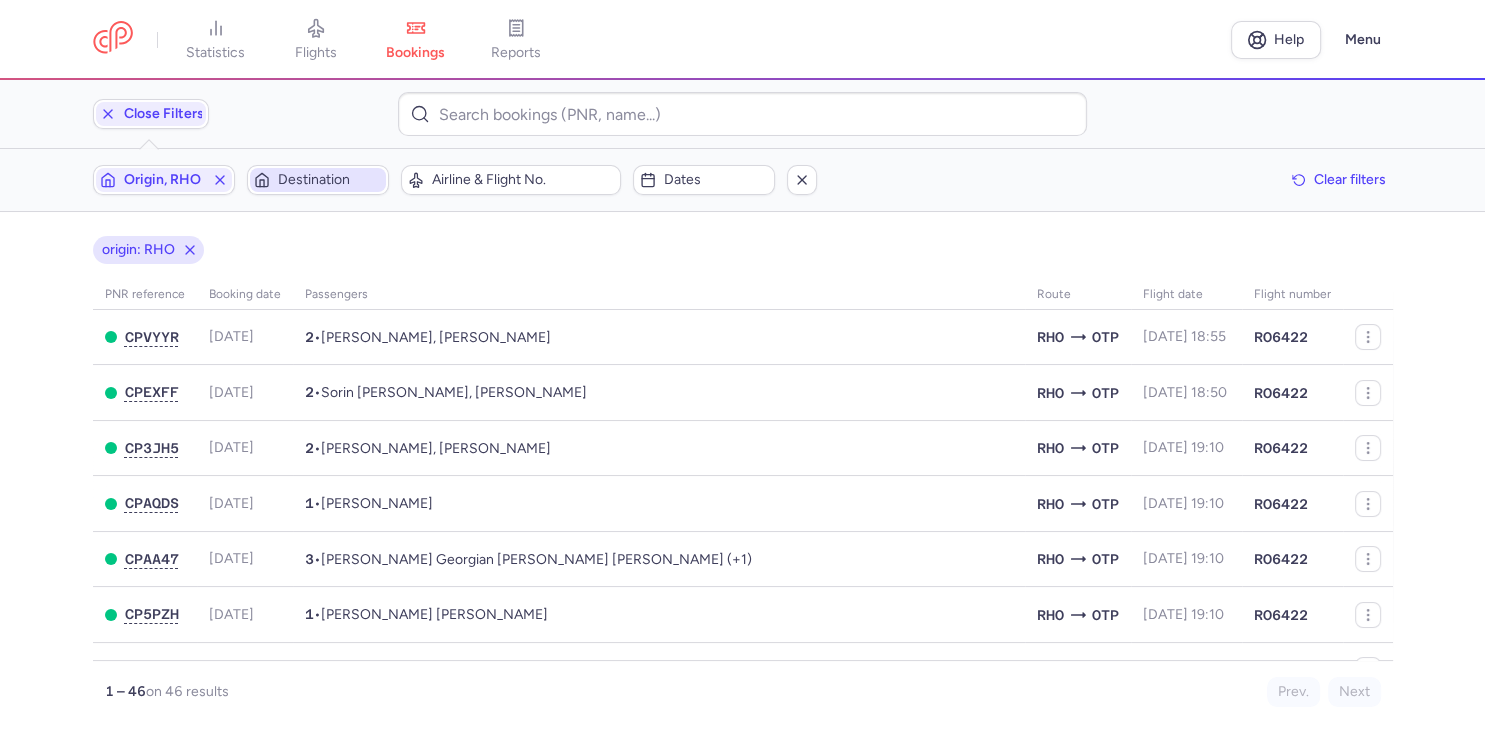 click on "Destination" at bounding box center (330, 180) 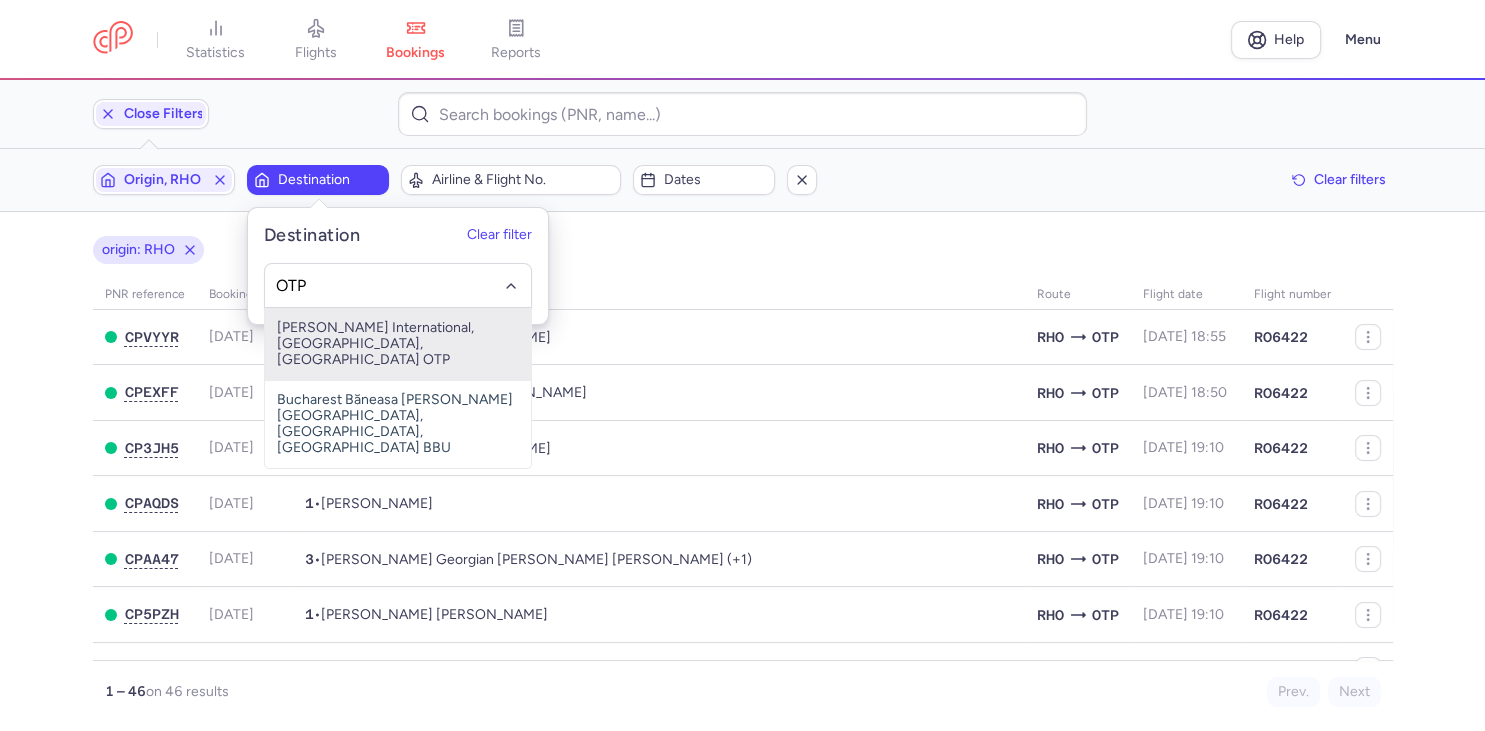 click on "[PERSON_NAME] International, [GEOGRAPHIC_DATA], [GEOGRAPHIC_DATA] OTP" at bounding box center [398, 344] 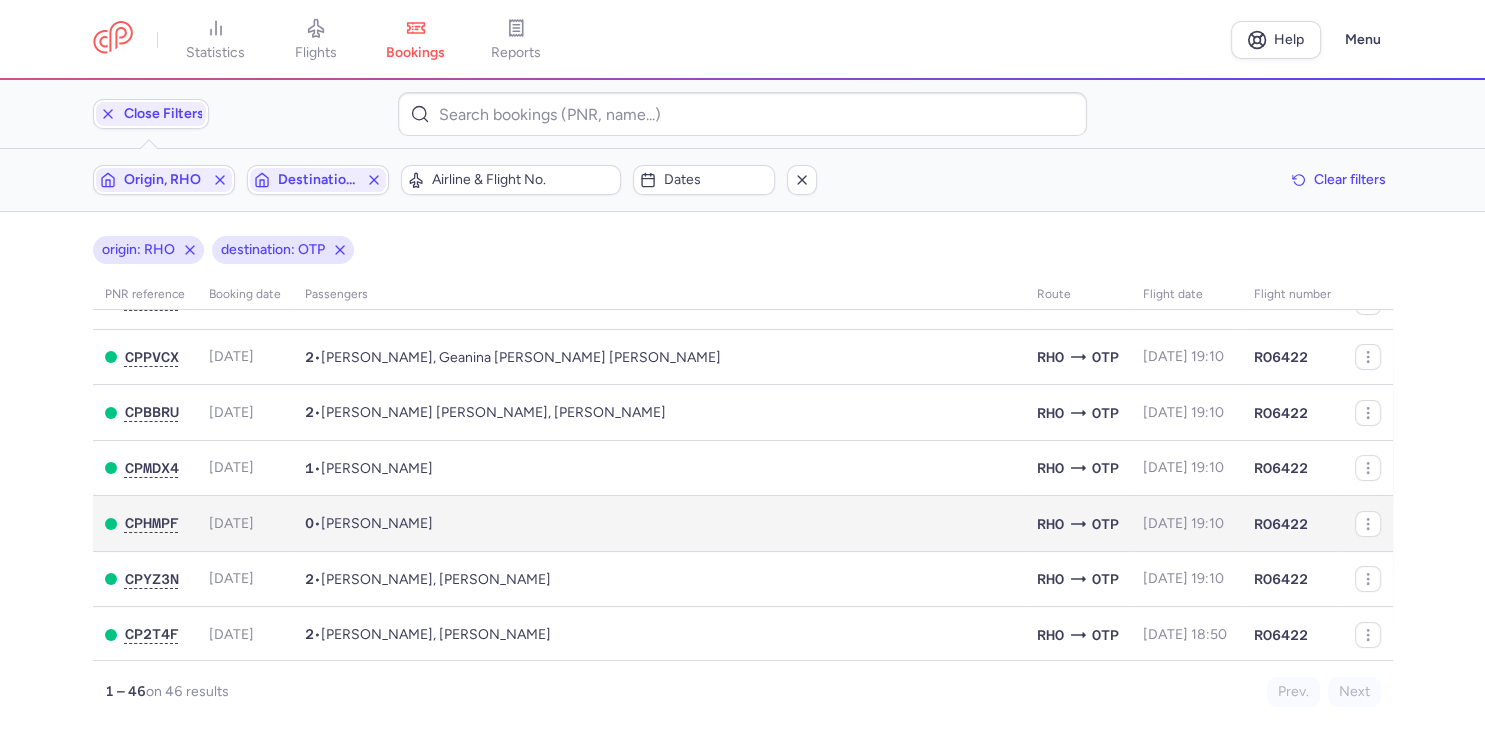 scroll, scrollTop: 346, scrollLeft: 0, axis: vertical 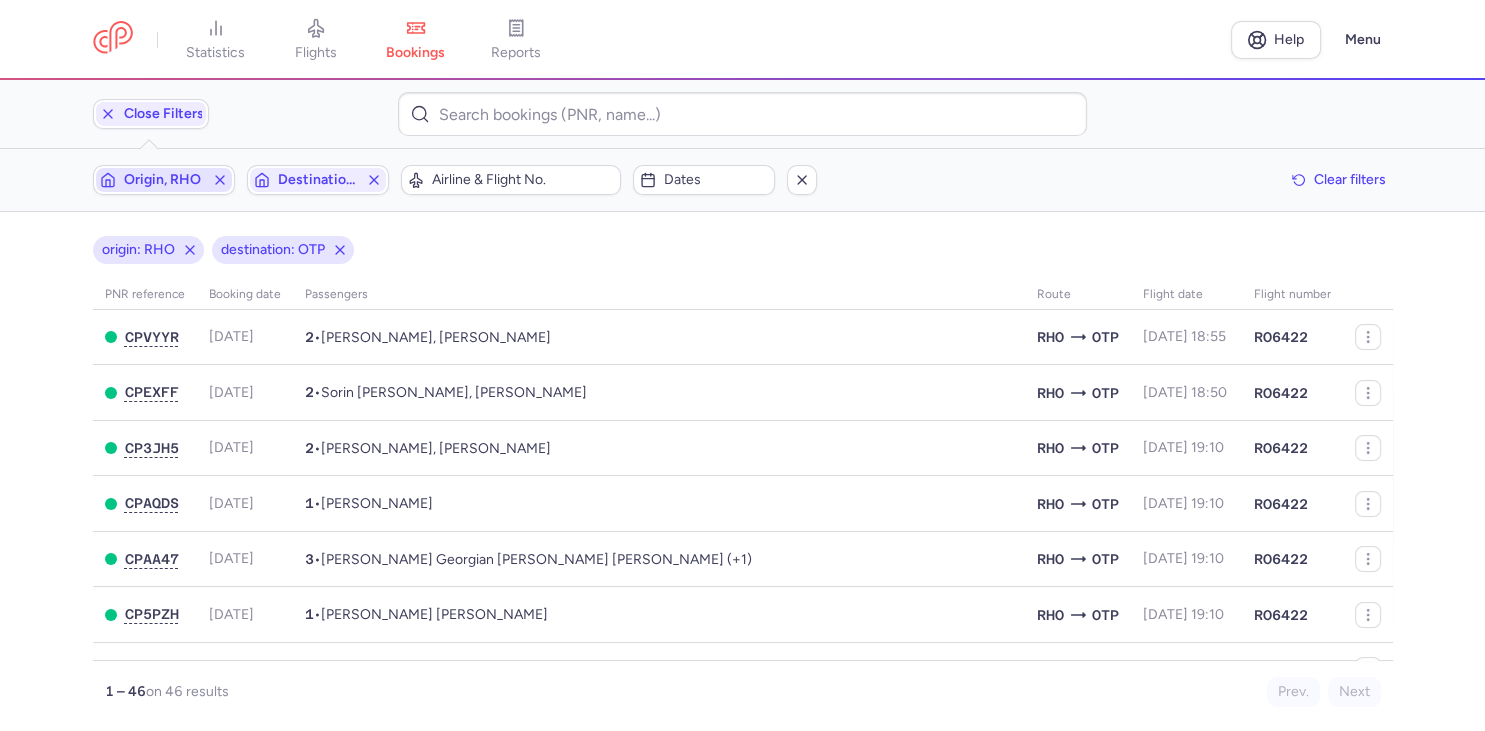 click on "Origin, RHO" at bounding box center [164, 180] 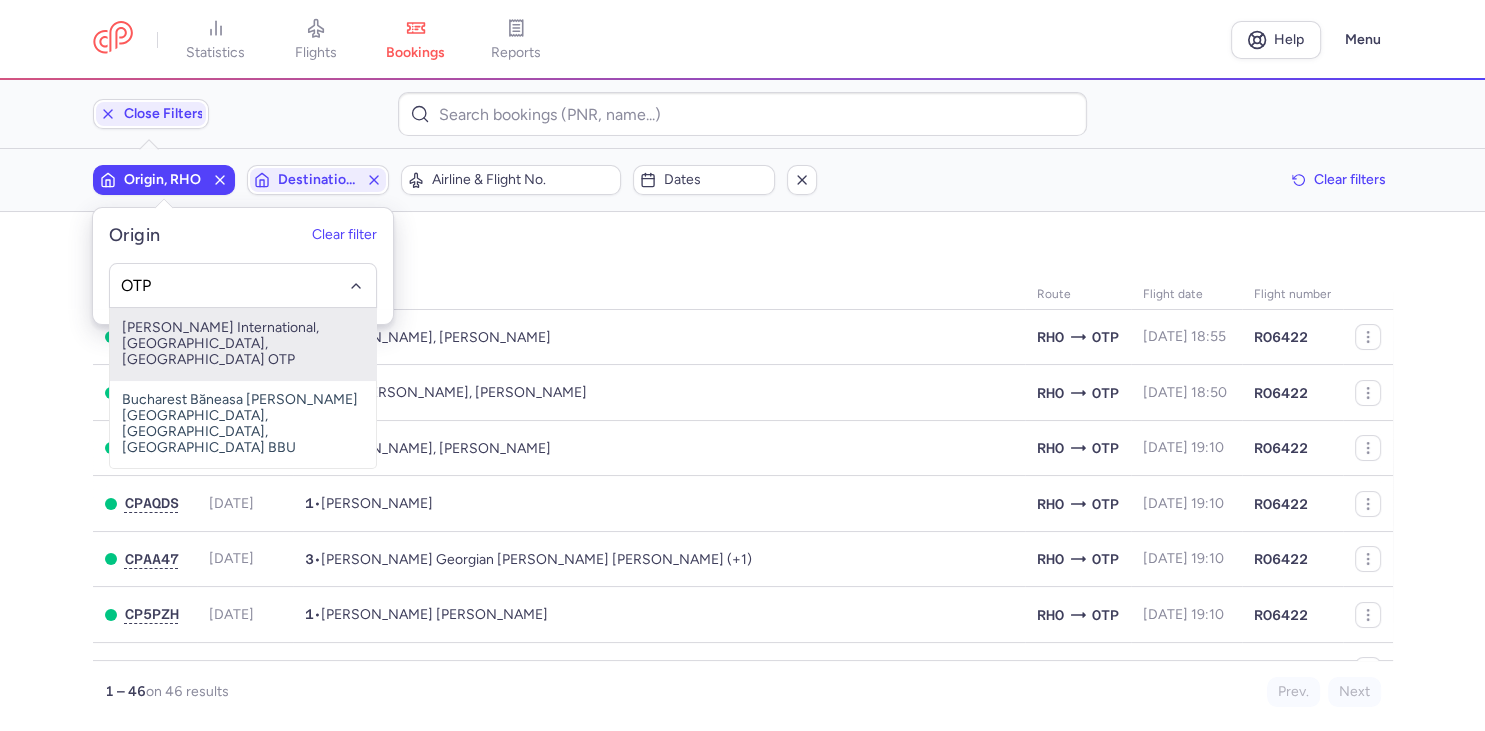 click on "[PERSON_NAME] International, [GEOGRAPHIC_DATA], [GEOGRAPHIC_DATA] OTP" at bounding box center [243, 344] 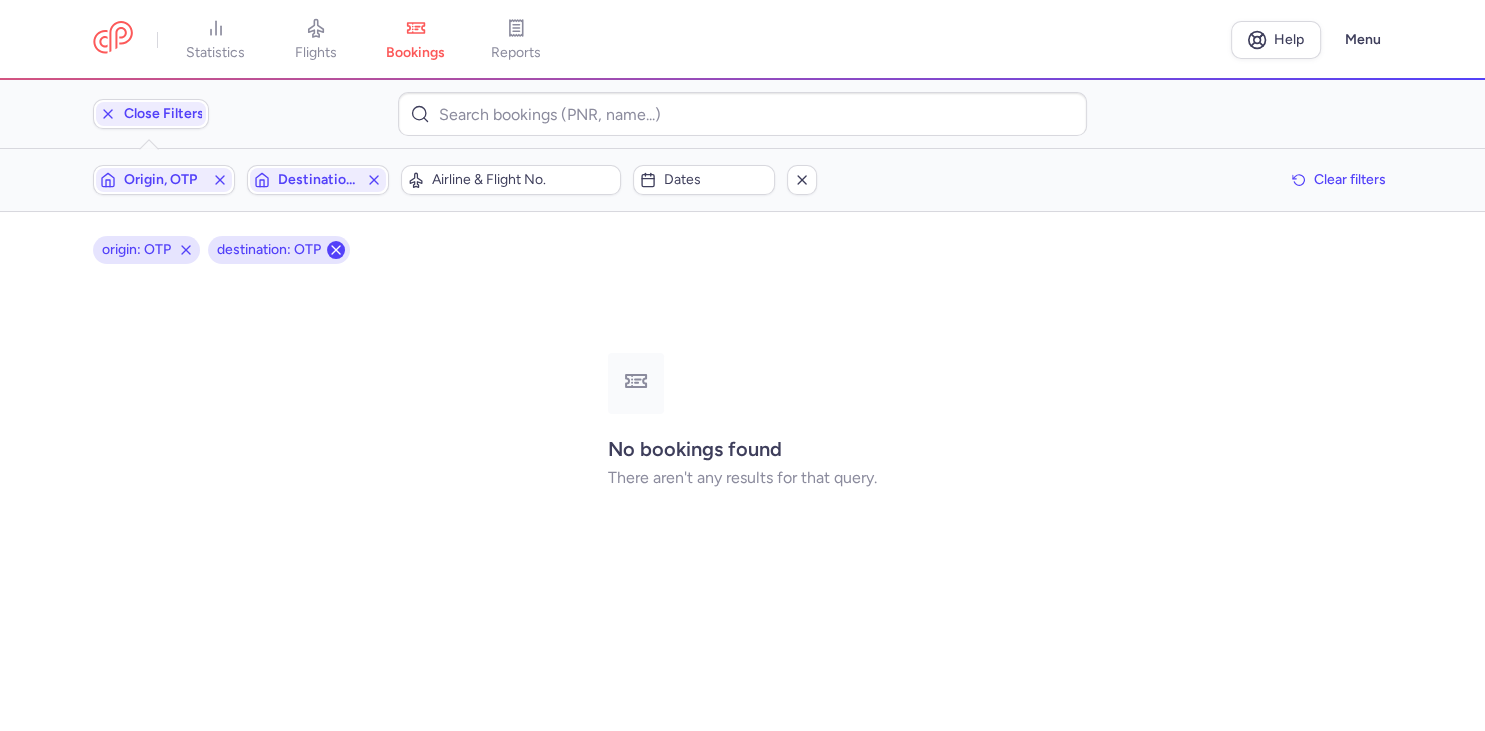 click 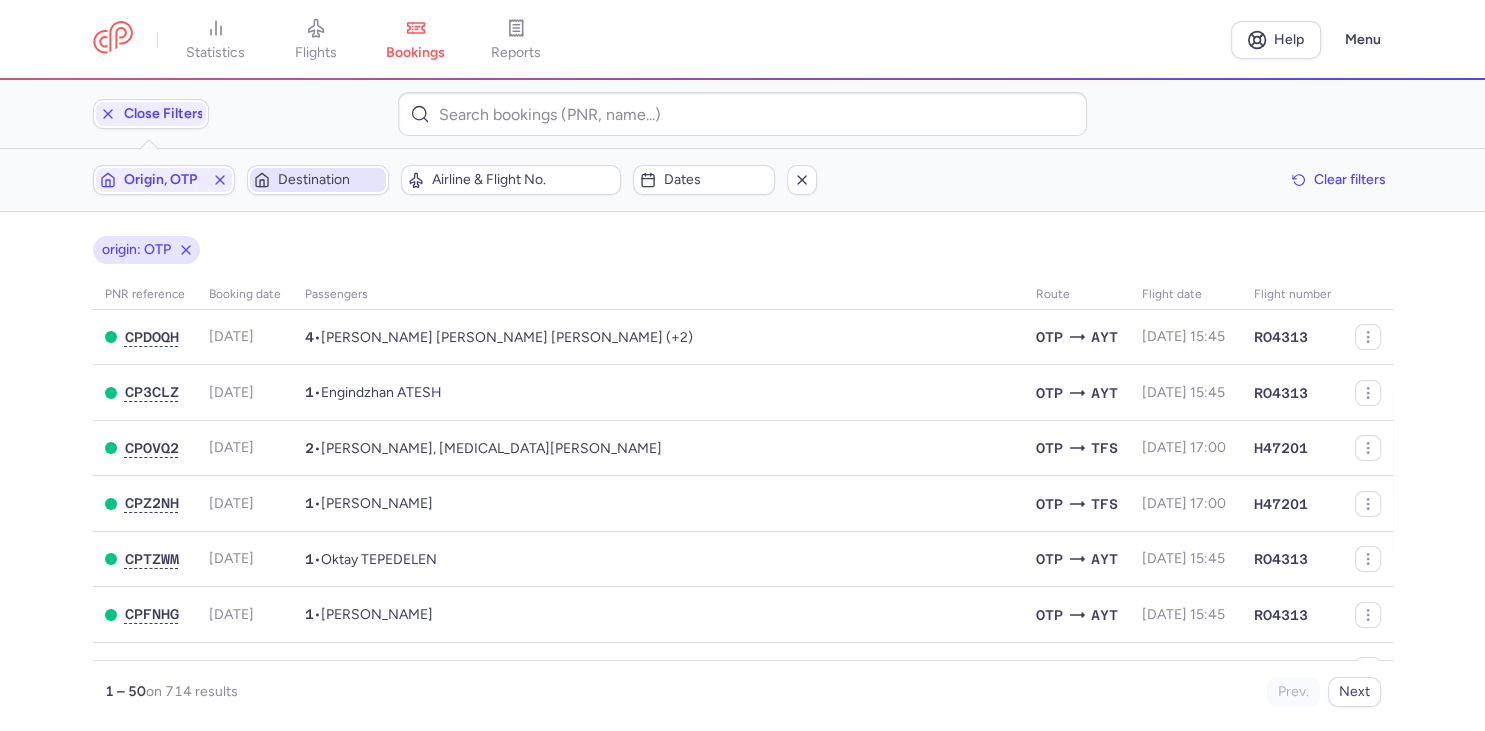 click on "Destination" at bounding box center (330, 180) 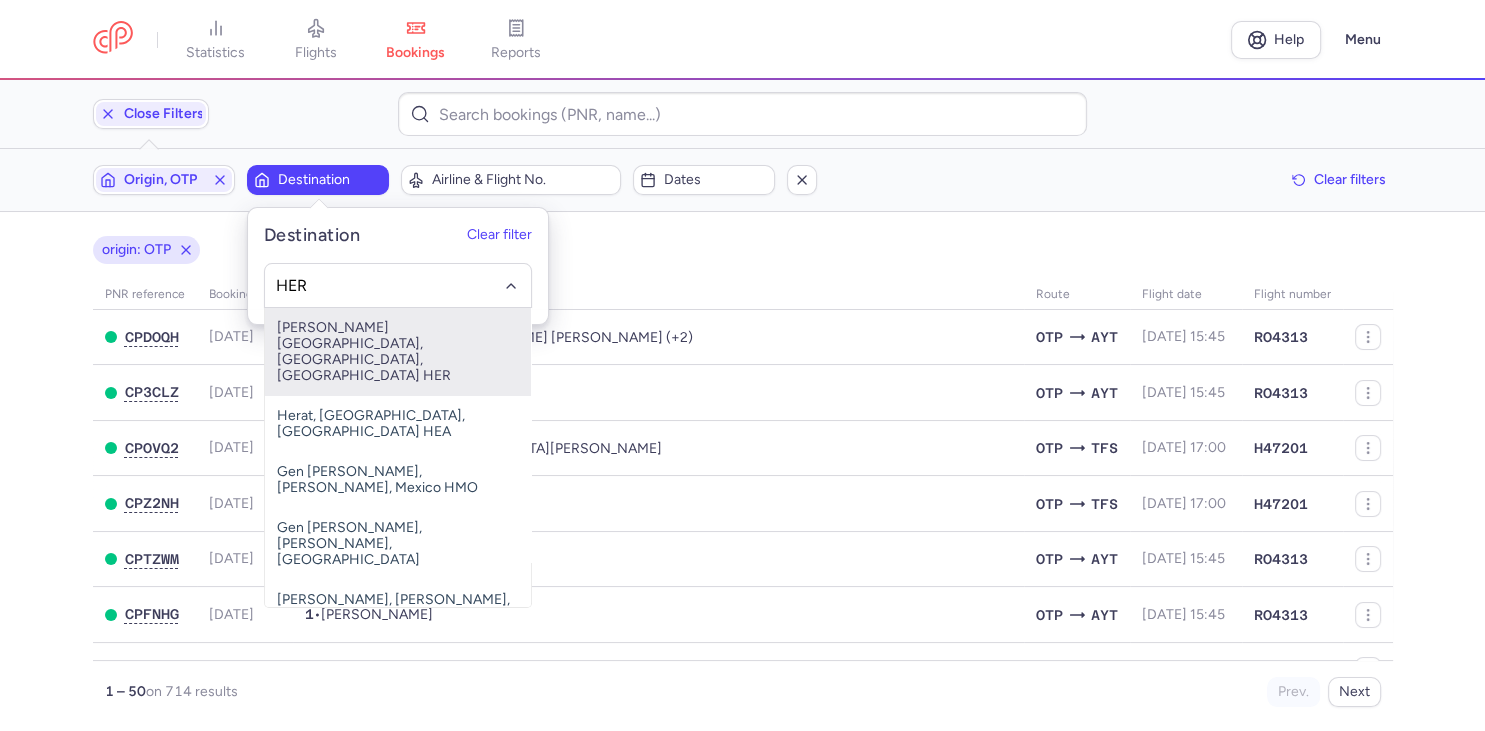 click on "[PERSON_NAME][GEOGRAPHIC_DATA], [GEOGRAPHIC_DATA], [GEOGRAPHIC_DATA] HER" at bounding box center (398, 352) 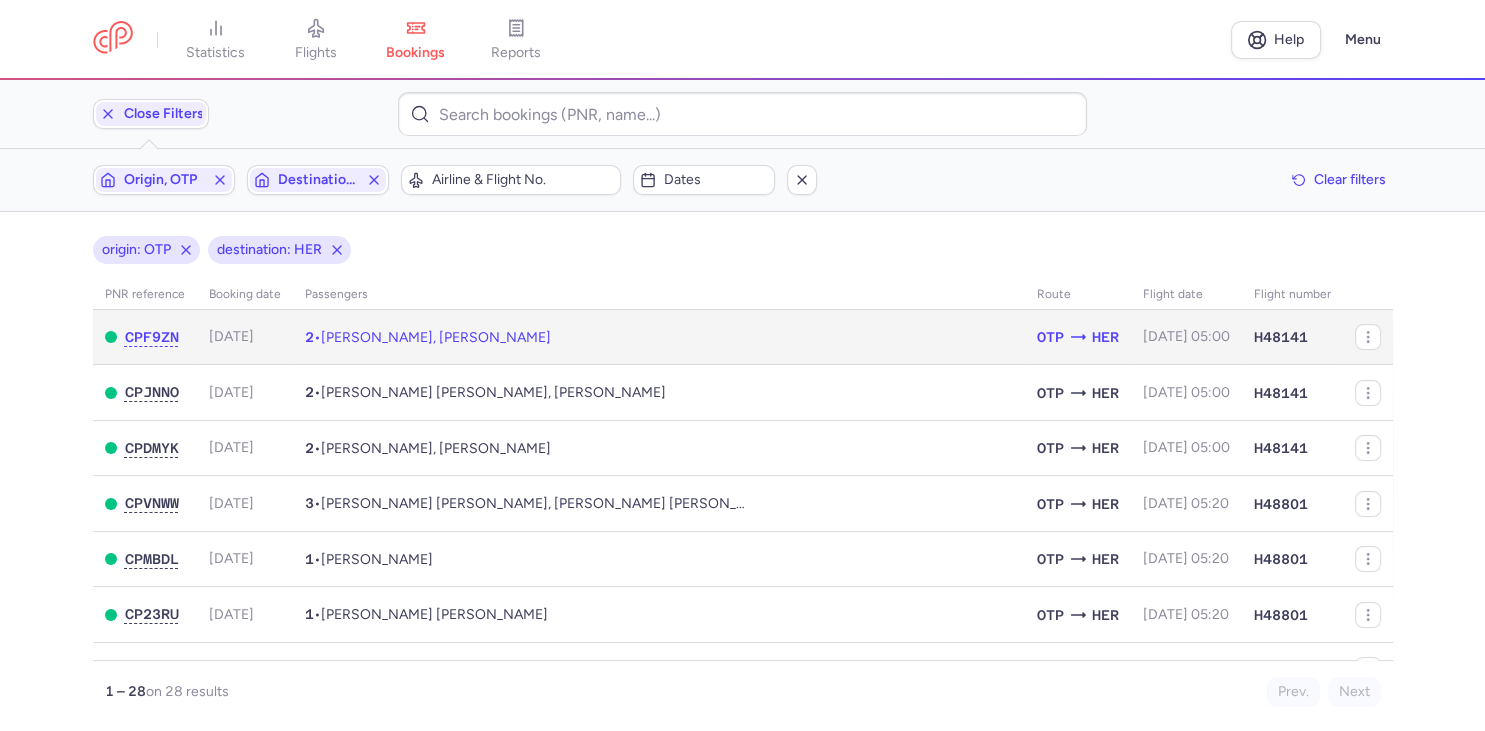 click on "[PERSON_NAME], [PERSON_NAME]" at bounding box center (436, 337) 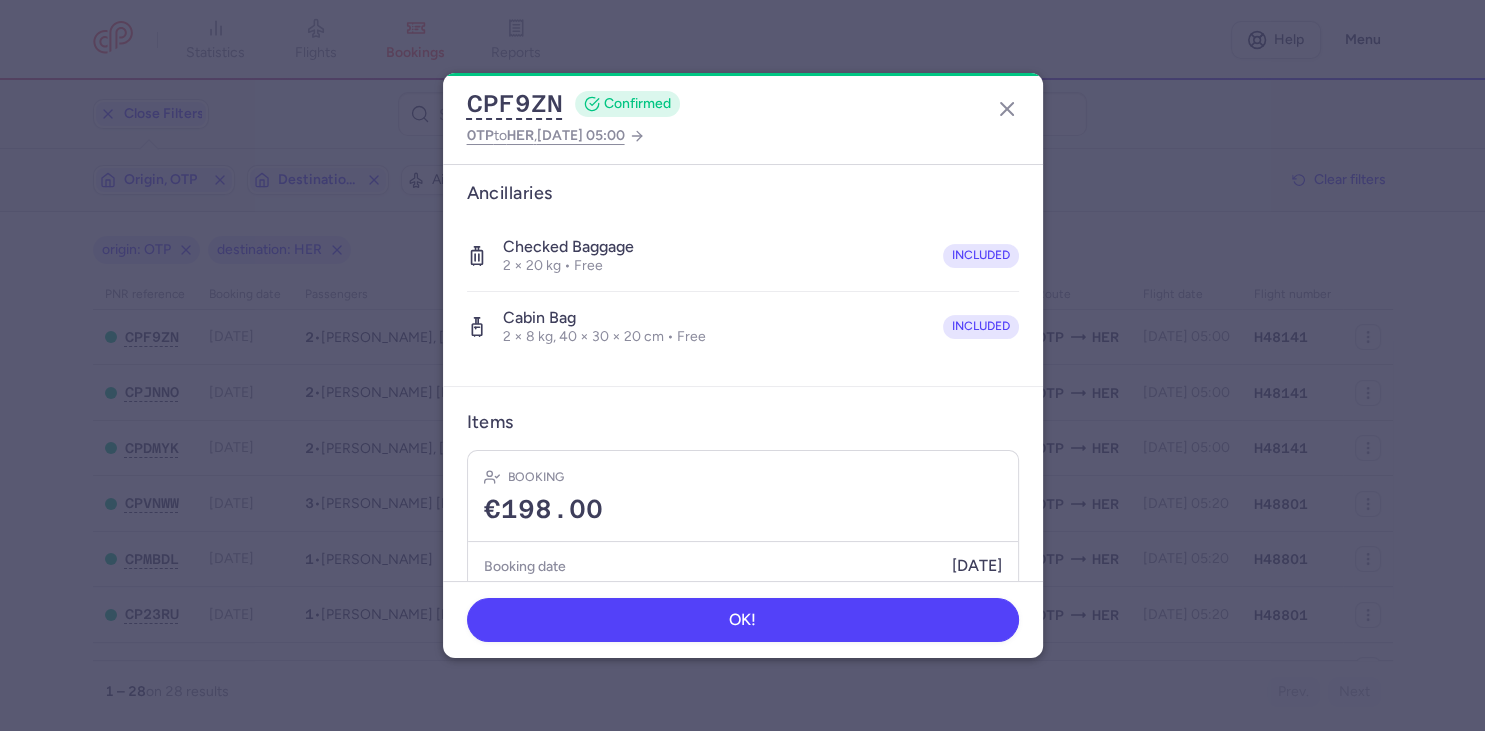 scroll, scrollTop: 461, scrollLeft: 0, axis: vertical 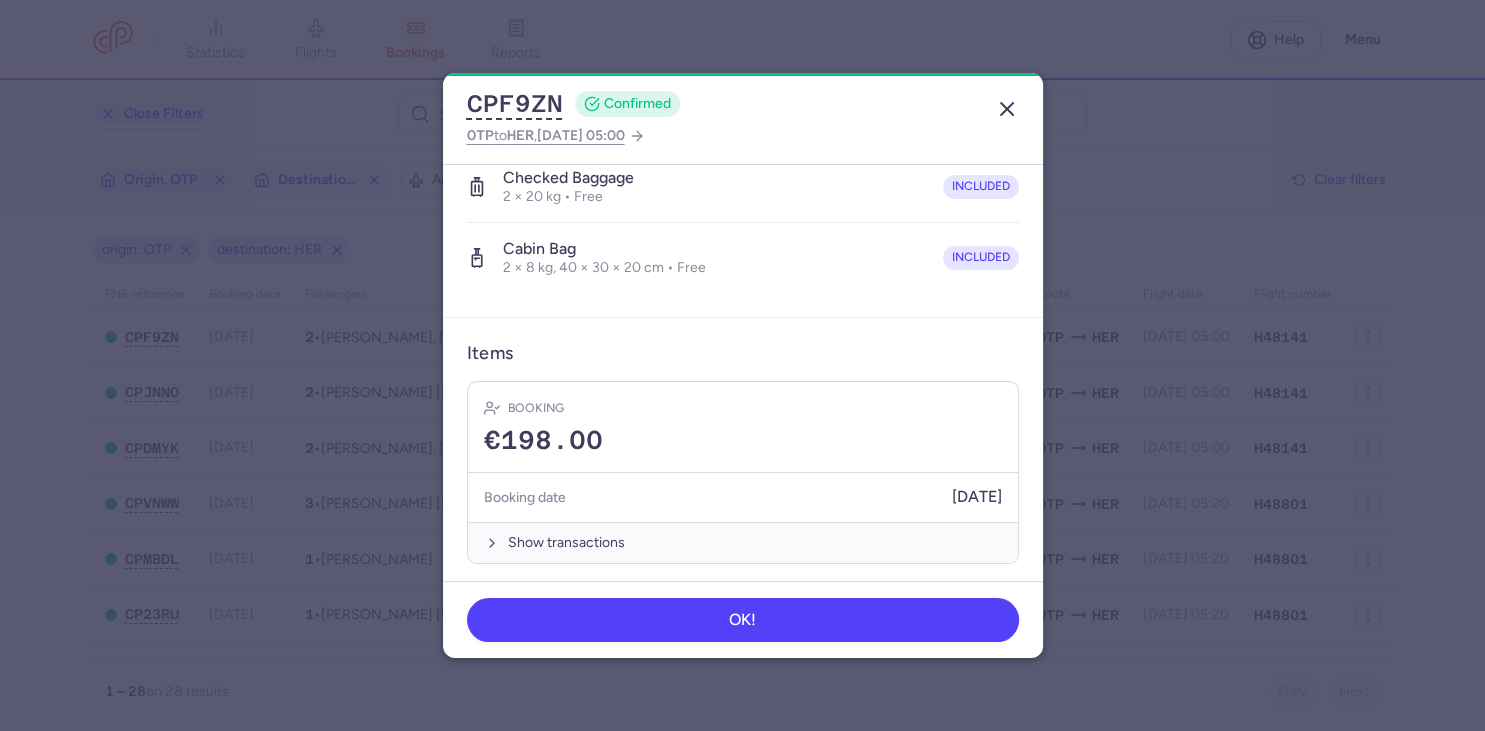 click 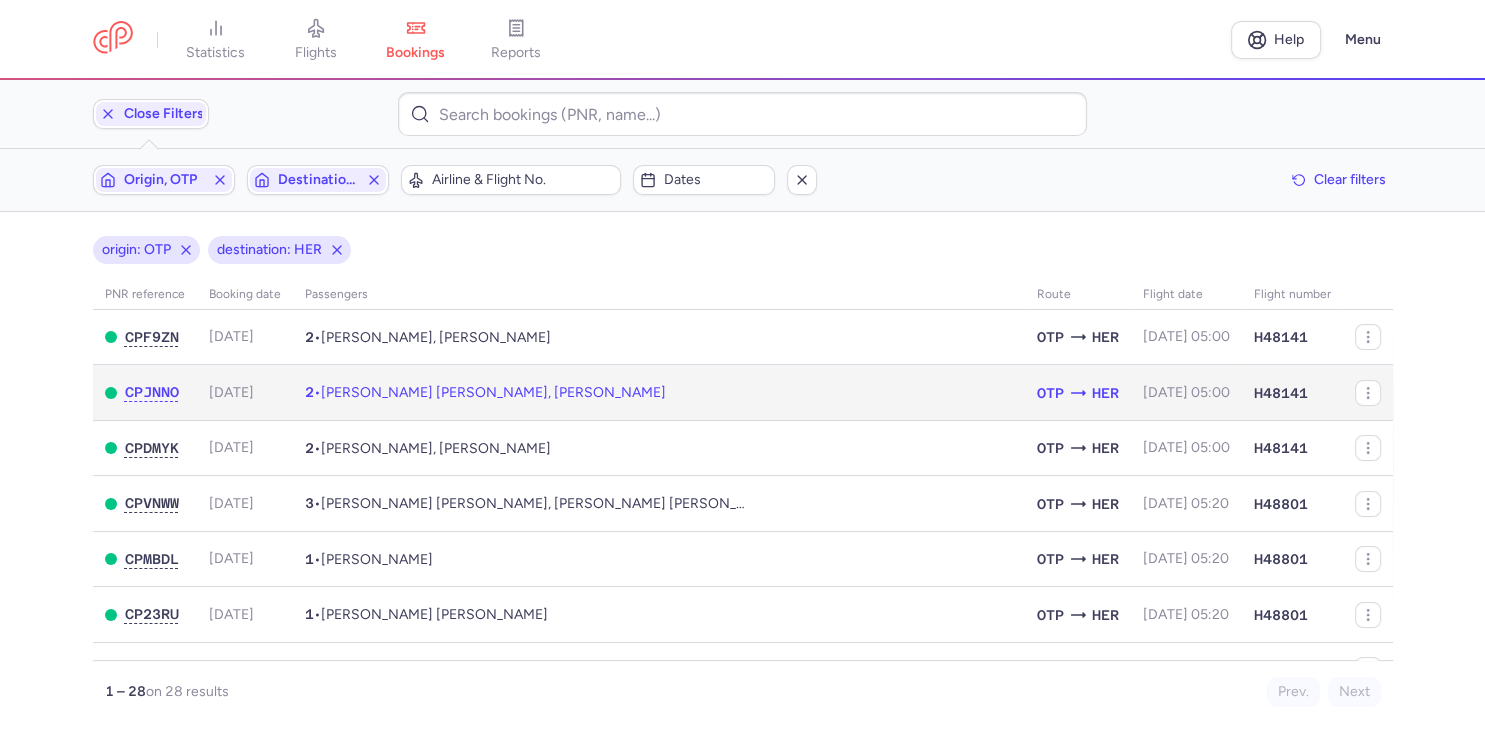 click on "2  •  [PERSON_NAME] [PERSON_NAME], [PERSON_NAME]" 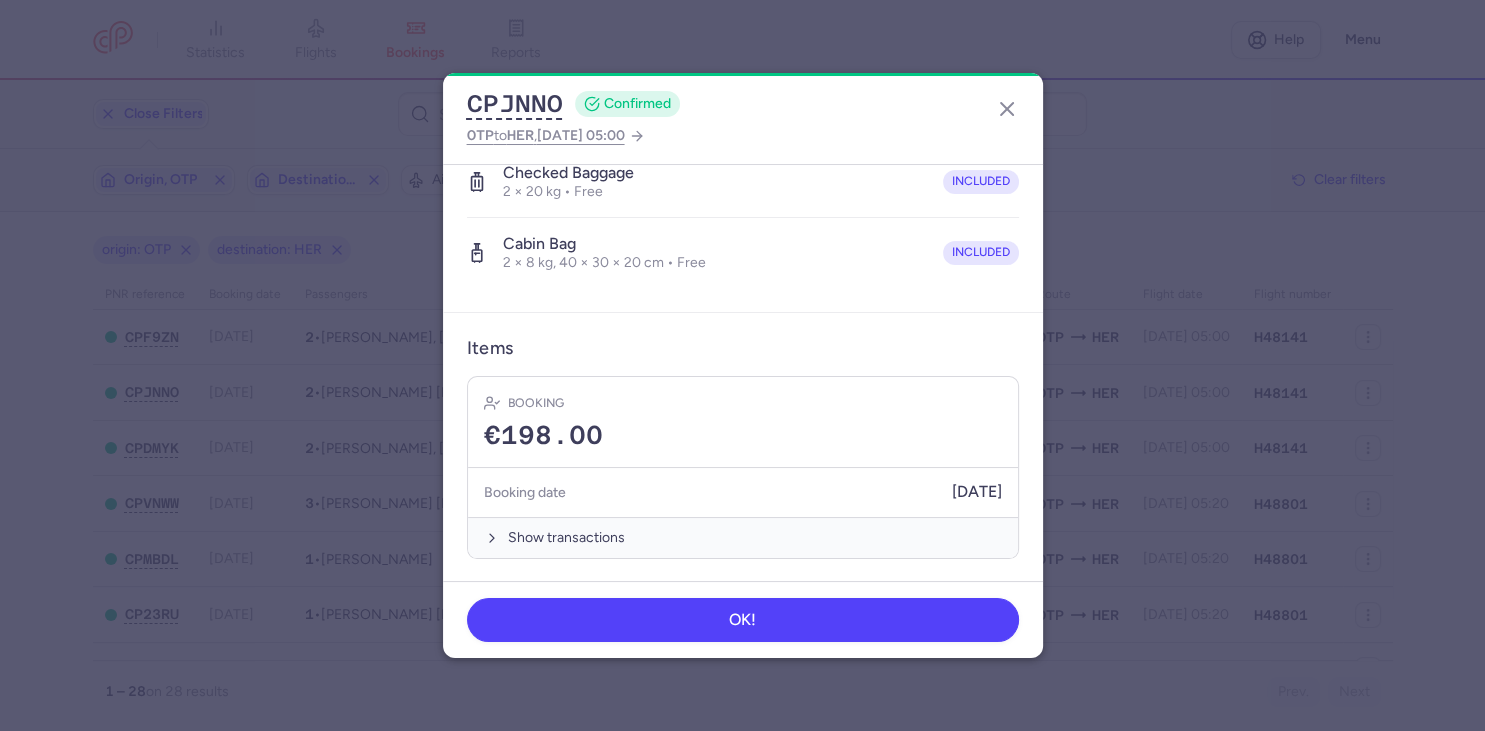 scroll, scrollTop: 0, scrollLeft: 0, axis: both 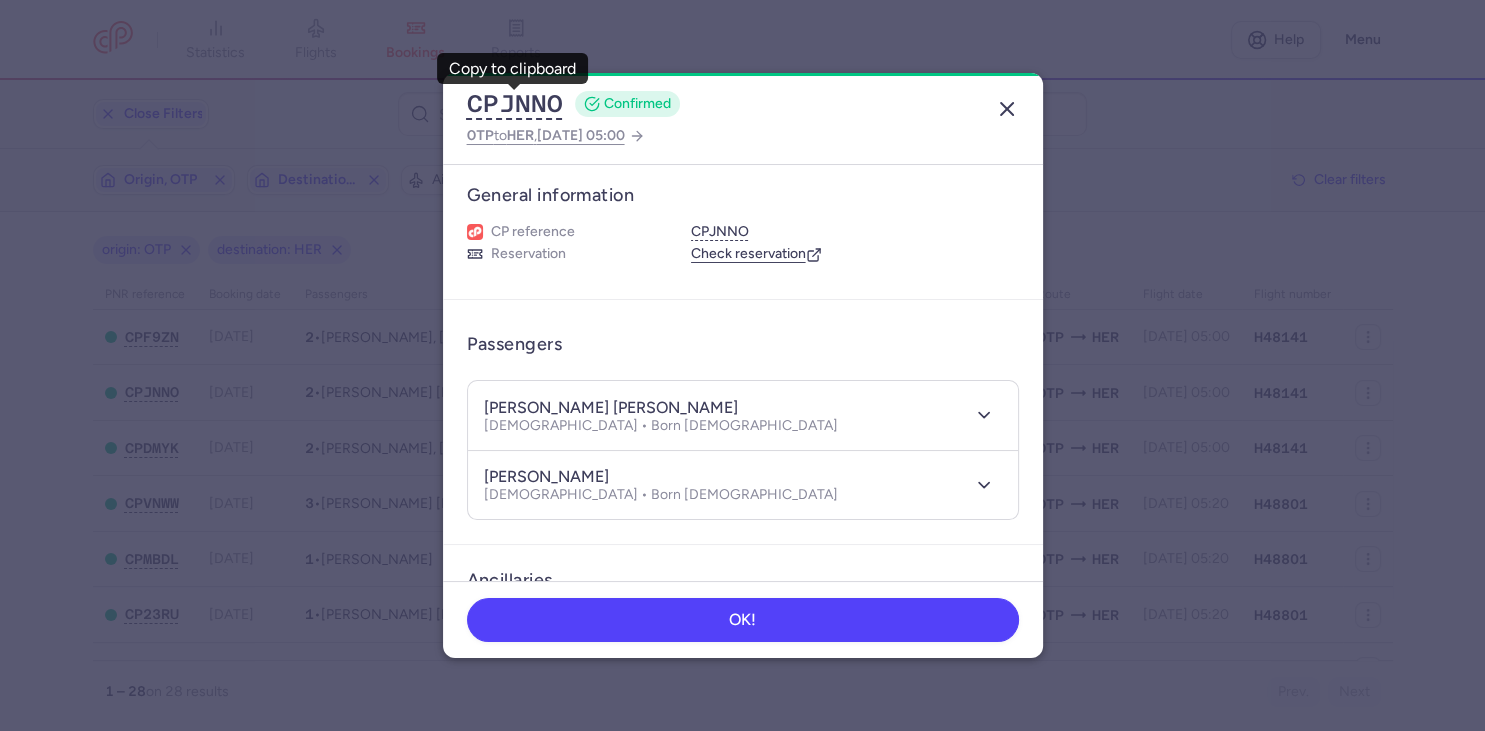 click 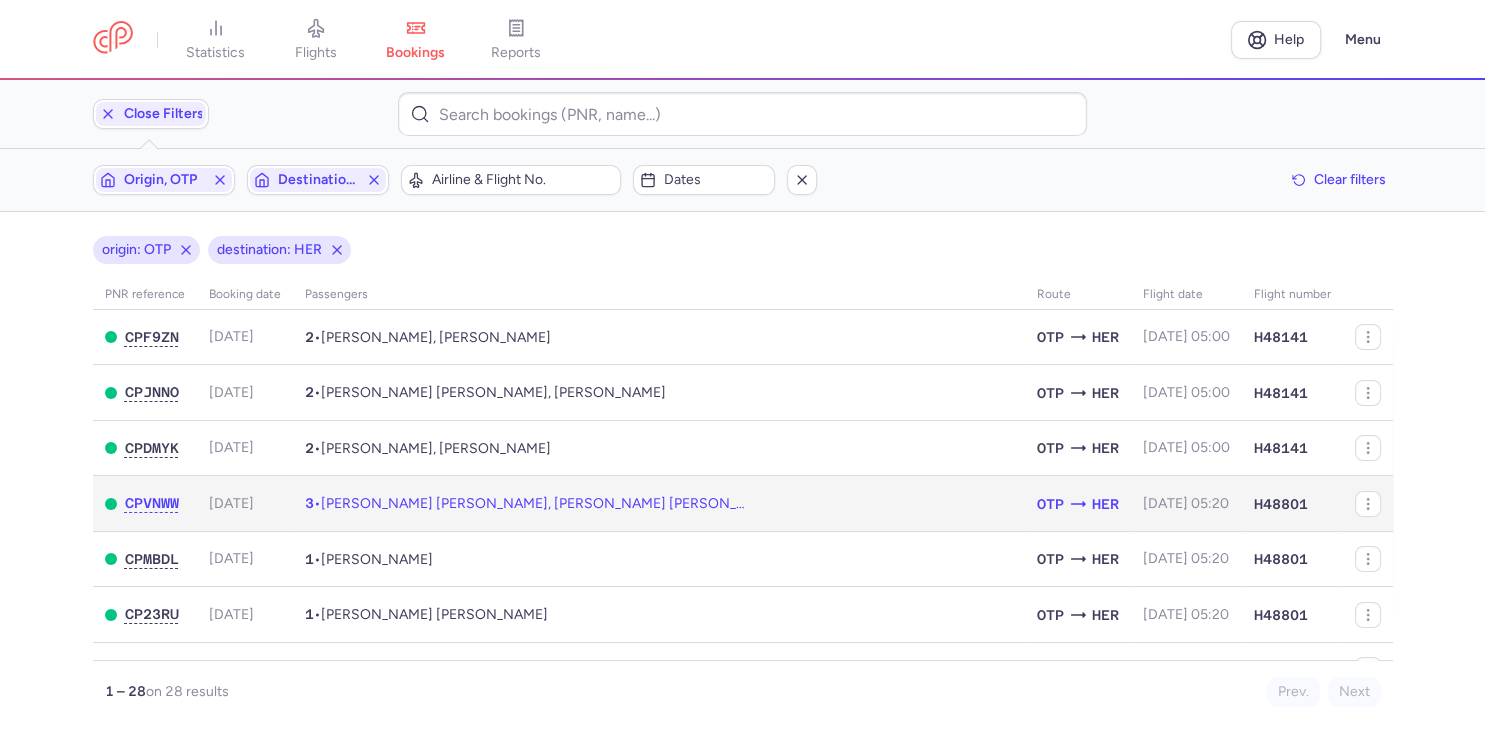 click on "[PERSON_NAME] [PERSON_NAME], [PERSON_NAME] [PERSON_NAME] (+1)" at bounding box center (565, 503) 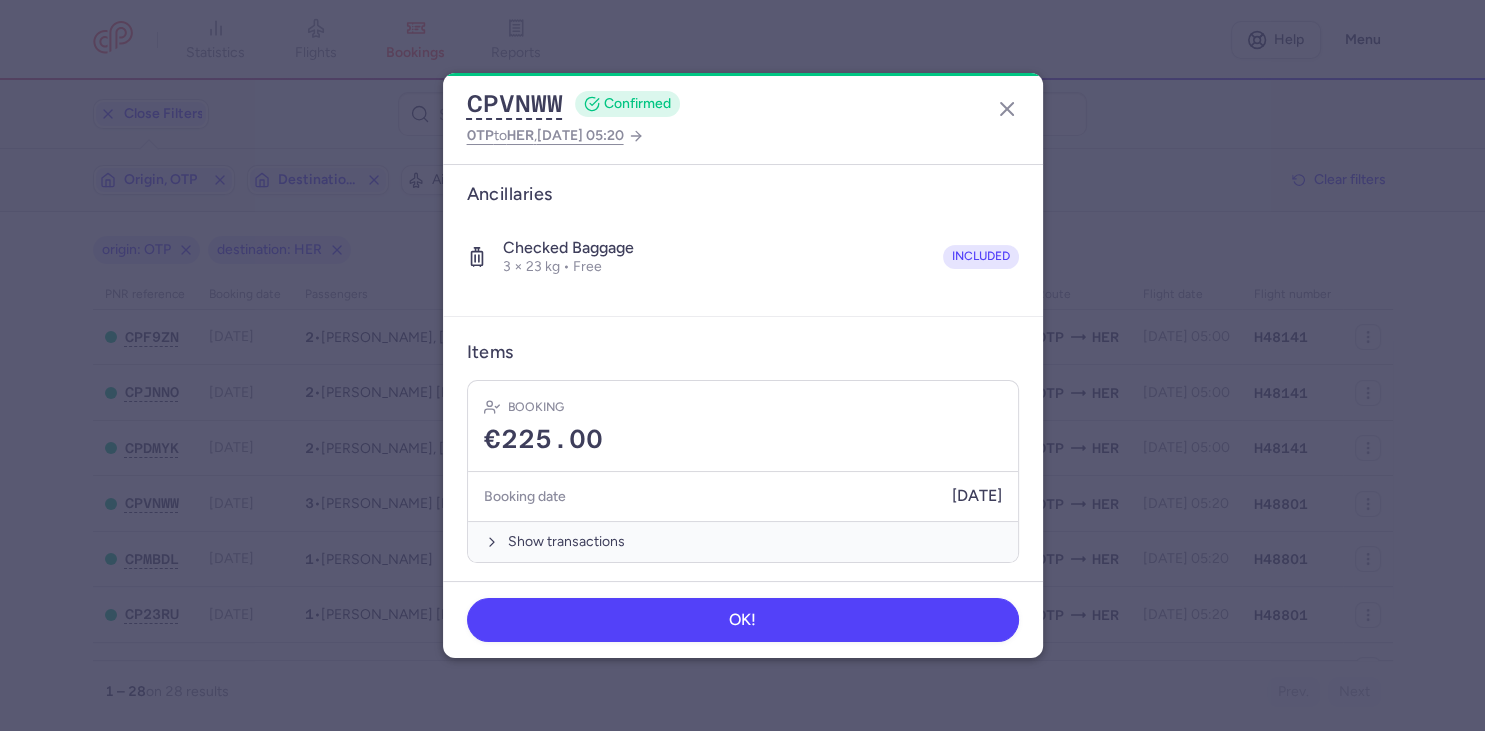 scroll, scrollTop: 0, scrollLeft: 0, axis: both 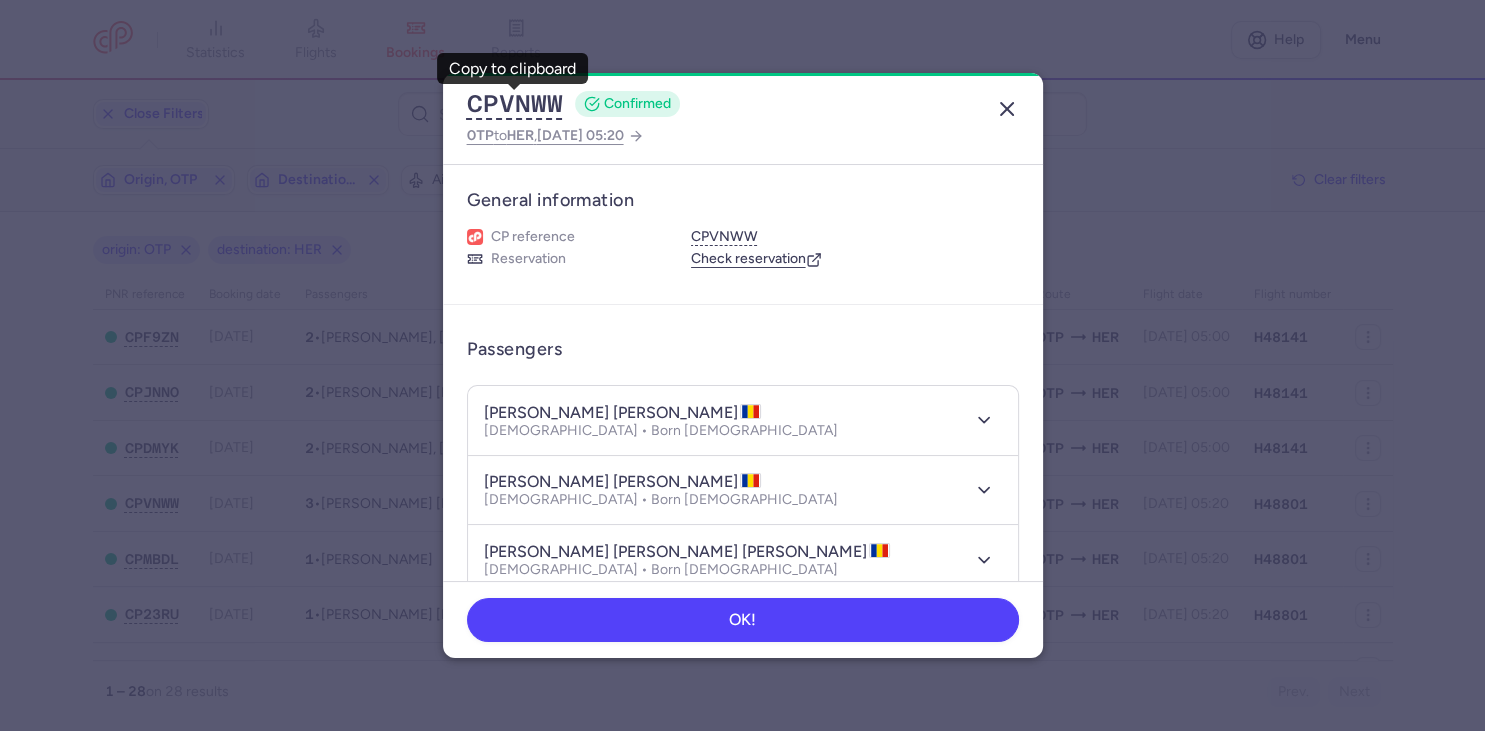 click 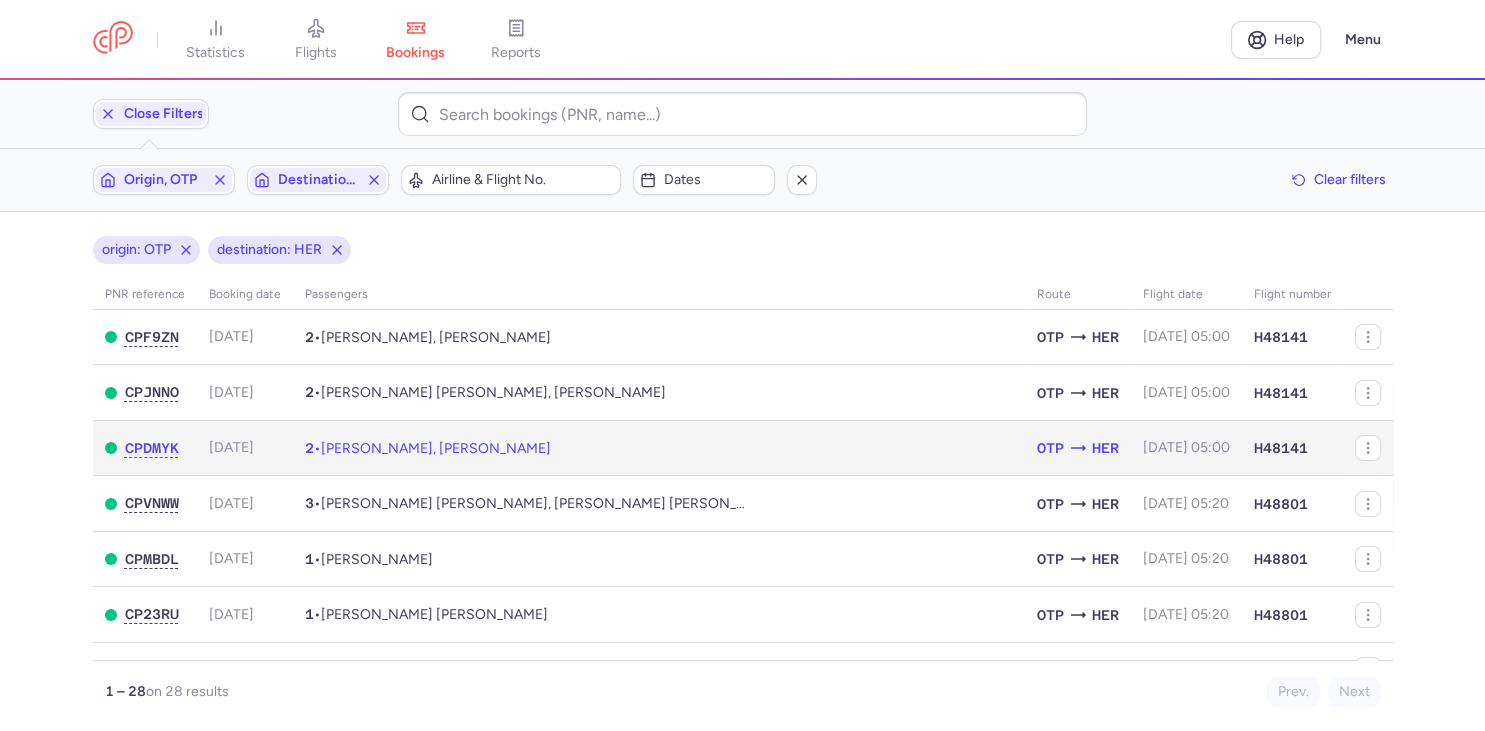 click on "[PERSON_NAME], [PERSON_NAME]" at bounding box center [436, 448] 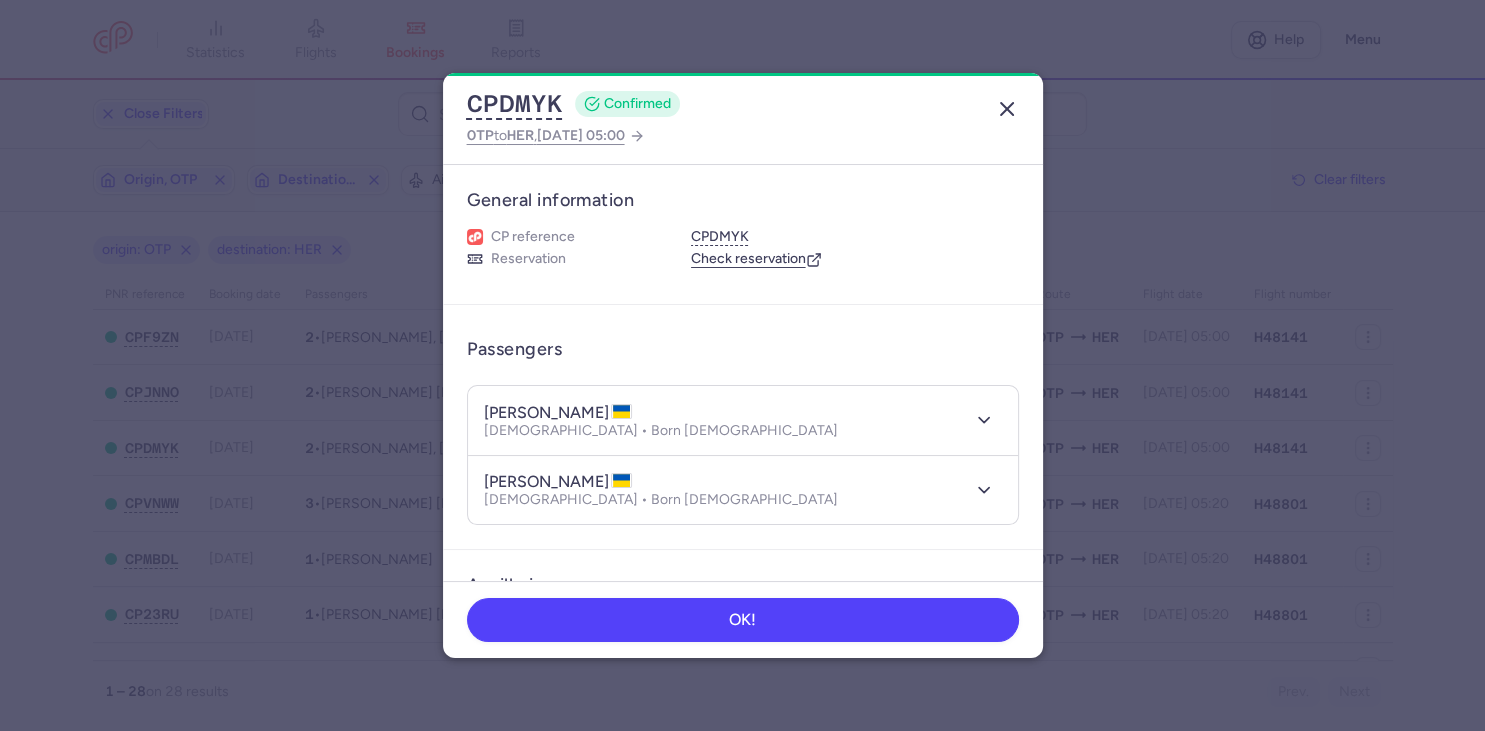 click 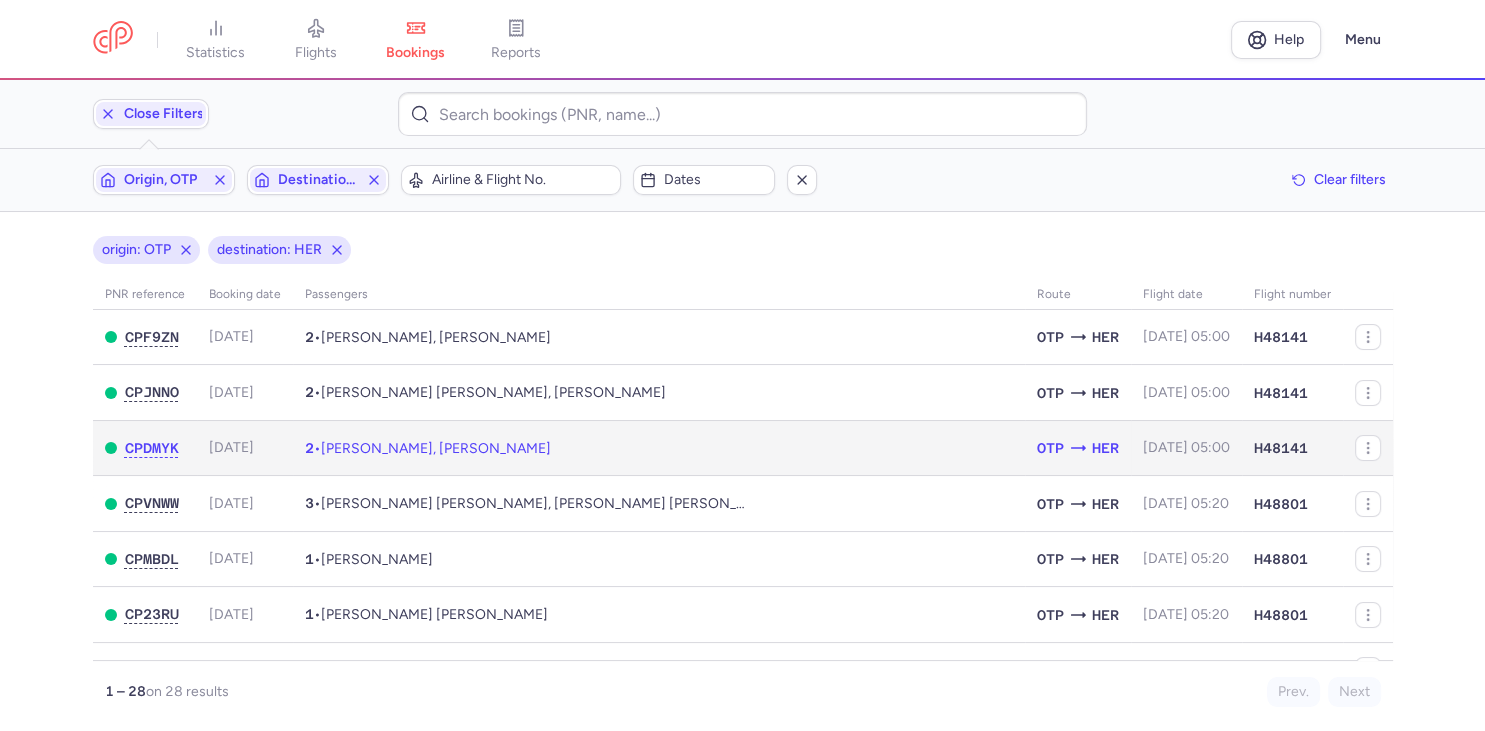 click on "2  •  [PERSON_NAME], [PERSON_NAME]" 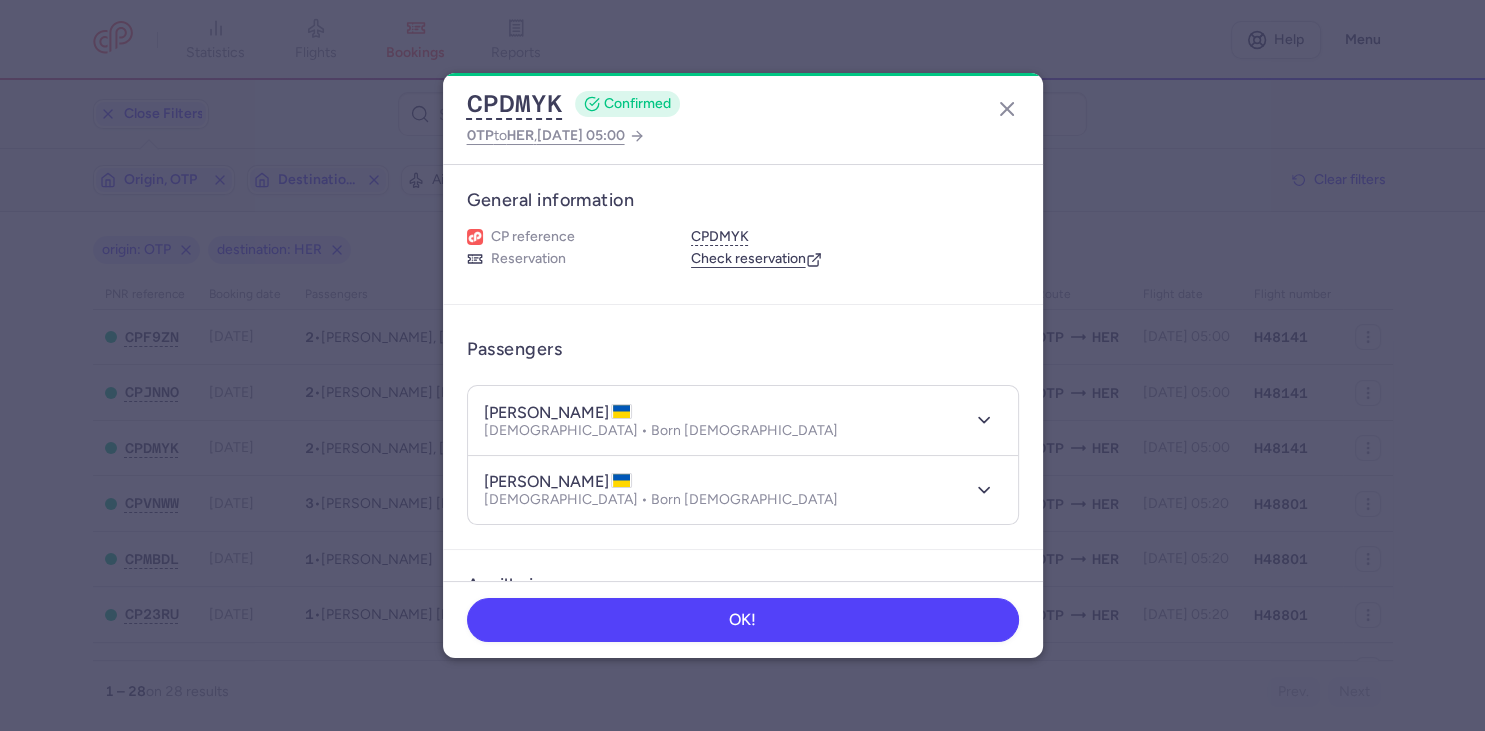 scroll, scrollTop: 394, scrollLeft: 0, axis: vertical 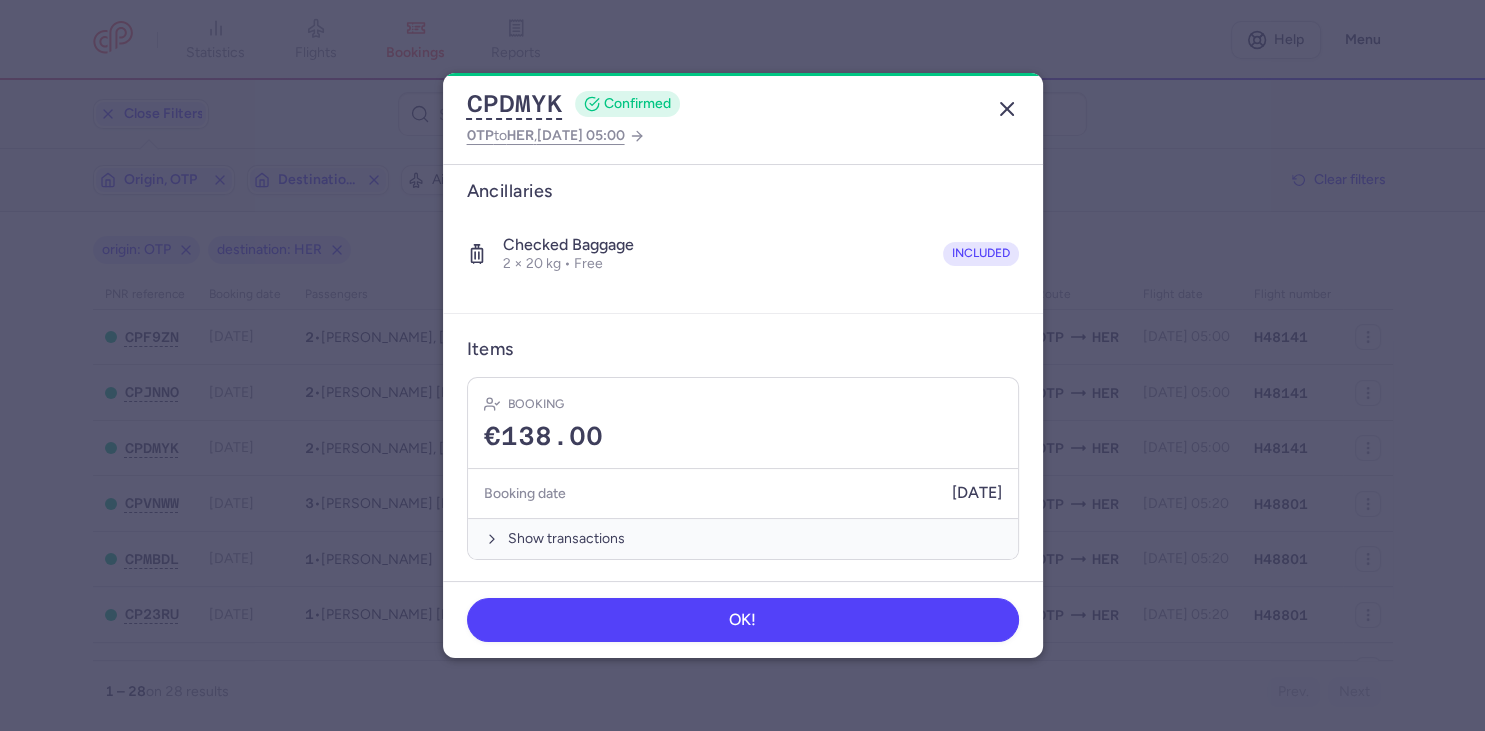click 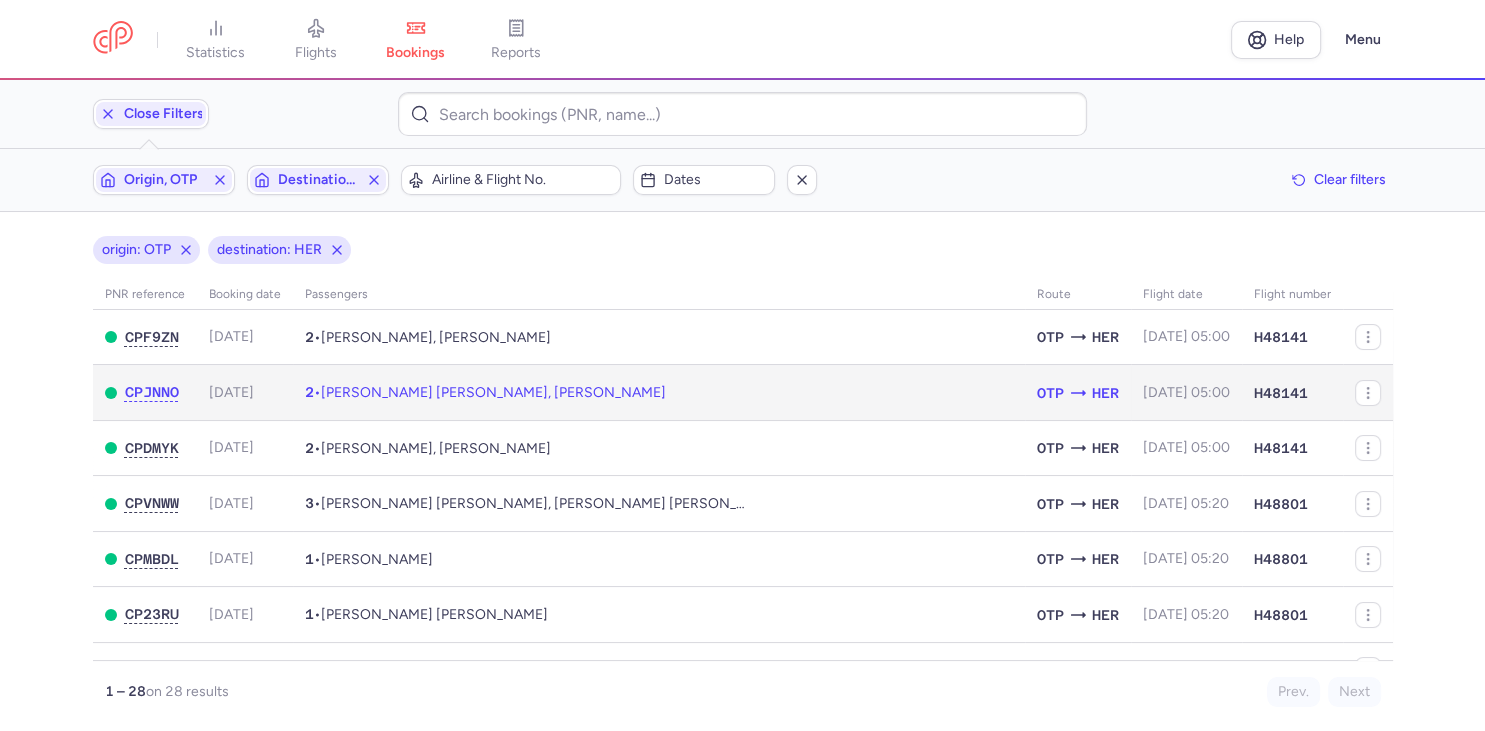 click on "2  •  [PERSON_NAME] [PERSON_NAME], [PERSON_NAME]" 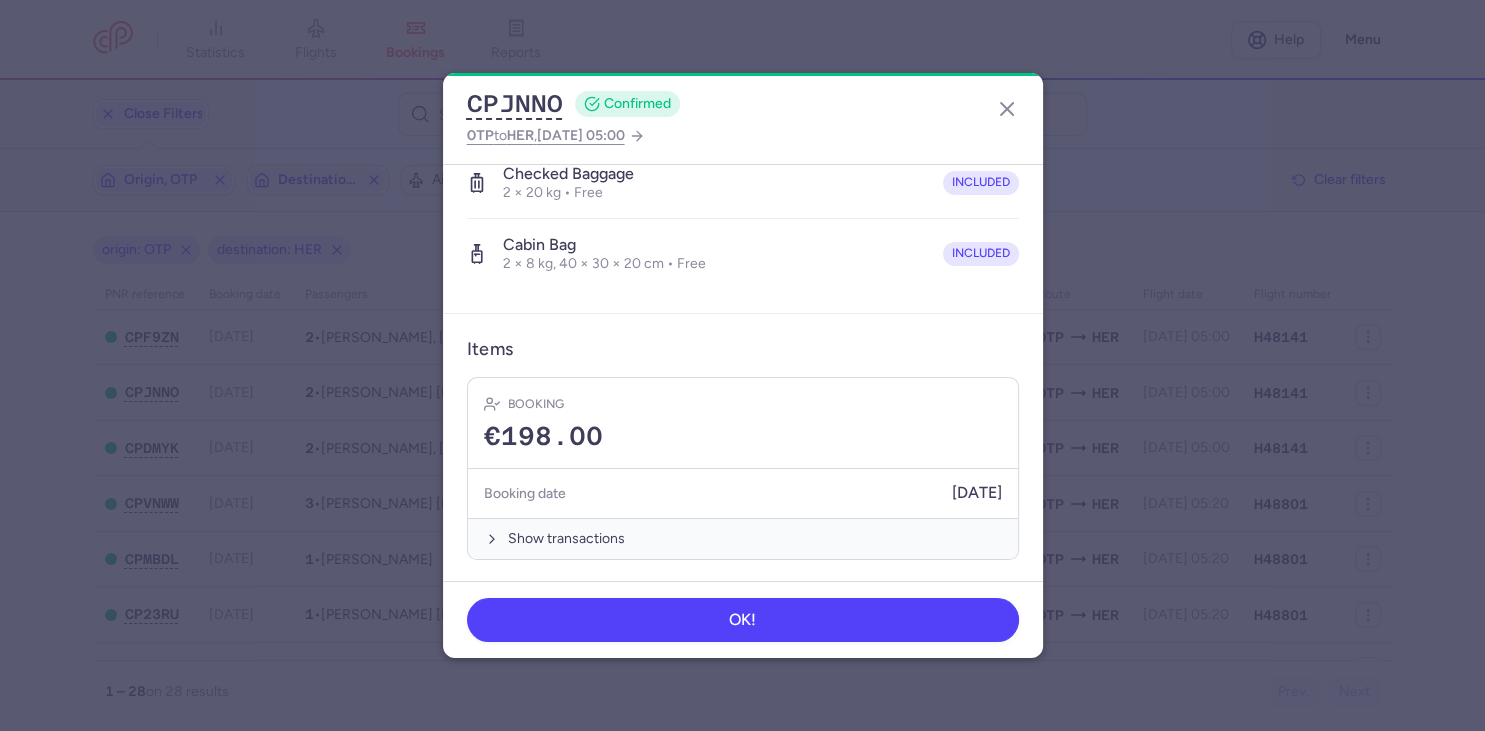 scroll, scrollTop: 466, scrollLeft: 0, axis: vertical 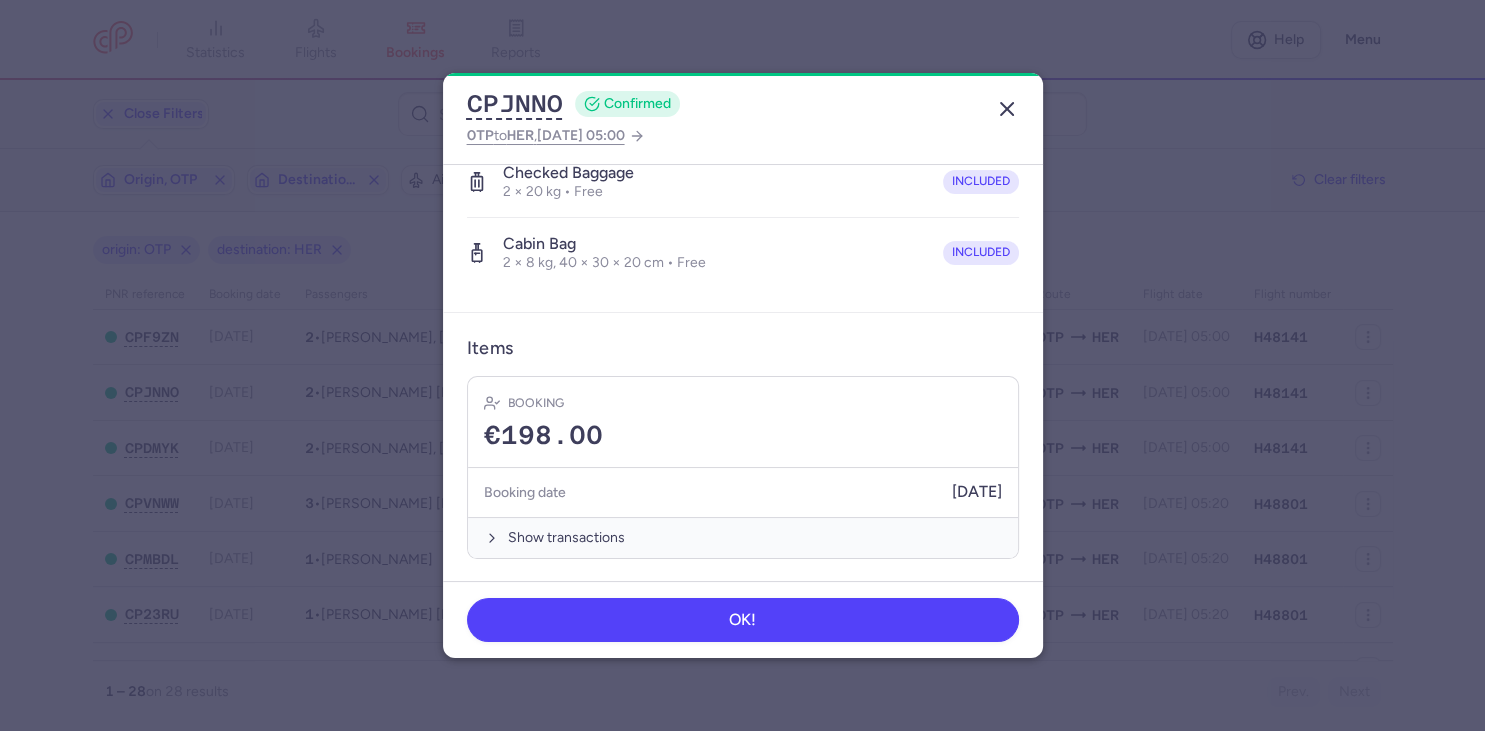 click 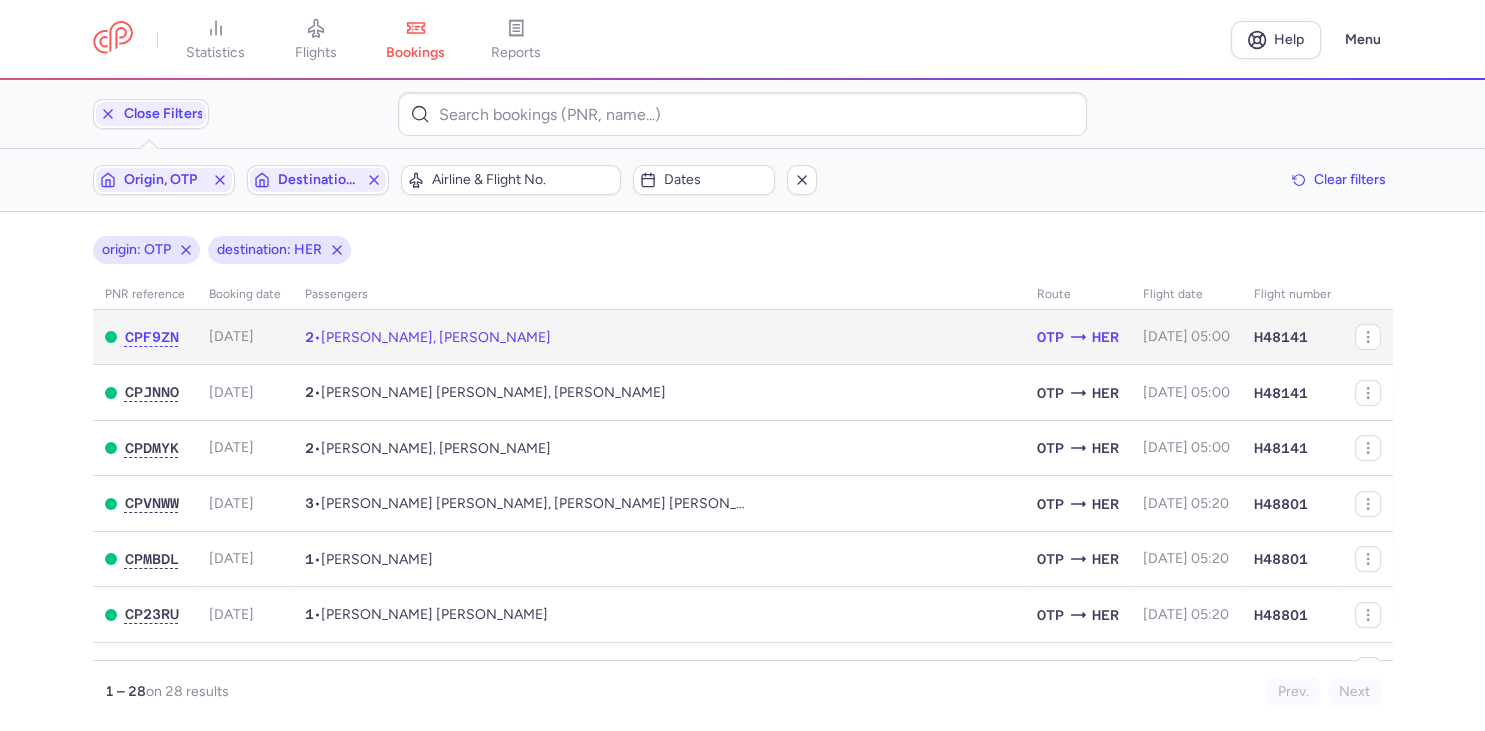 click on "2  •  [PERSON_NAME], [PERSON_NAME]" 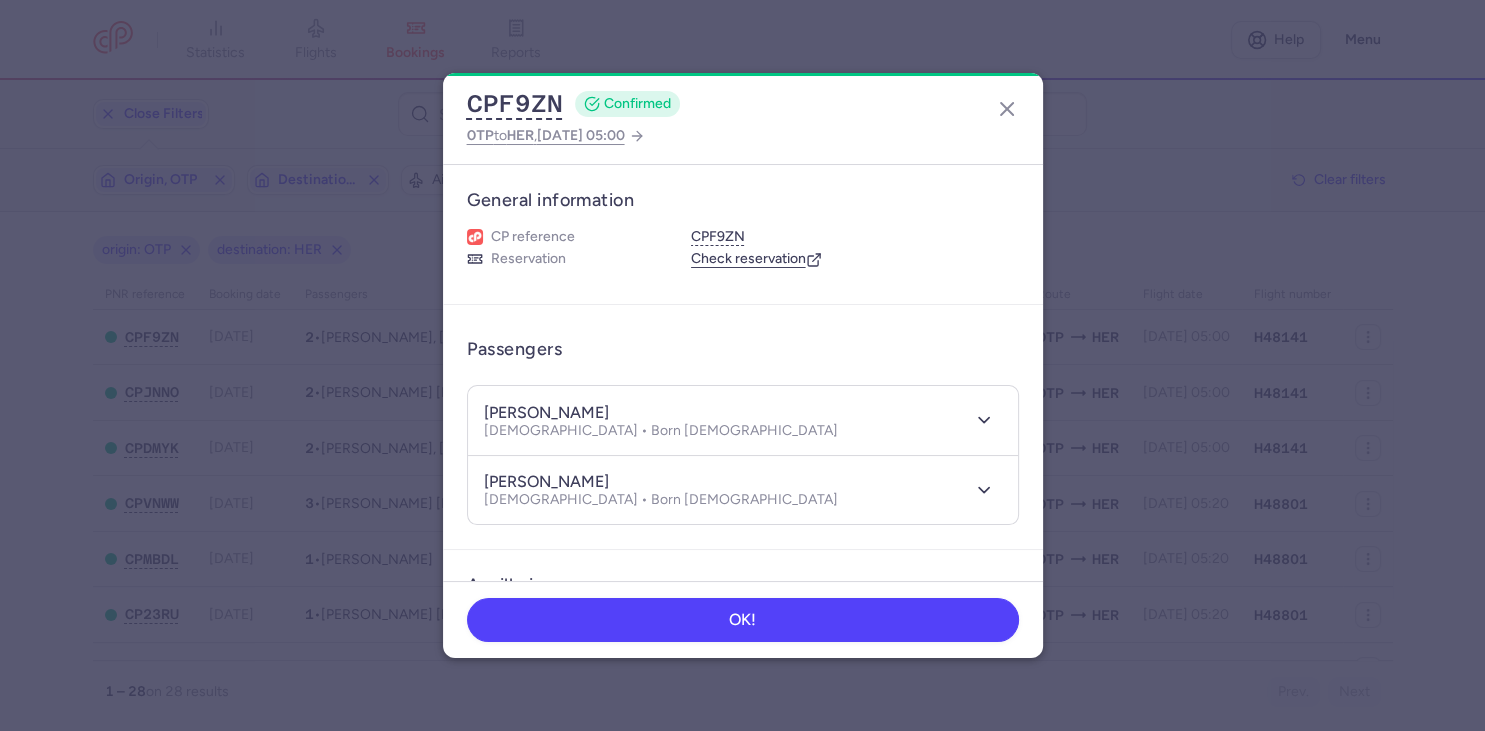 scroll, scrollTop: 230, scrollLeft: 0, axis: vertical 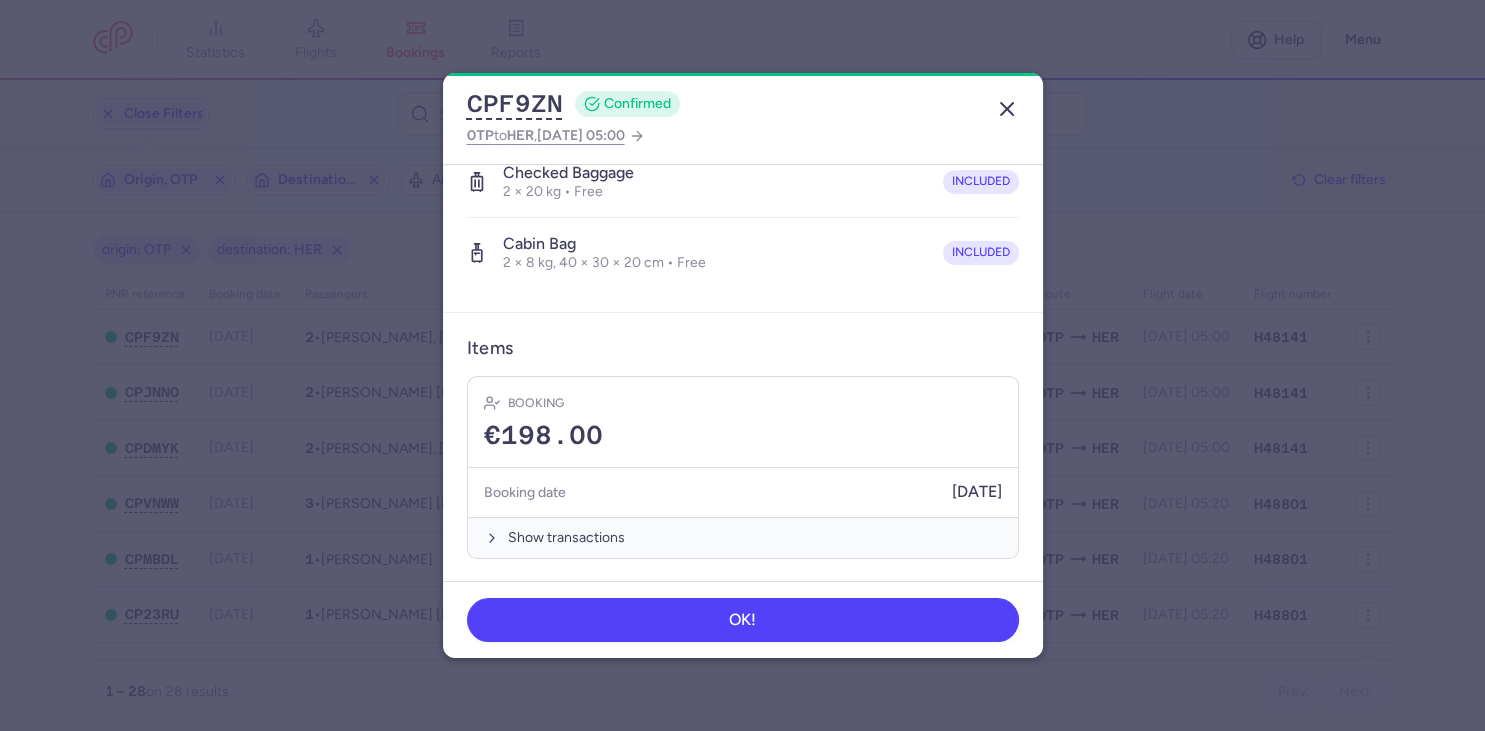 click 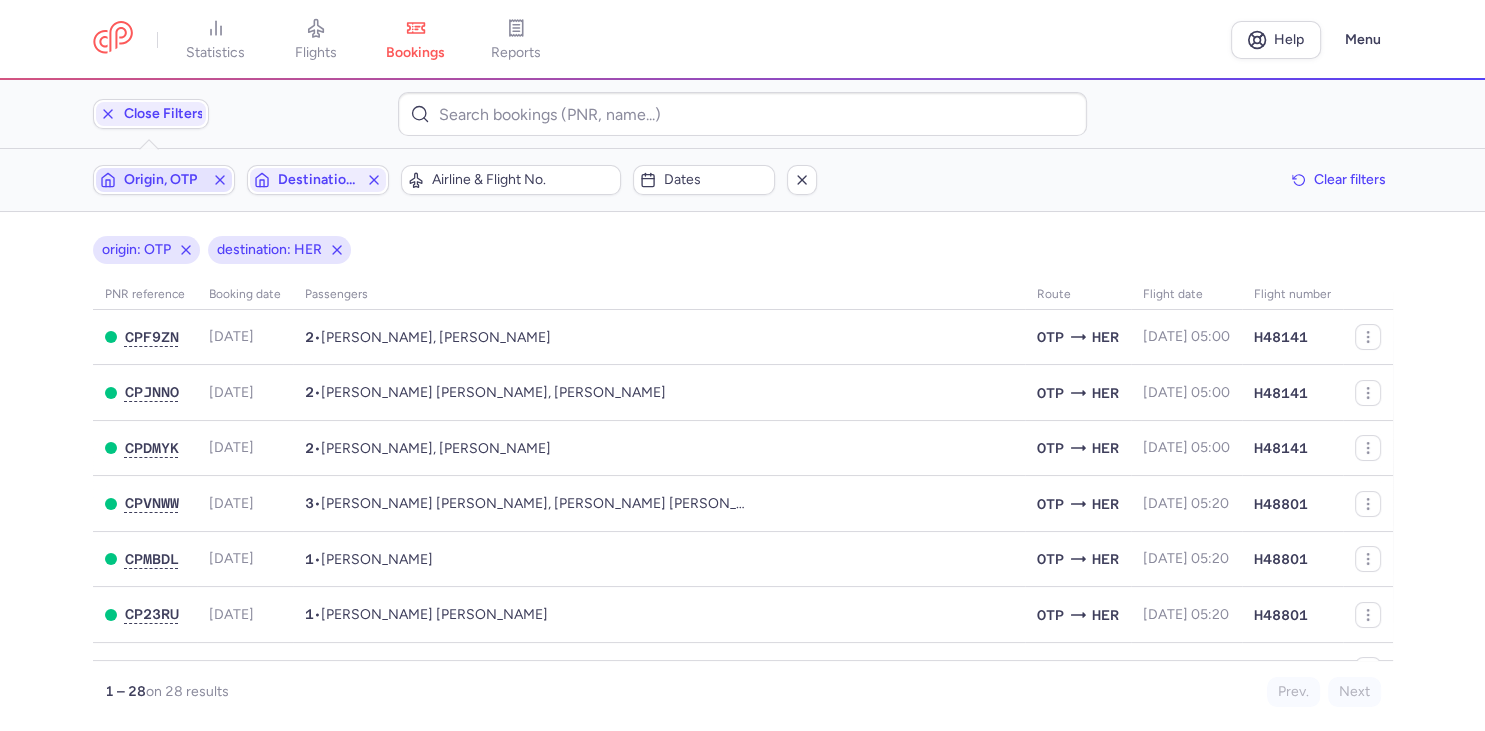 click 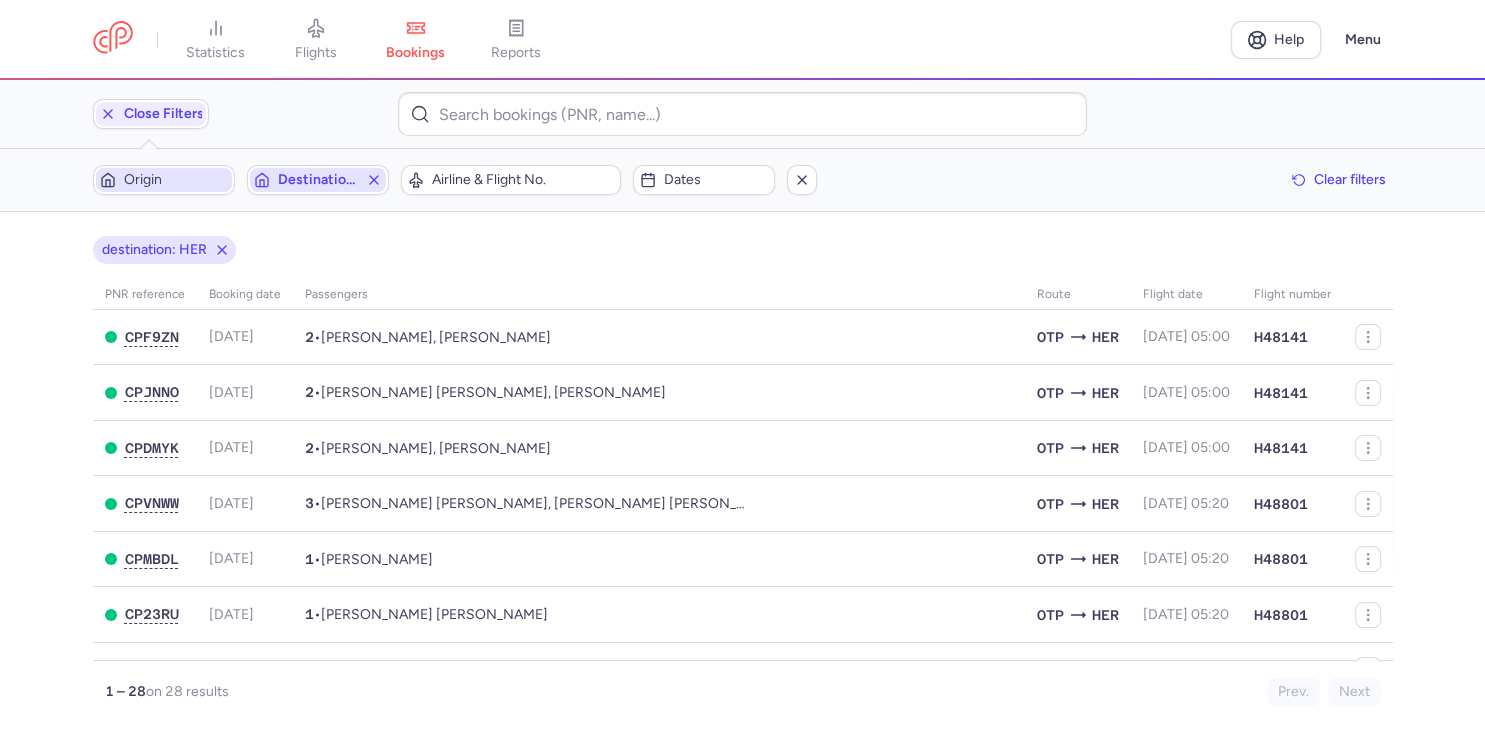 click 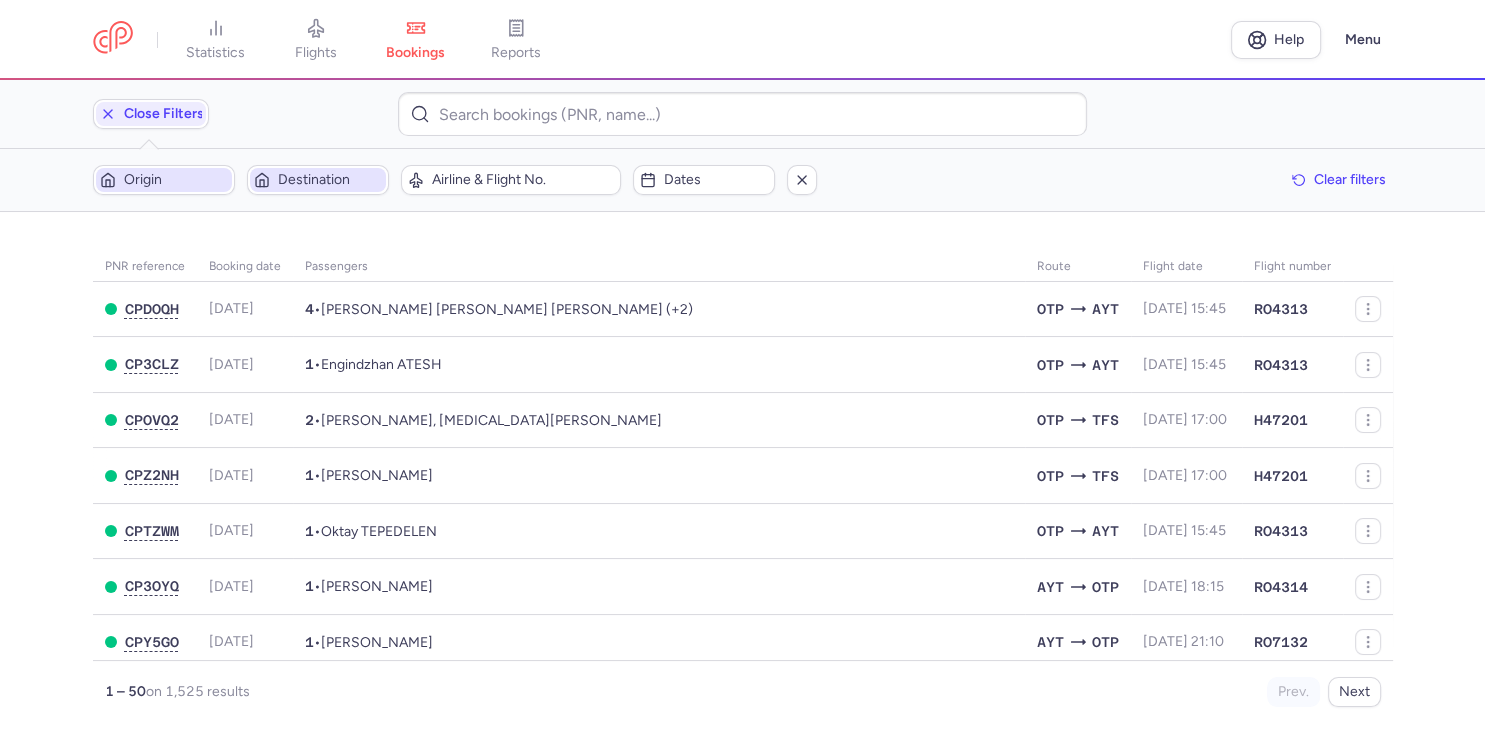 click on "Origin" at bounding box center [176, 180] 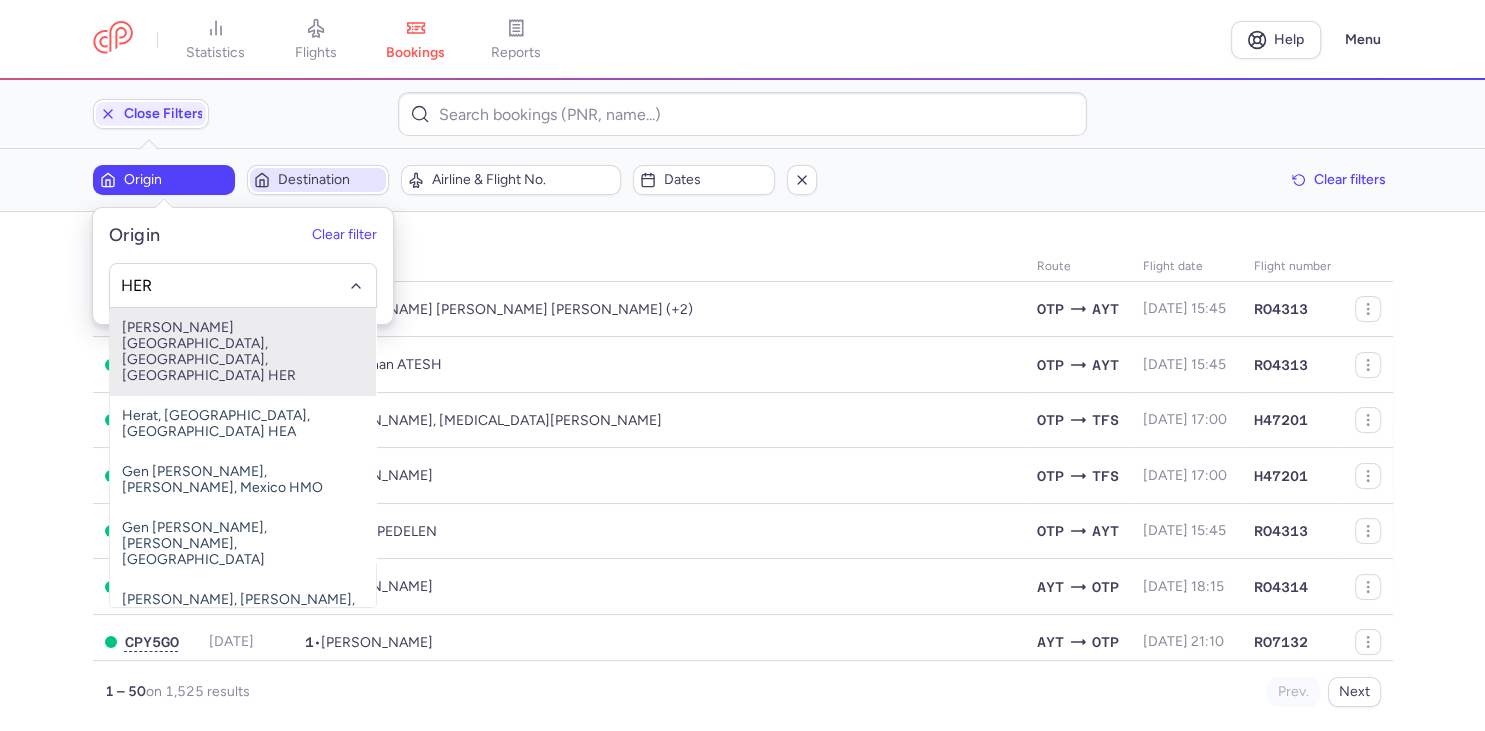 click on "[PERSON_NAME][GEOGRAPHIC_DATA], [GEOGRAPHIC_DATA], [GEOGRAPHIC_DATA] HER" at bounding box center (243, 352) 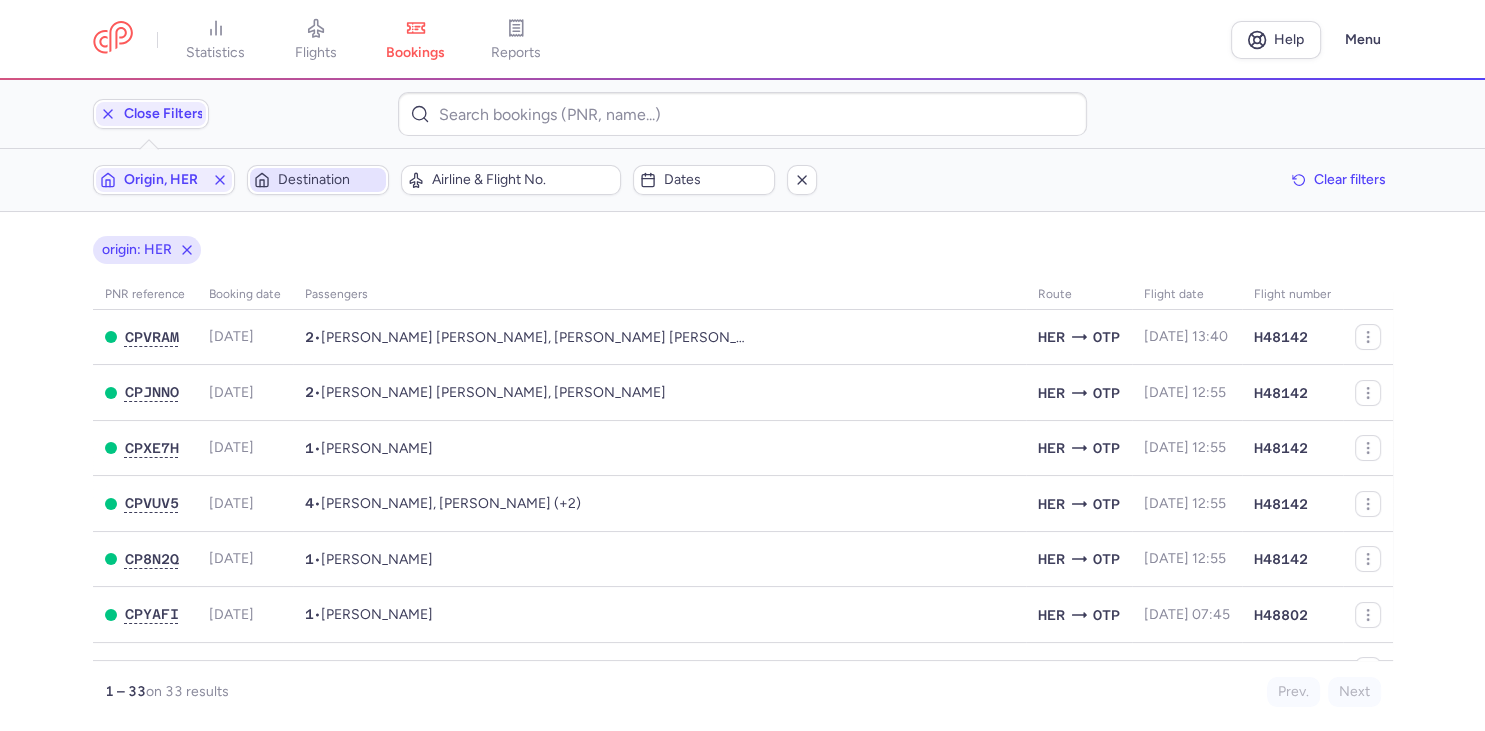 click on "Destination" at bounding box center (330, 180) 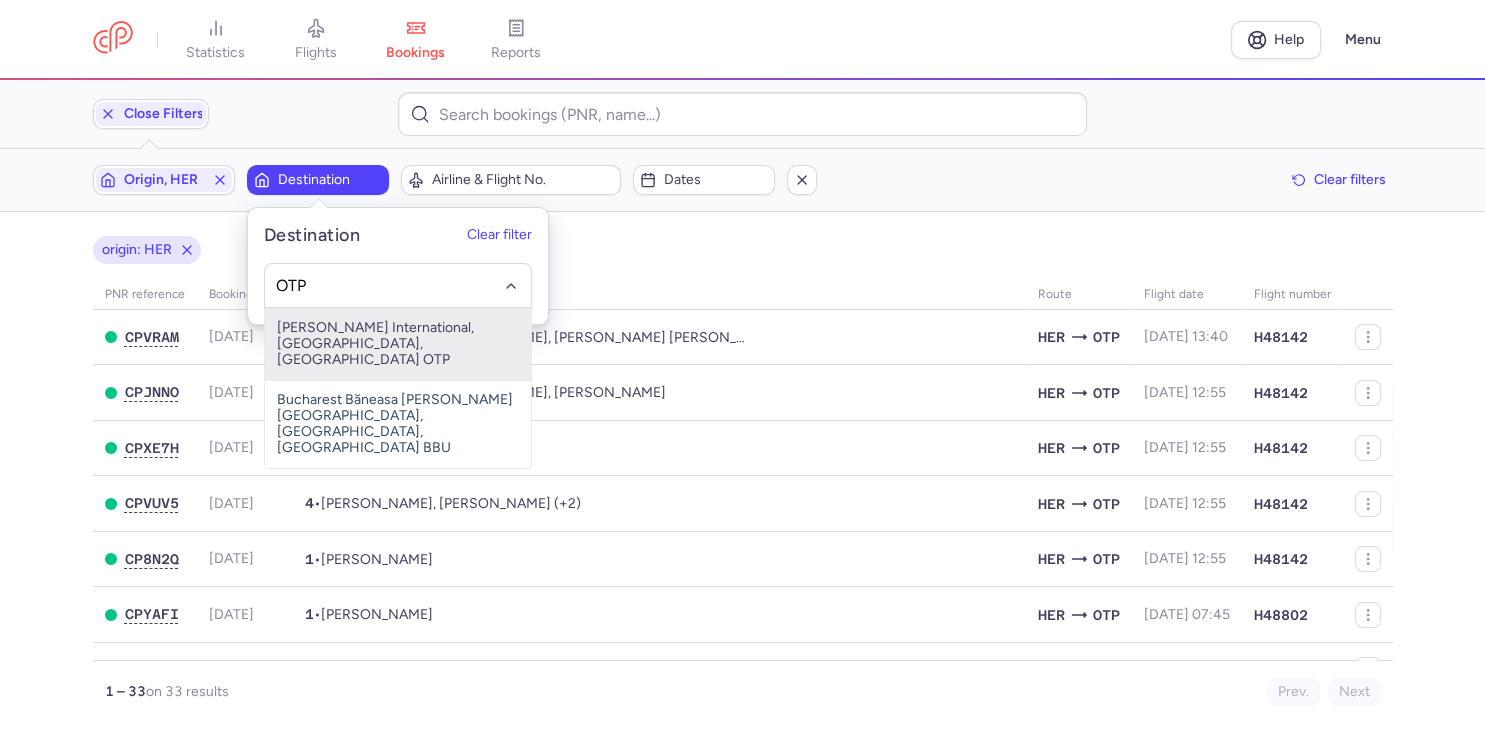 click on "[PERSON_NAME] International, [GEOGRAPHIC_DATA], [GEOGRAPHIC_DATA] OTP" at bounding box center (398, 344) 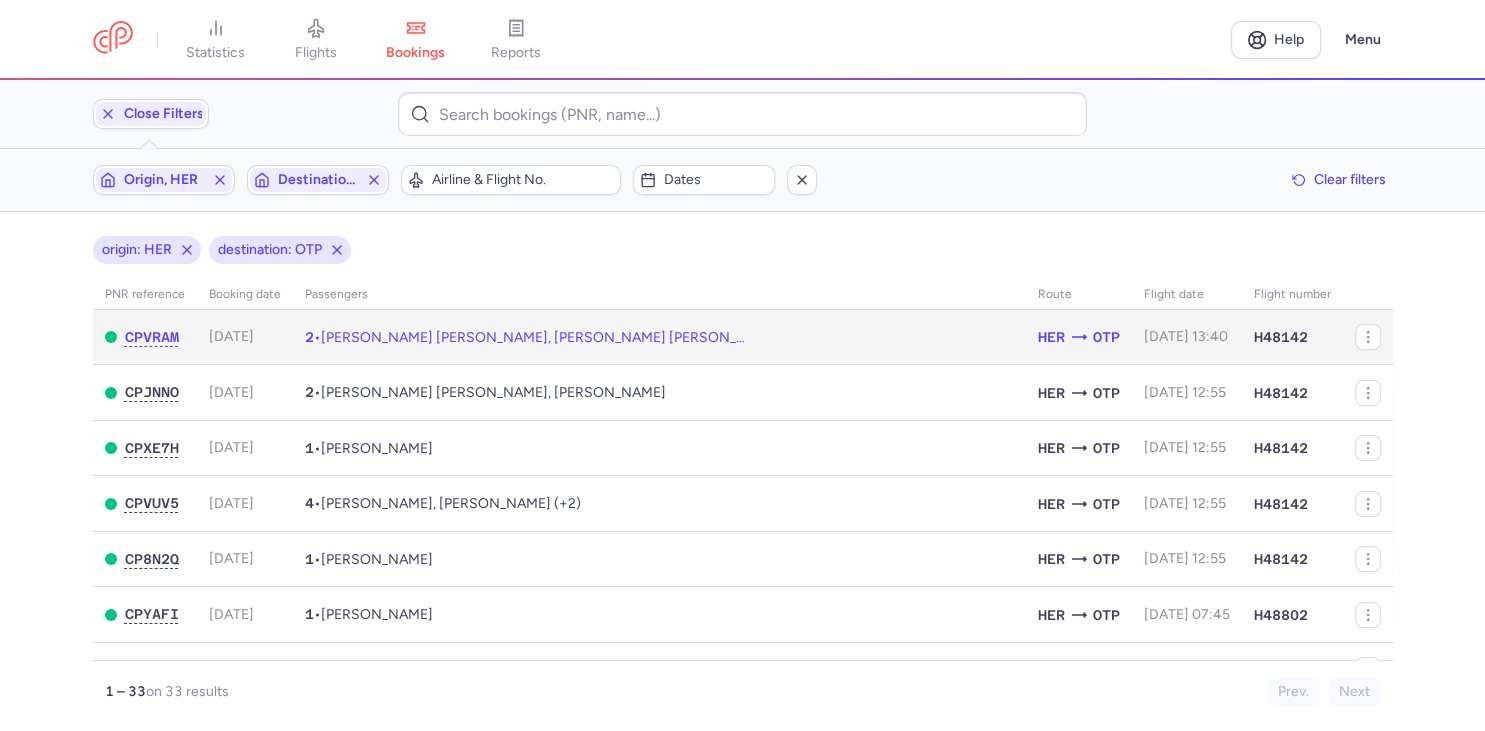 click on "2  •  [PERSON_NAME] [PERSON_NAME], [PERSON_NAME] [PERSON_NAME] GROPENEANU" 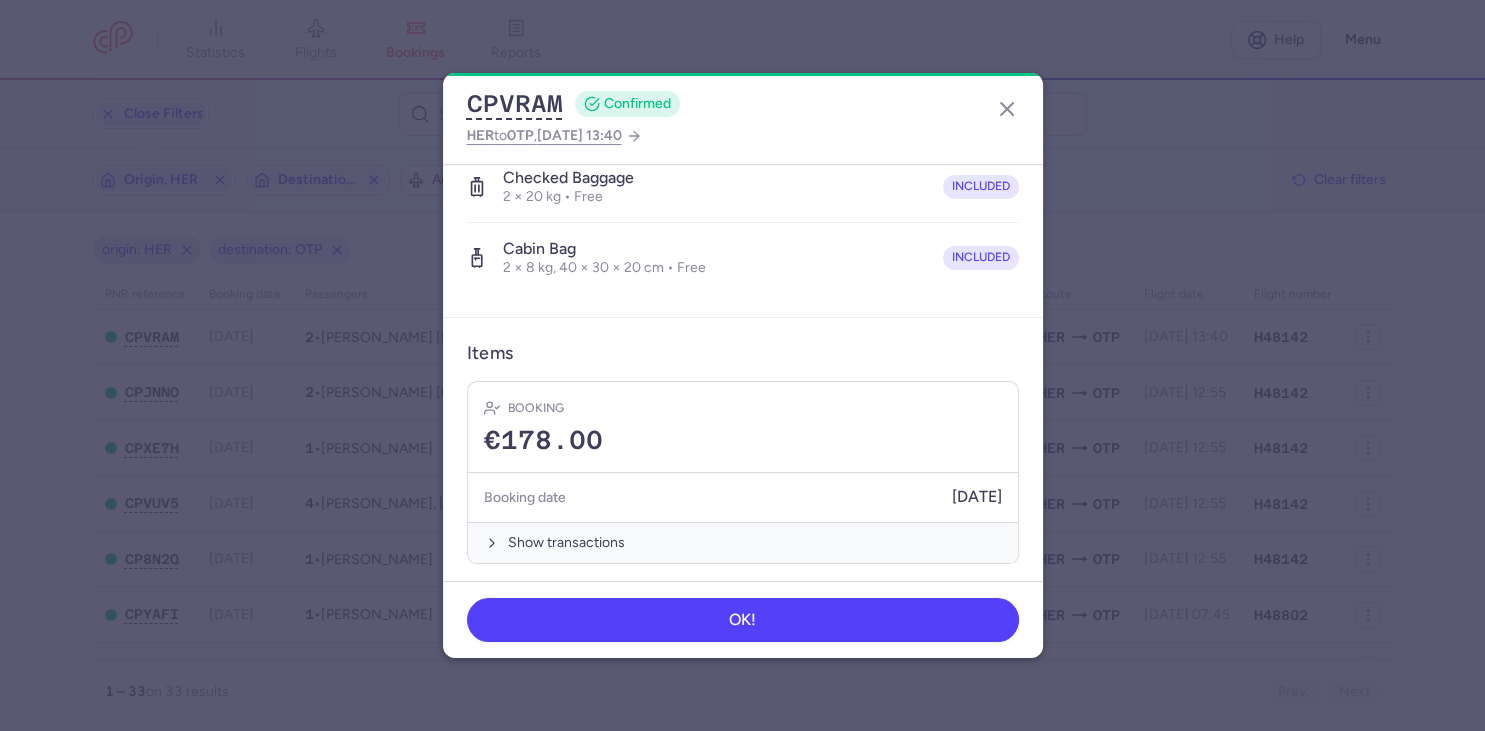 scroll, scrollTop: 0, scrollLeft: 0, axis: both 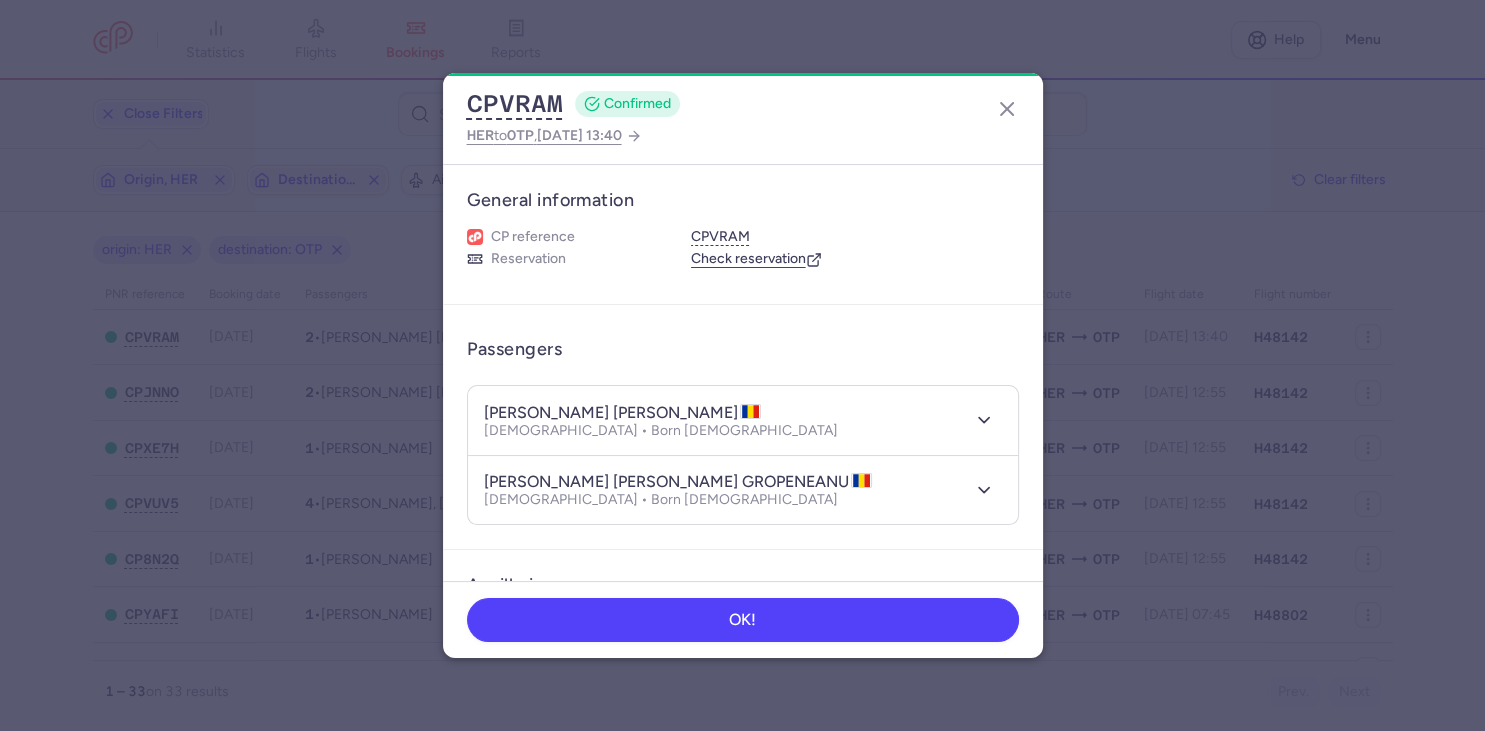 click on "CPVRAM  CONFIRMED HER  to  OTP ,  [DATE] 13:40 General information CP reference CPVRAM Reservation  Check reservation  Passengers [PERSON_NAME] [PERSON_NAME]  [DEMOGRAPHIC_DATA] • Born [DEMOGRAPHIC_DATA] [PERSON_NAME] [PERSON_NAME] GROPENEANU  [DEMOGRAPHIC_DATA] • Born [DEMOGRAPHIC_DATA] Ancillaries Checked baggage 2 × 20 kg • Free included Cabin bag 2 × 8 kg, 40 × 30 × 20 cm • Free included Items Booking €178.00 Booking date  [DATE]  Show transactions OK!" 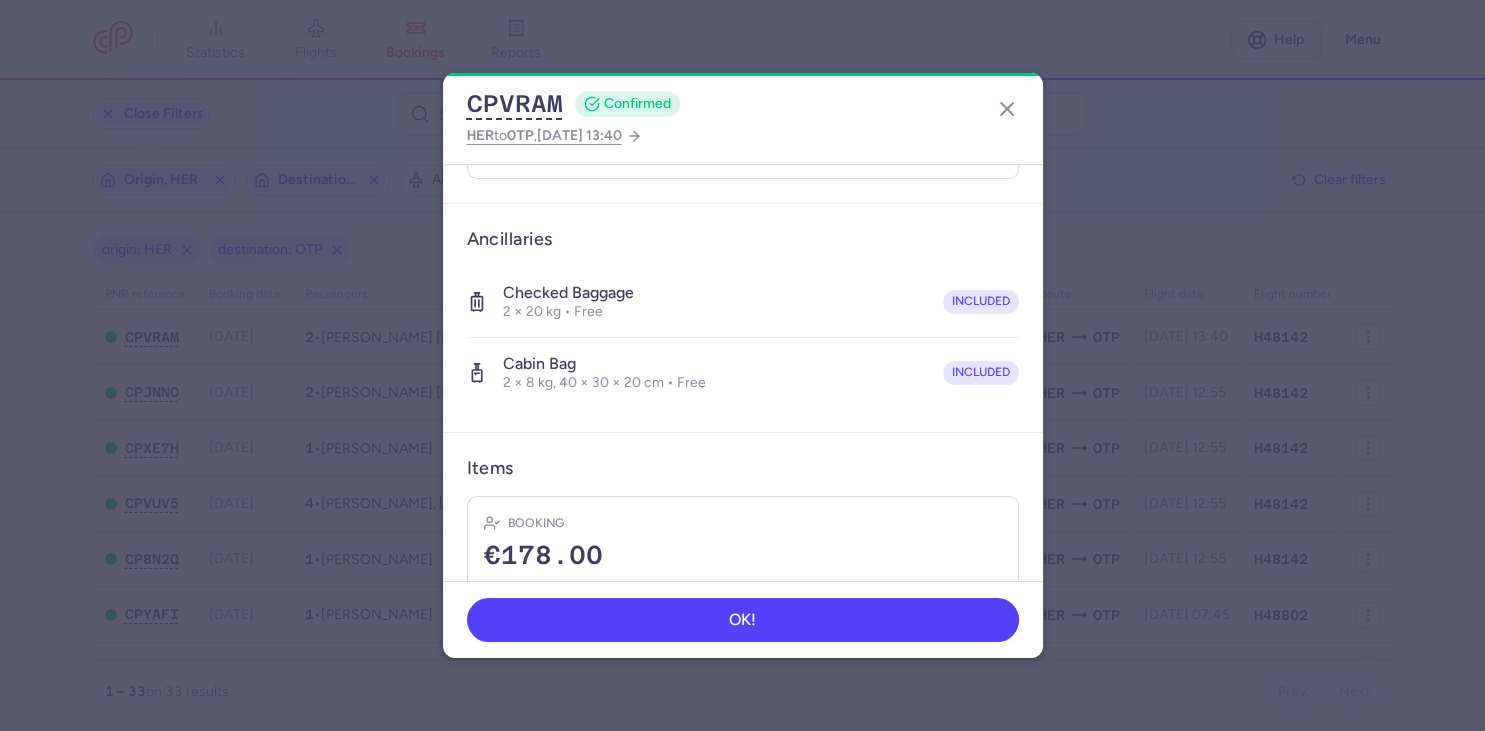 scroll, scrollTop: 466, scrollLeft: 0, axis: vertical 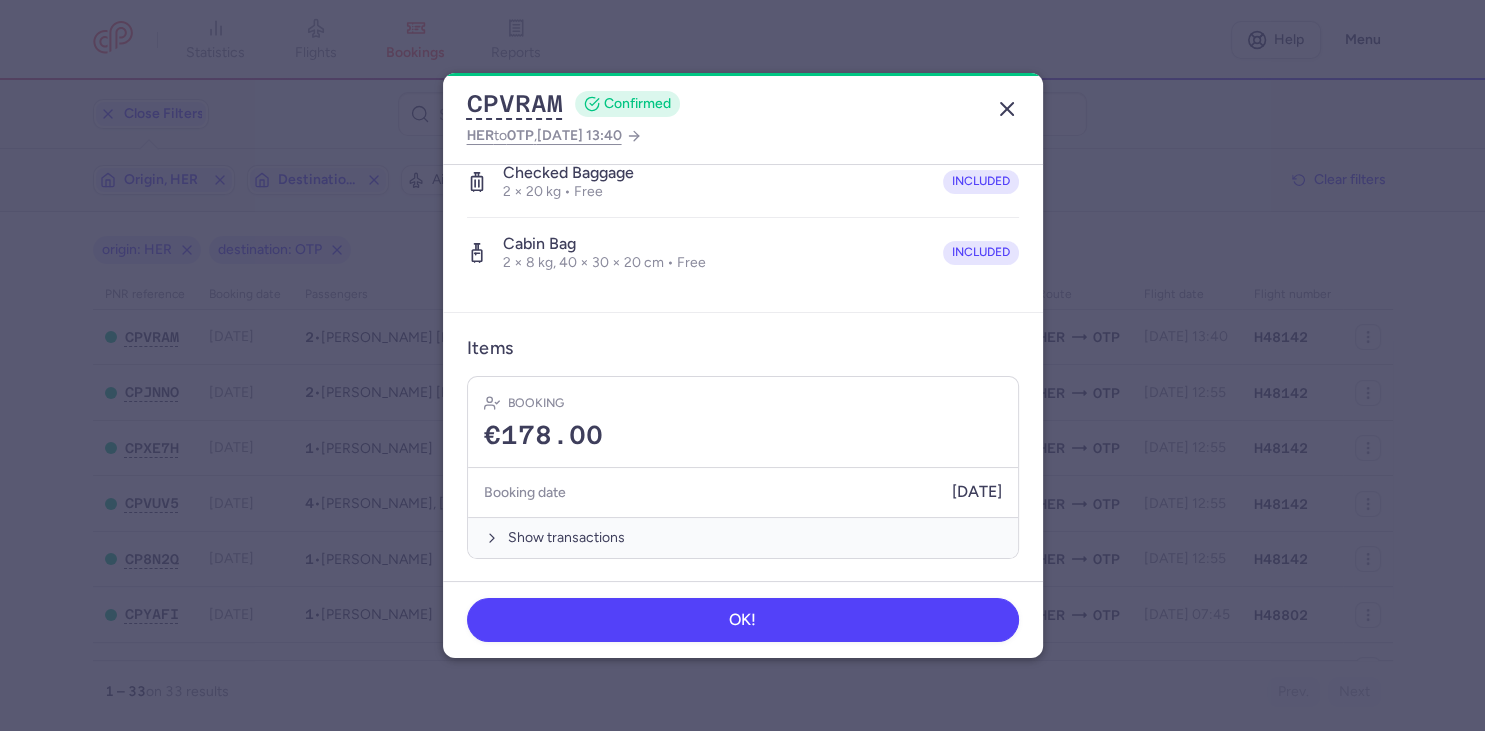 click 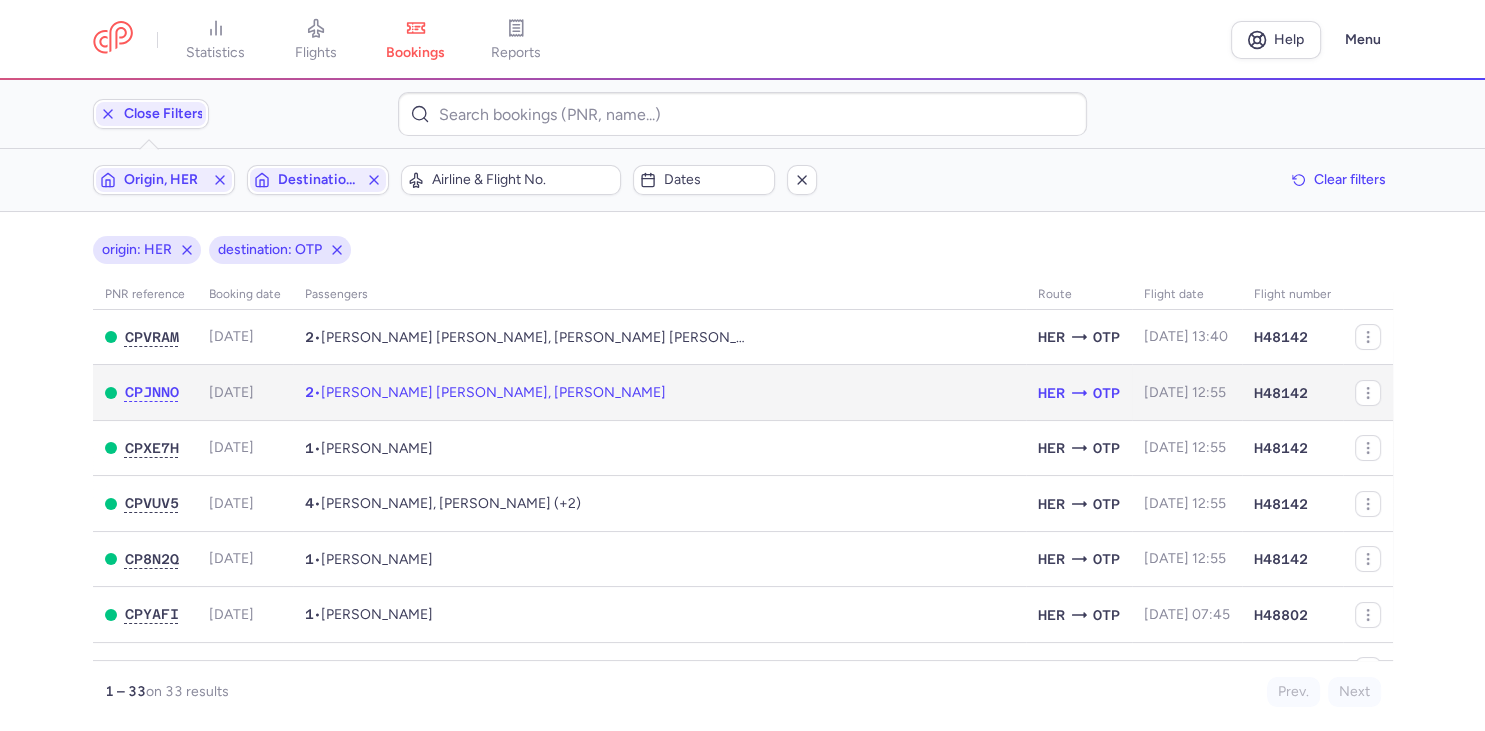 click on "2  •  [PERSON_NAME] [PERSON_NAME], [PERSON_NAME]" 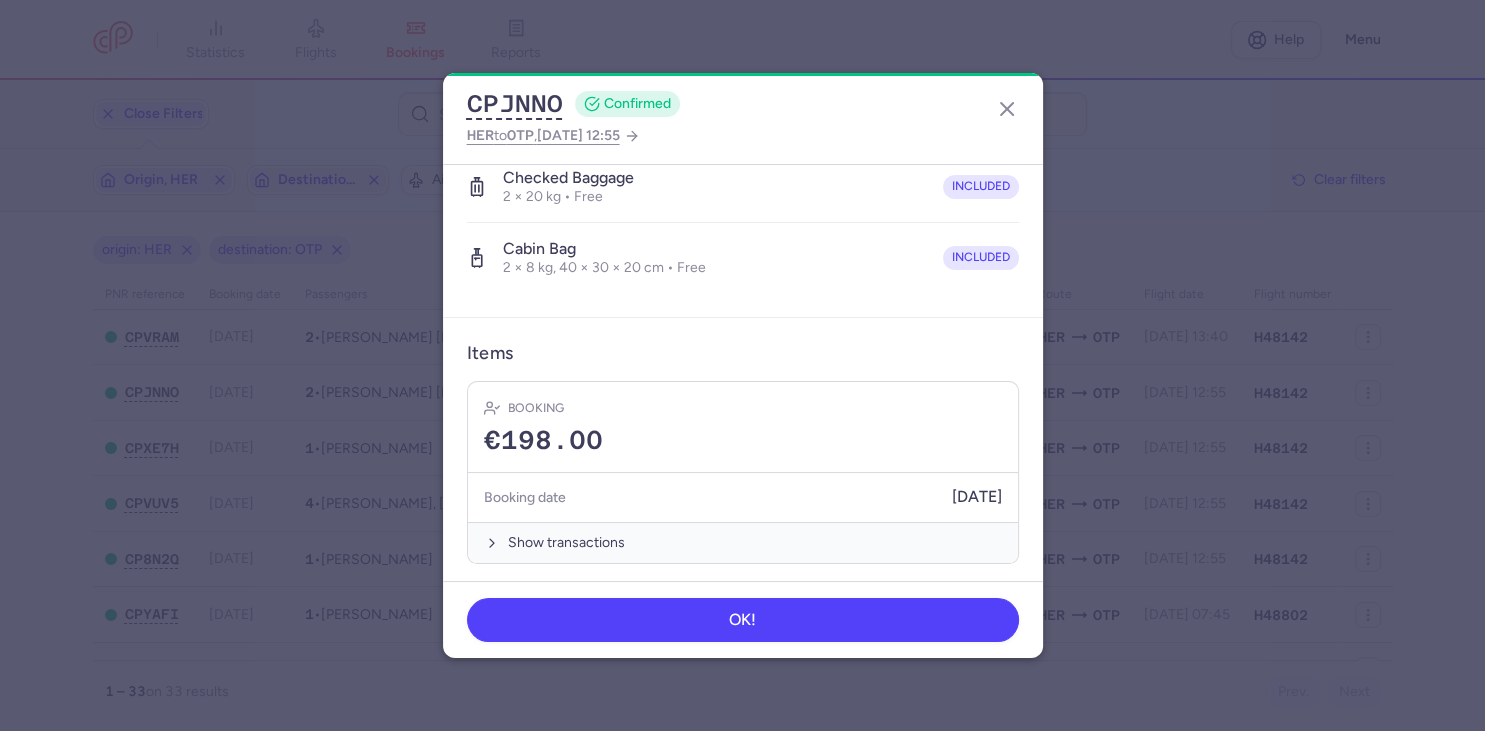 scroll, scrollTop: 0, scrollLeft: 0, axis: both 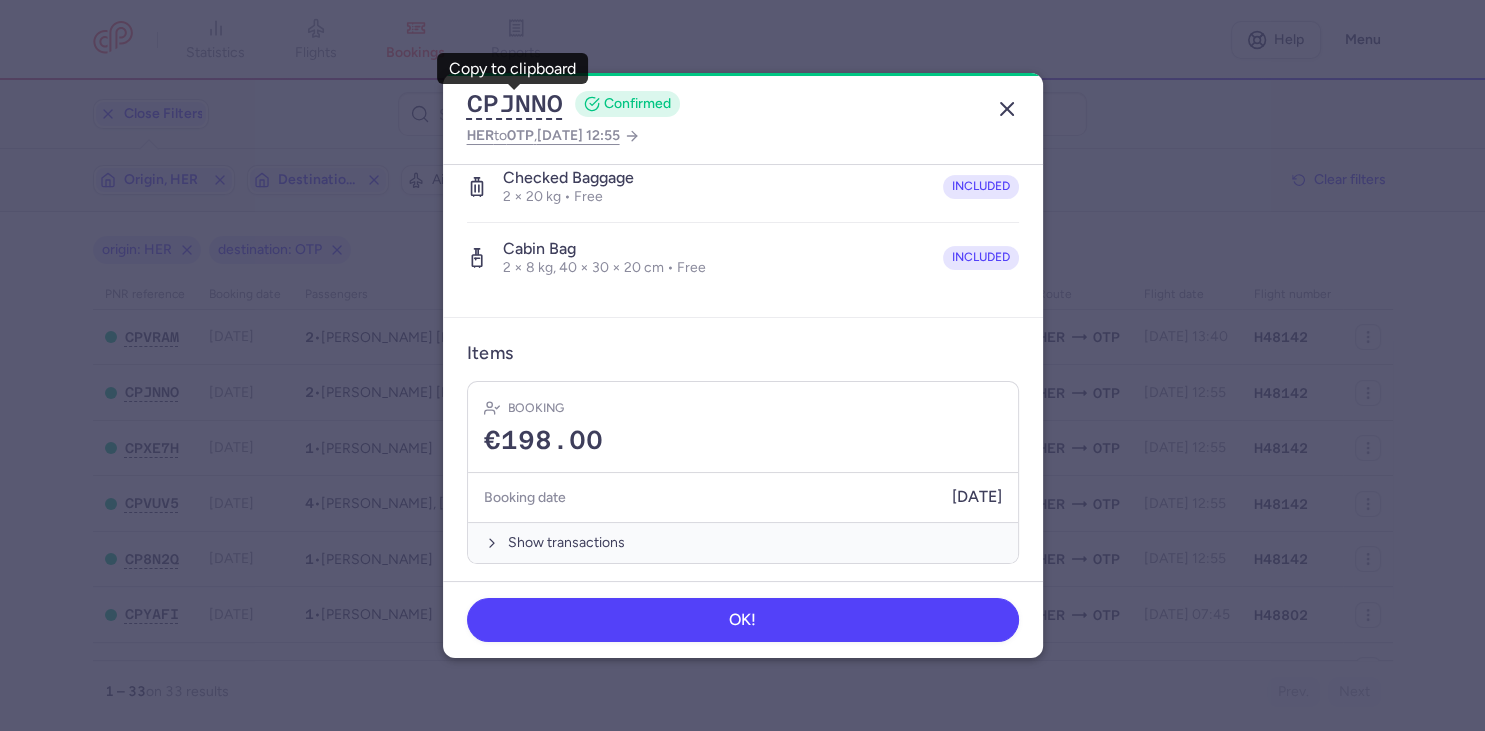 click 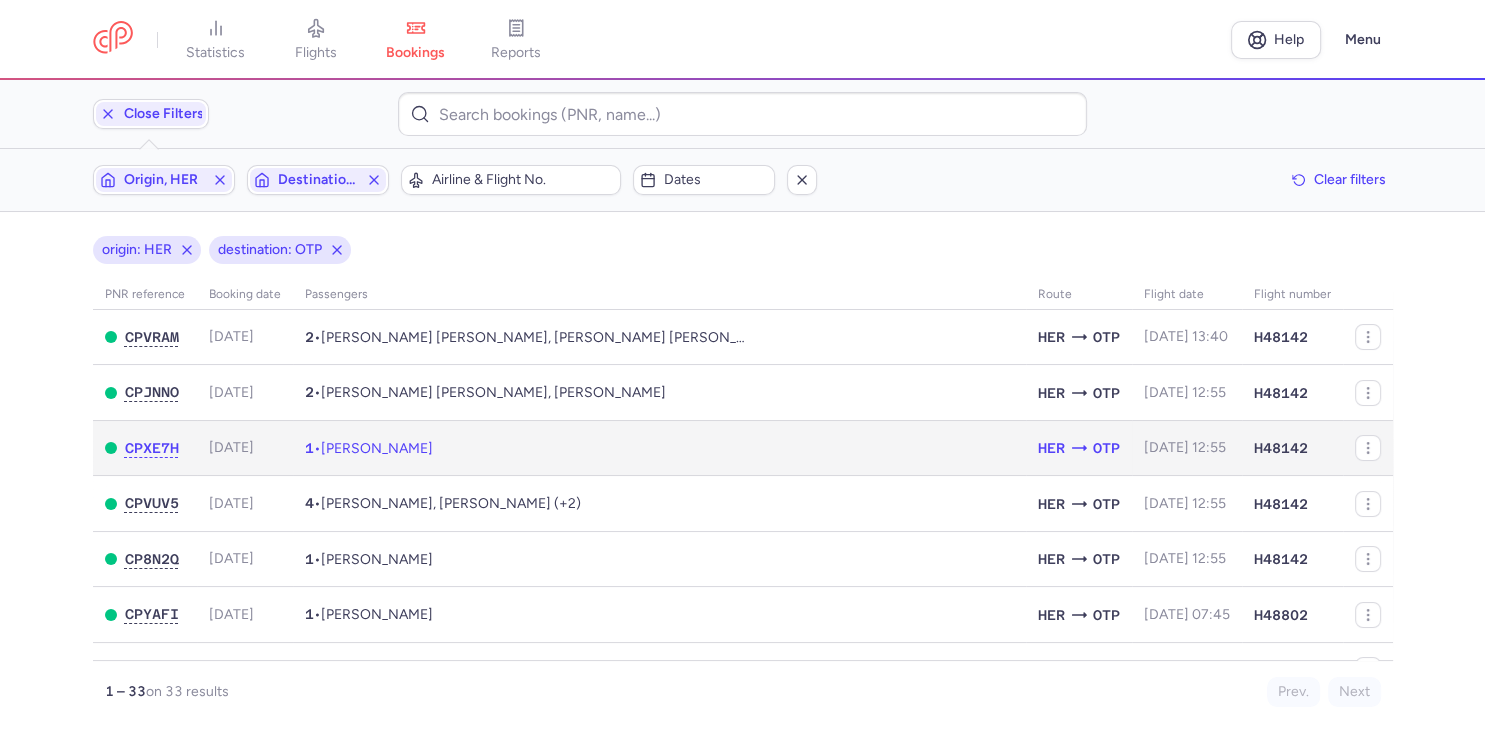 click on "[PERSON_NAME]" at bounding box center [377, 448] 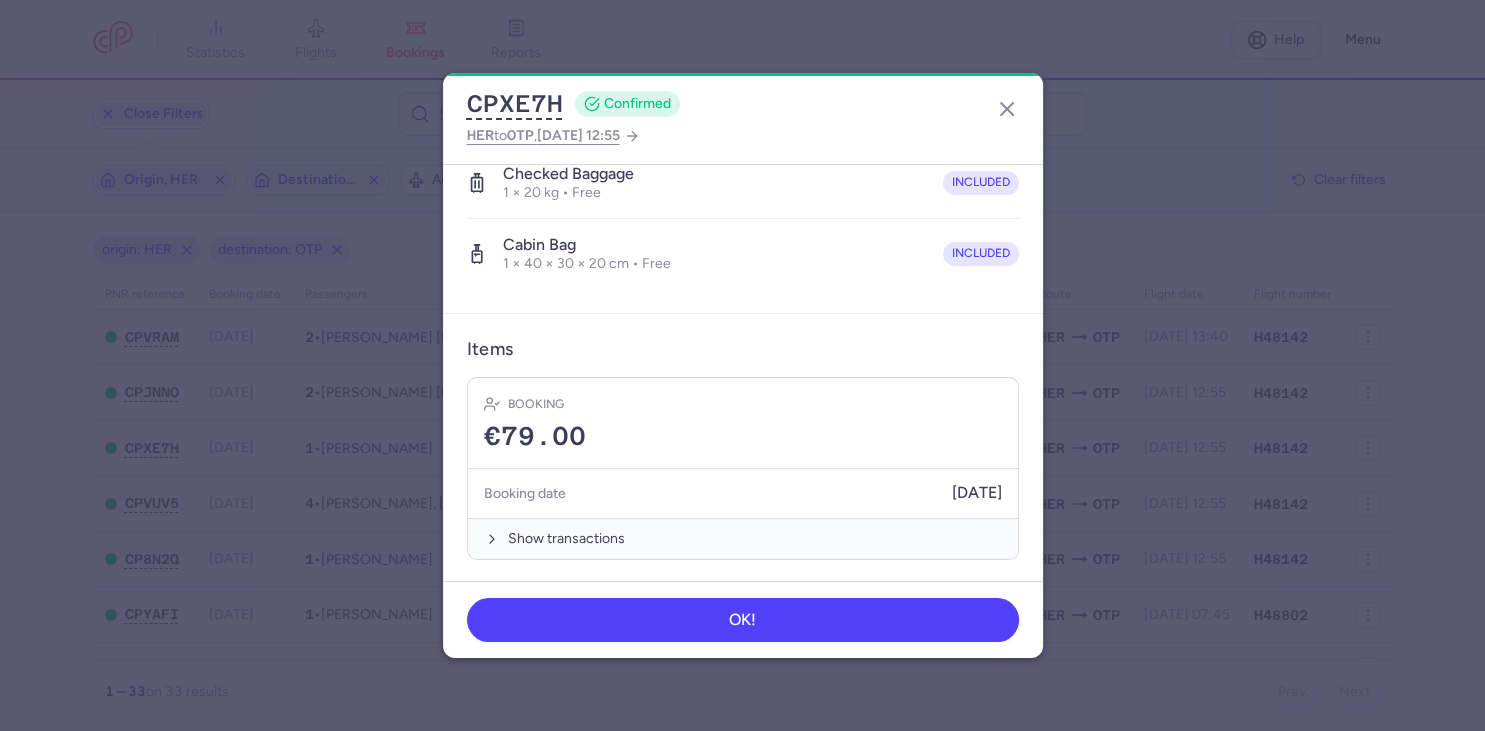 scroll, scrollTop: 0, scrollLeft: 0, axis: both 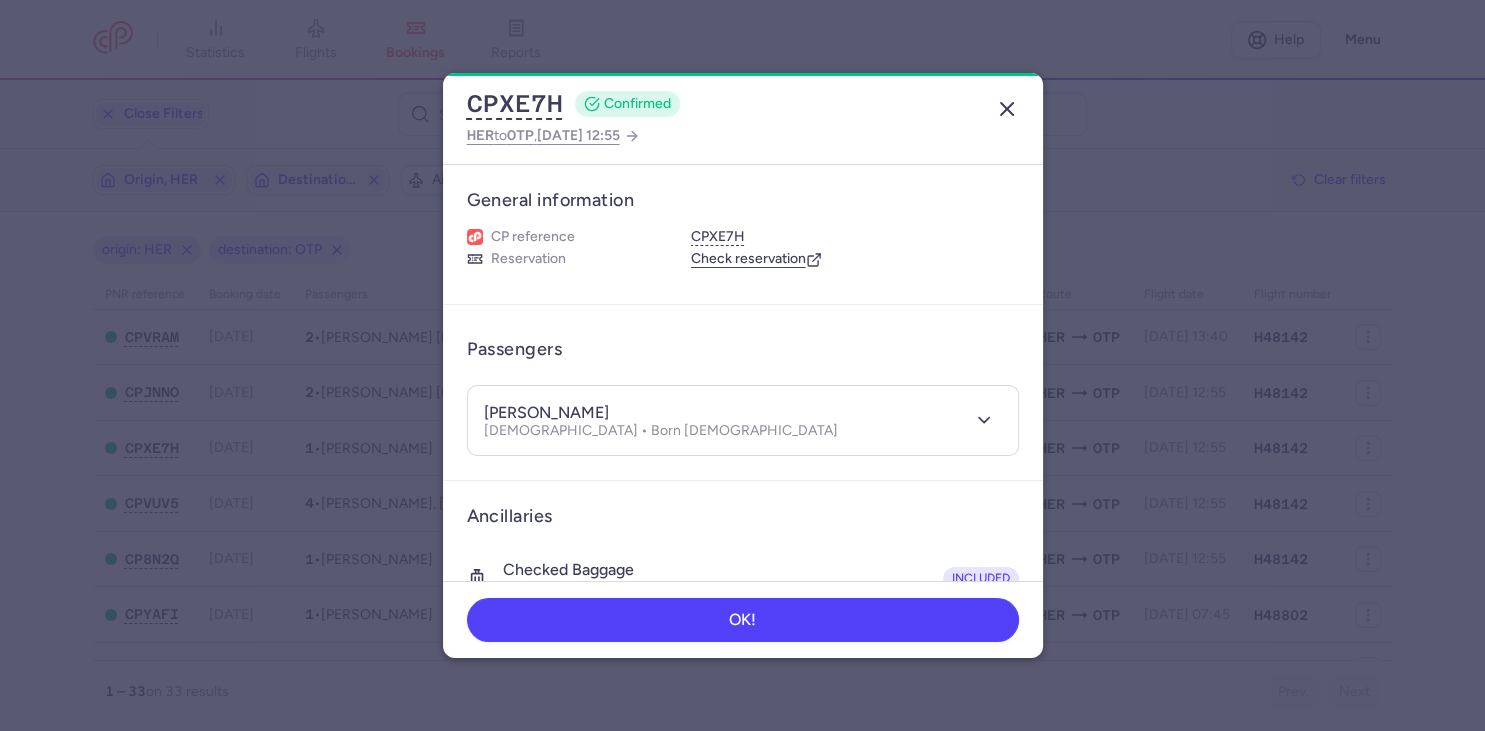 click 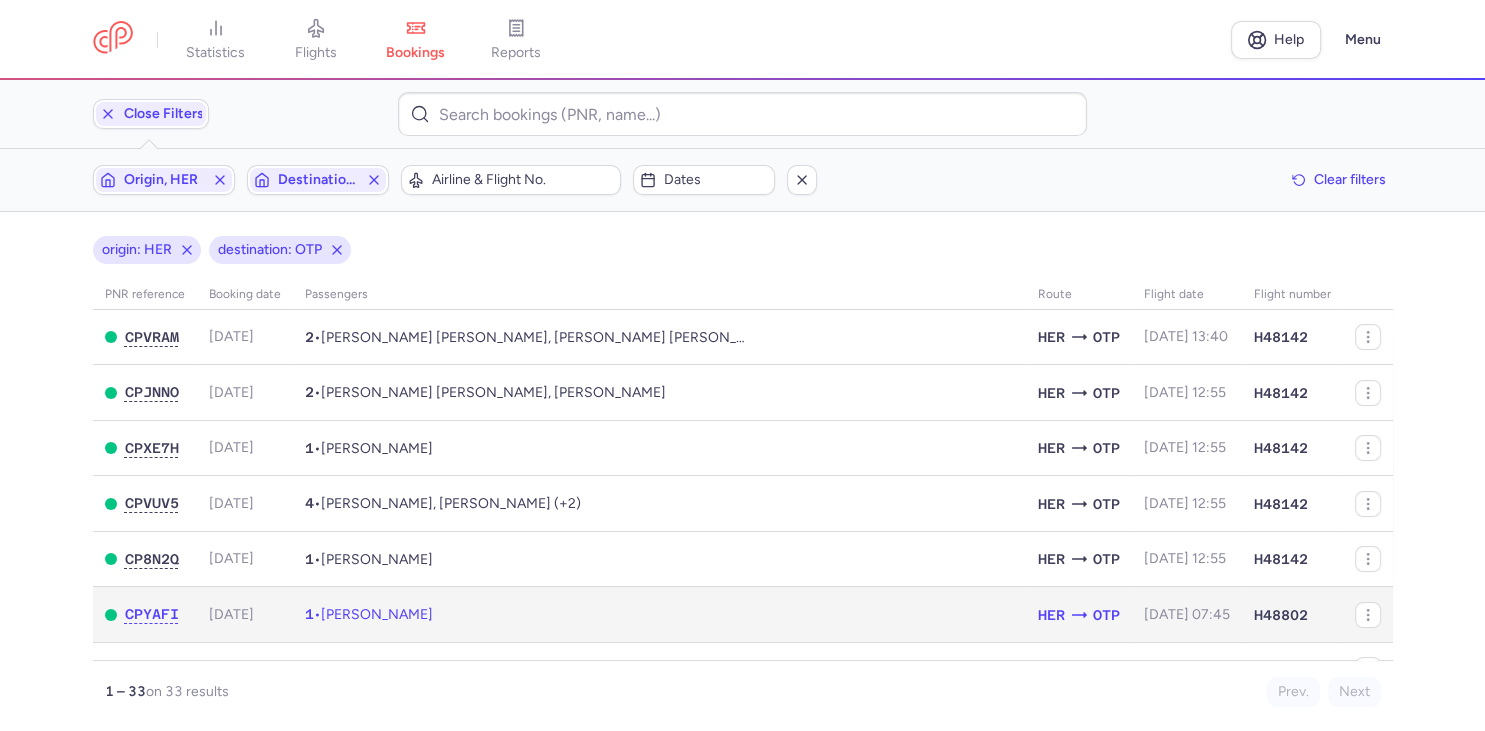 click on "1  •  [PERSON_NAME]" 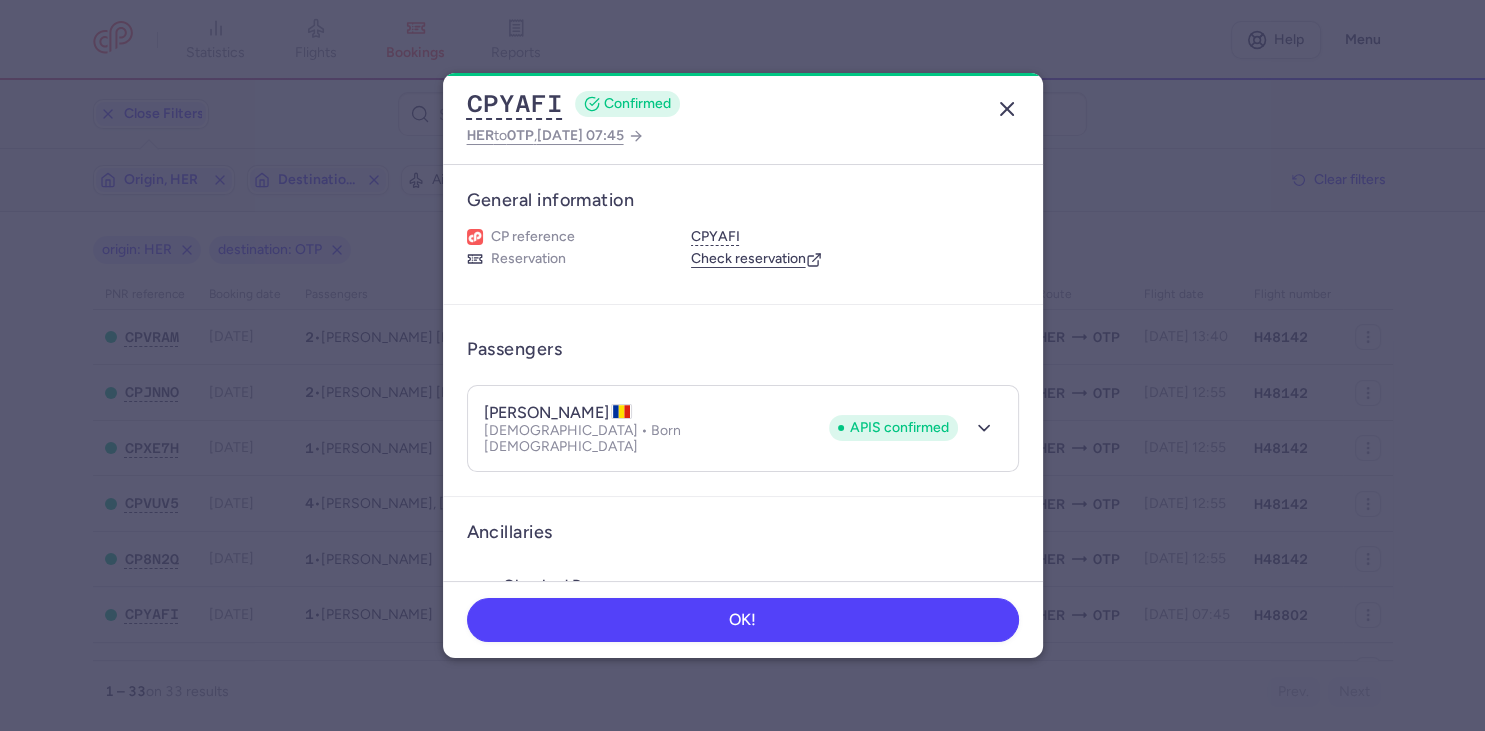 click 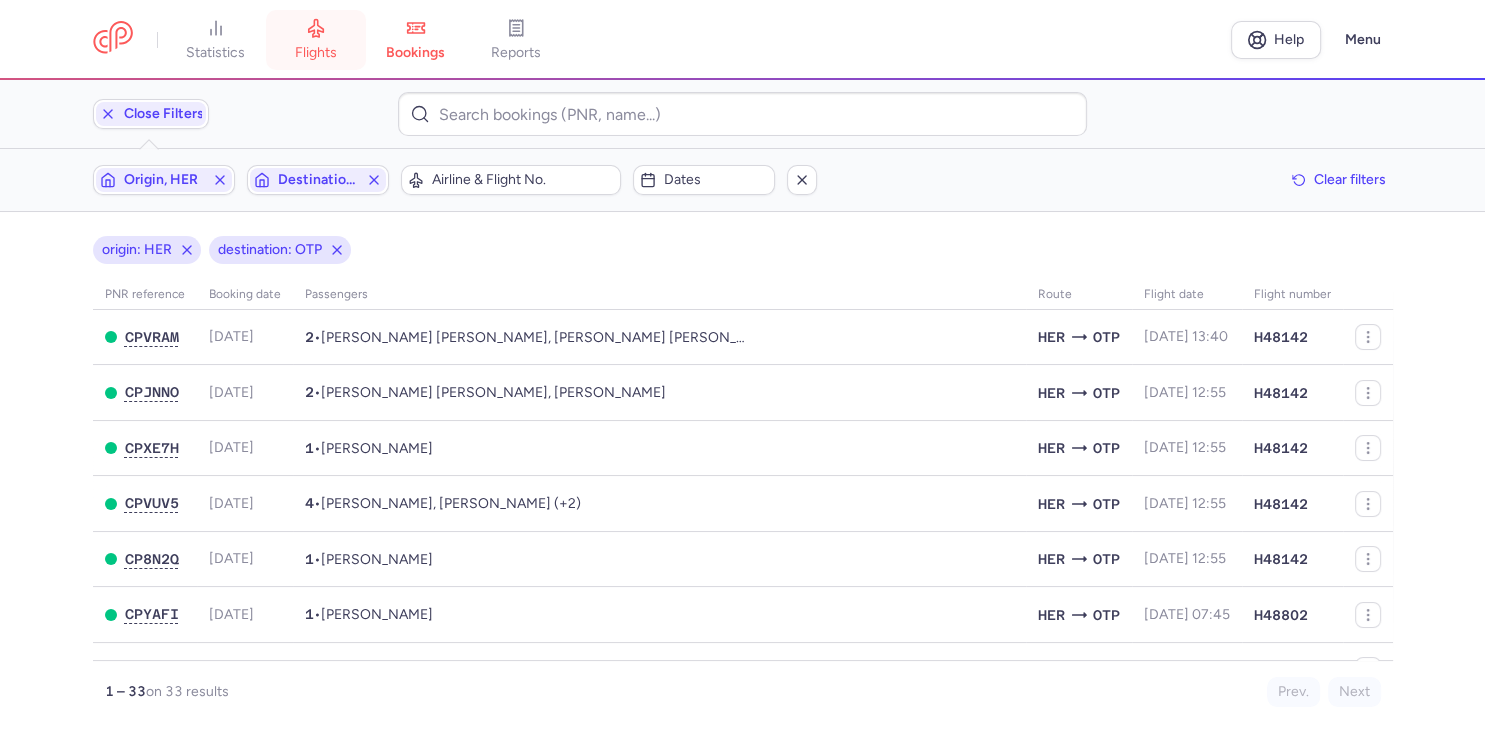 click on "flights" at bounding box center [316, 53] 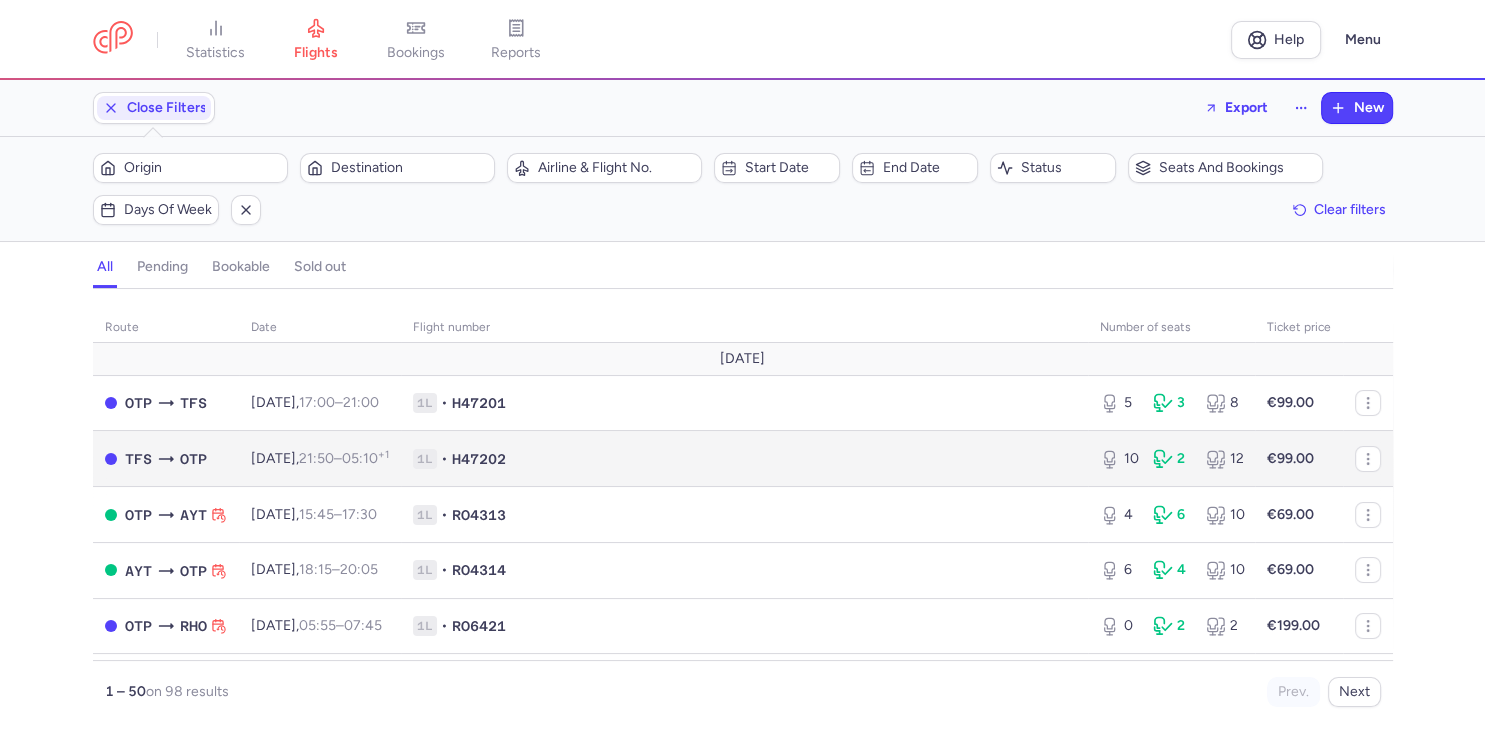 scroll, scrollTop: 115, scrollLeft: 0, axis: vertical 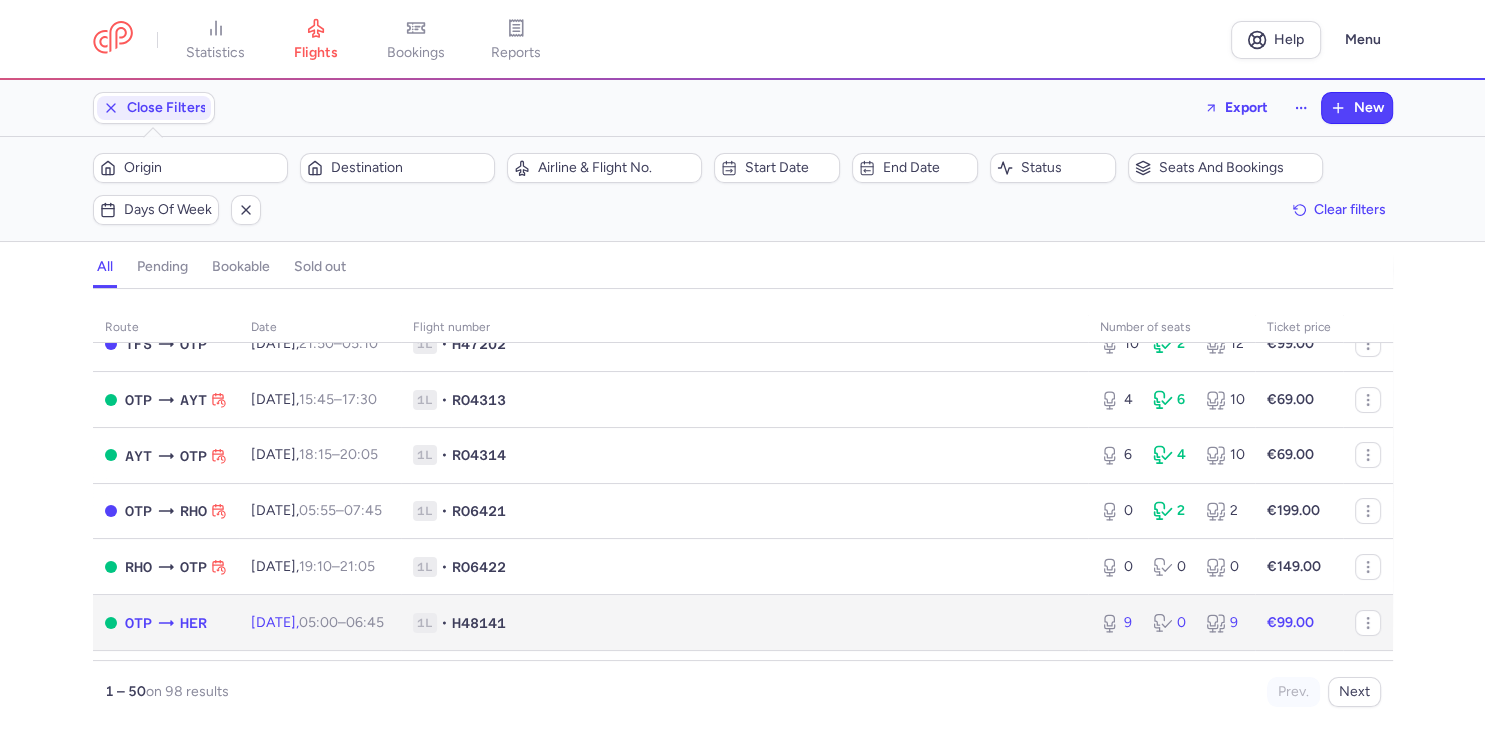 click on "1L • H48141" 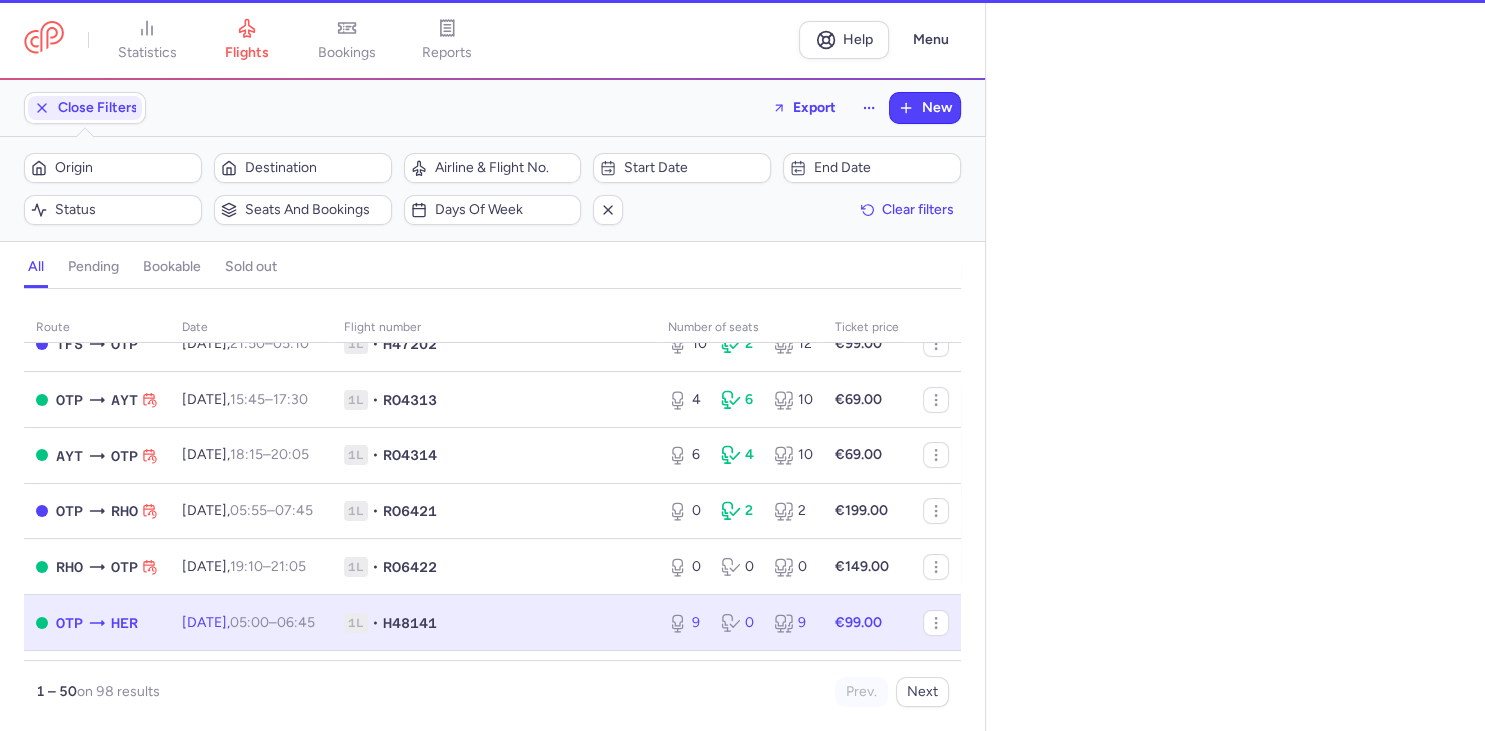 select on "days" 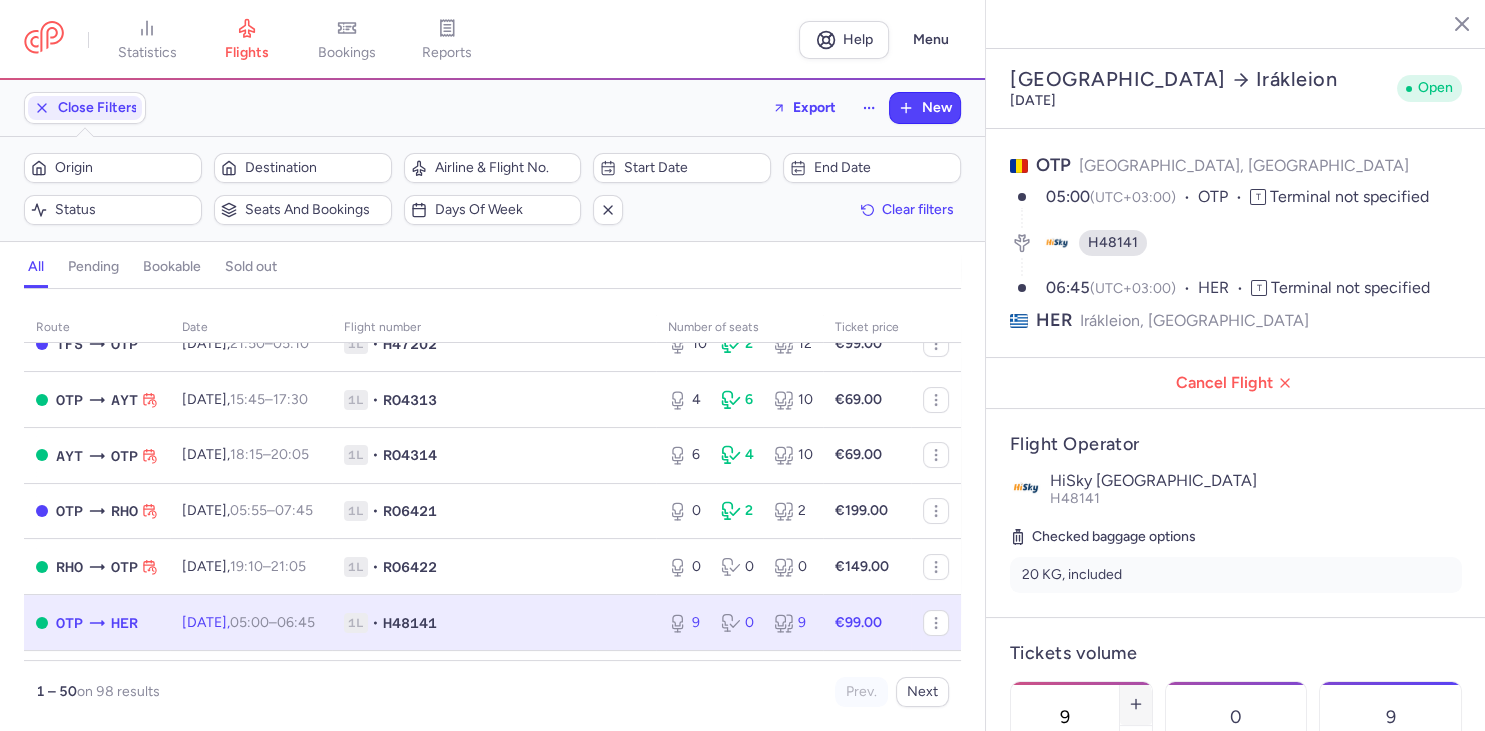 scroll, scrollTop: 461, scrollLeft: 0, axis: vertical 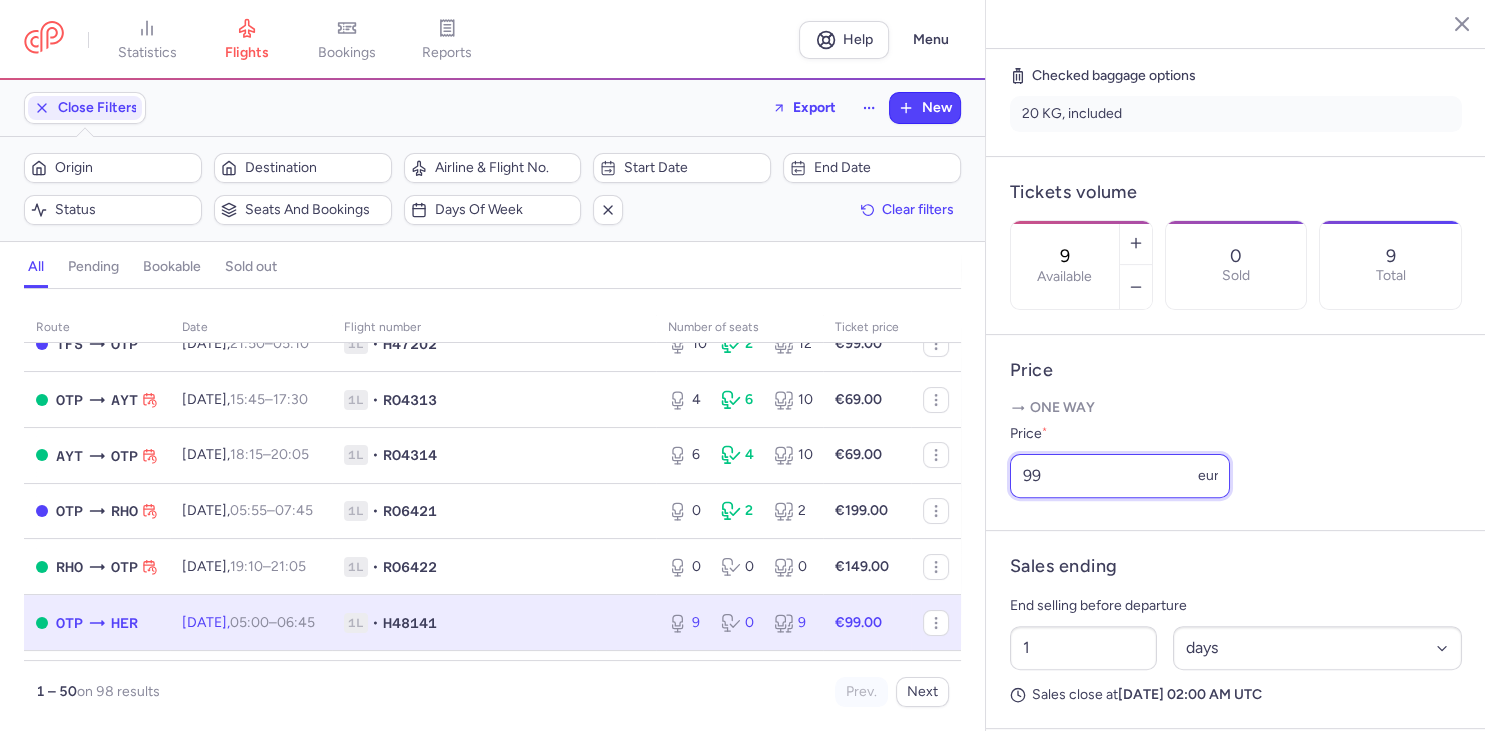 drag, startPoint x: 1056, startPoint y: 424, endPoint x: 800, endPoint y: 445, distance: 256.8599 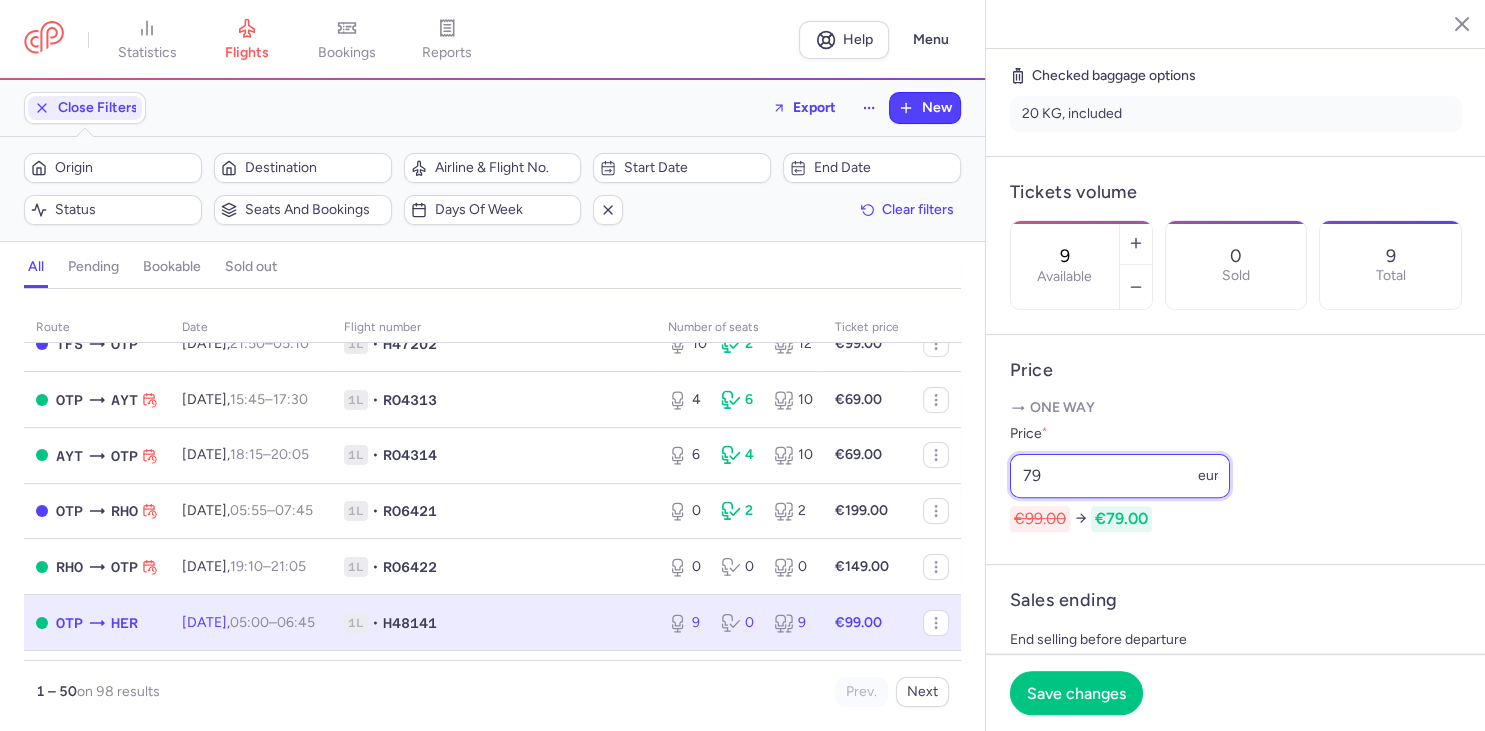 scroll, scrollTop: 0, scrollLeft: 0, axis: both 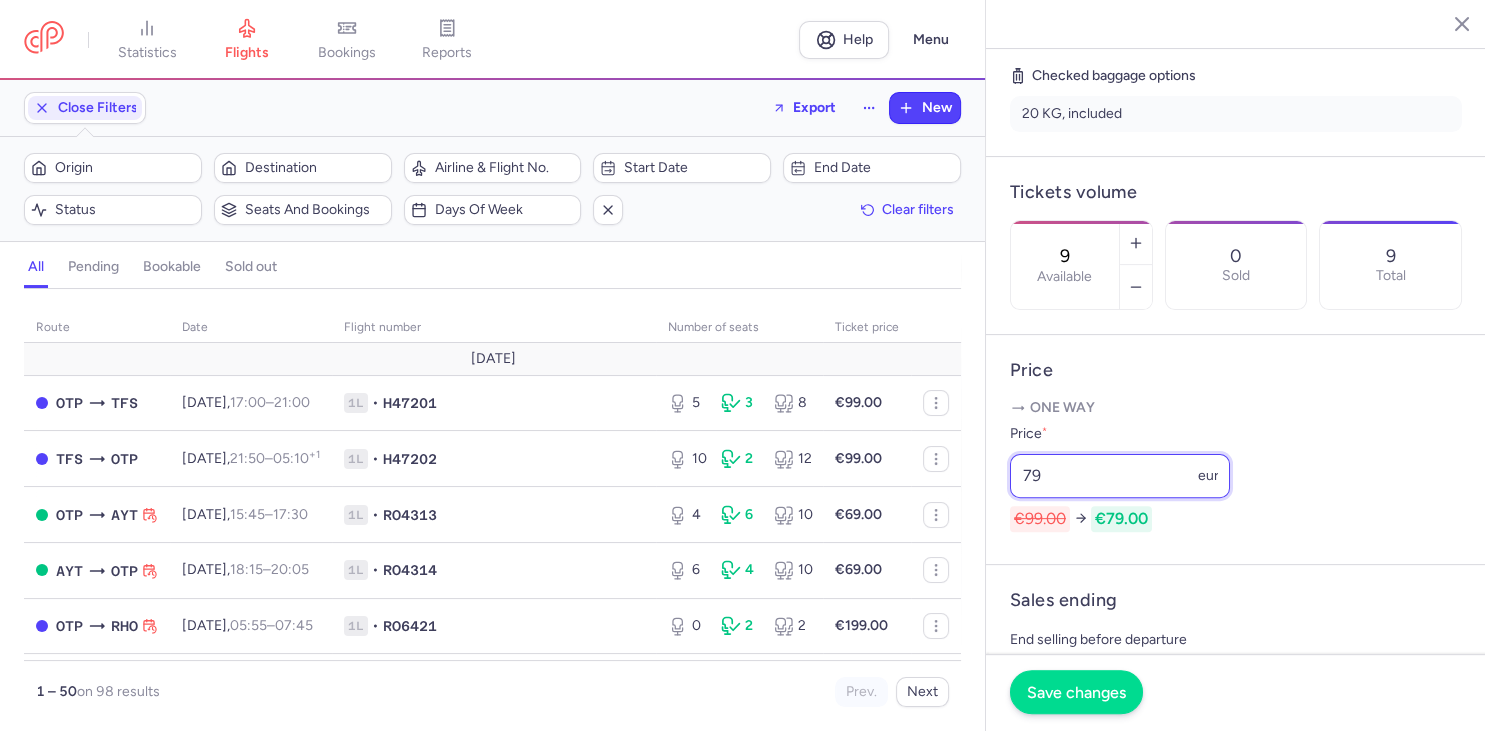 type on "79" 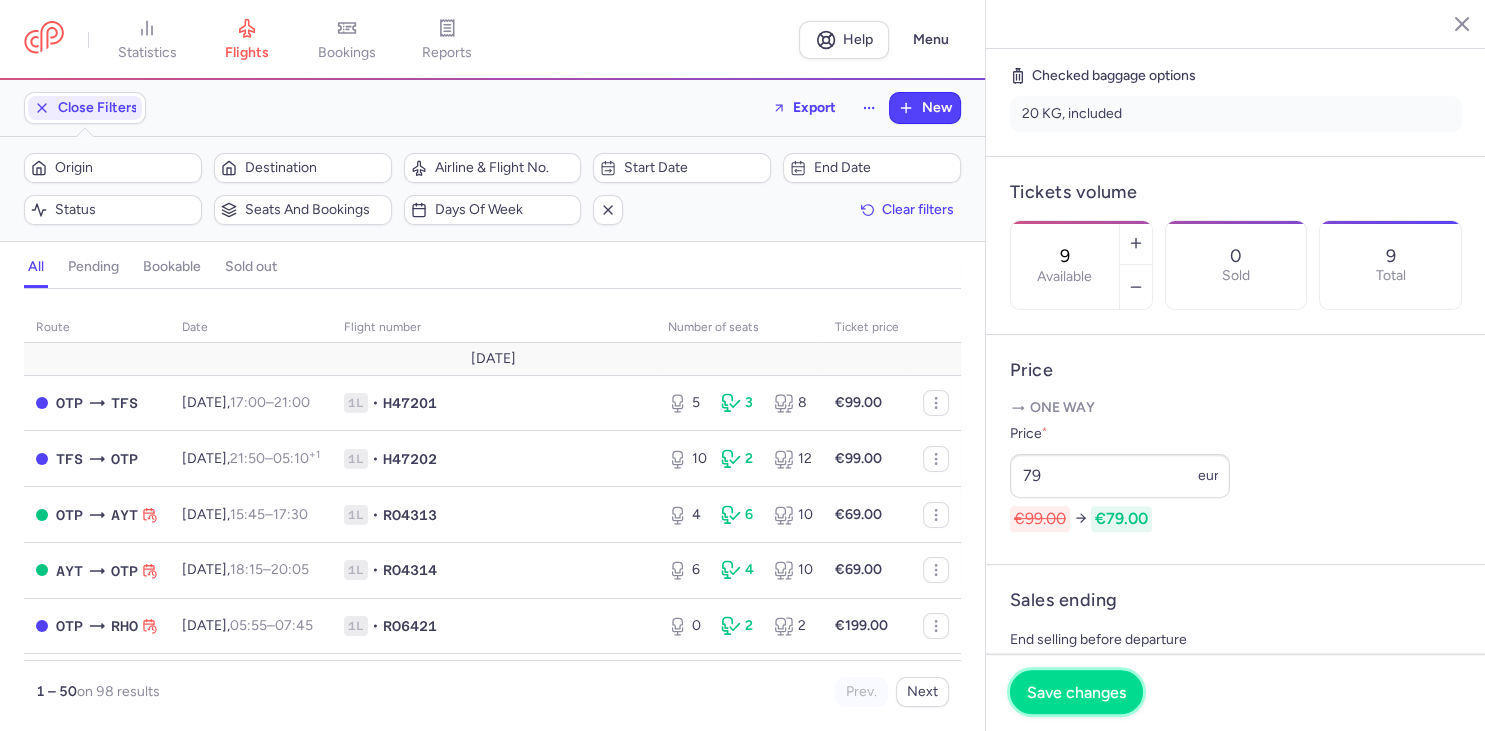 click on "Save changes" at bounding box center [1076, 692] 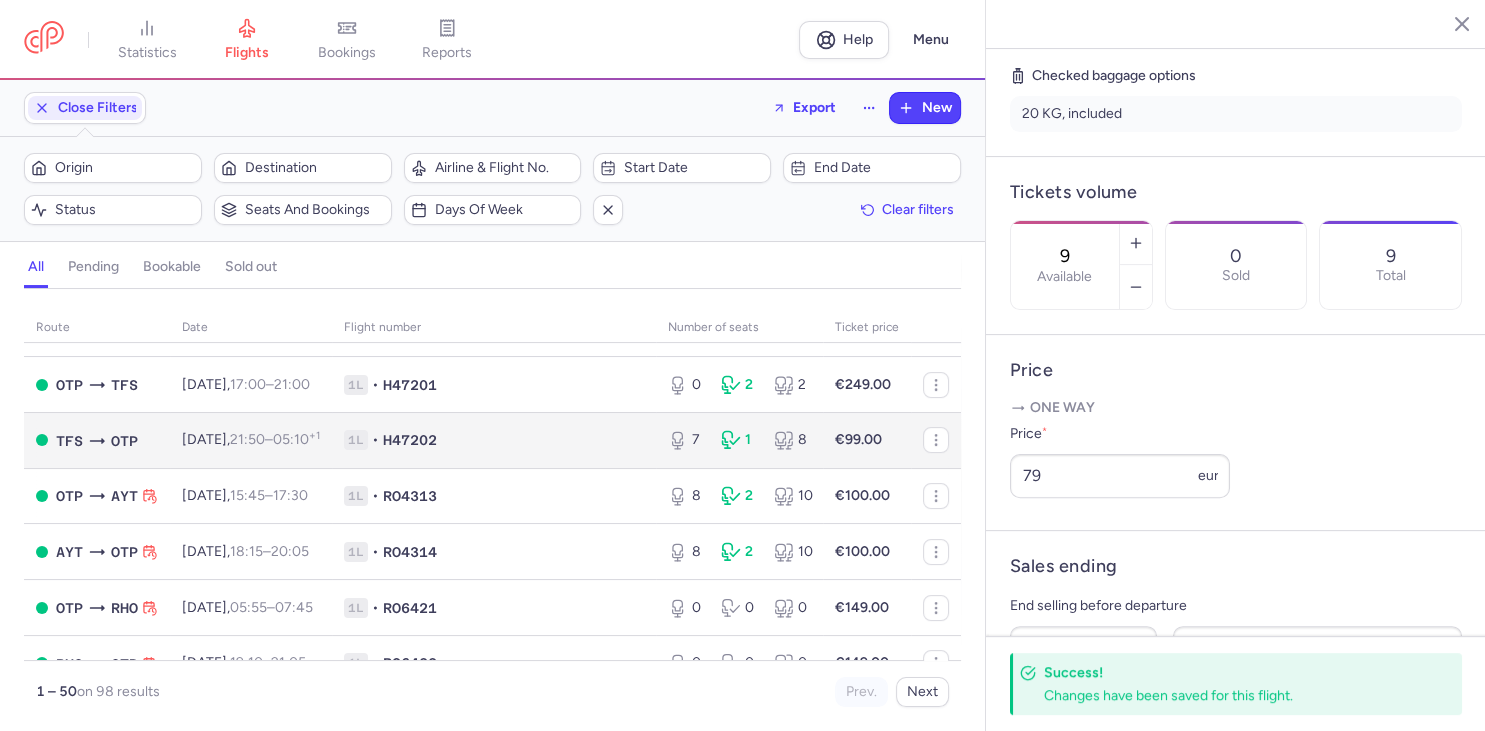 scroll, scrollTop: 691, scrollLeft: 0, axis: vertical 